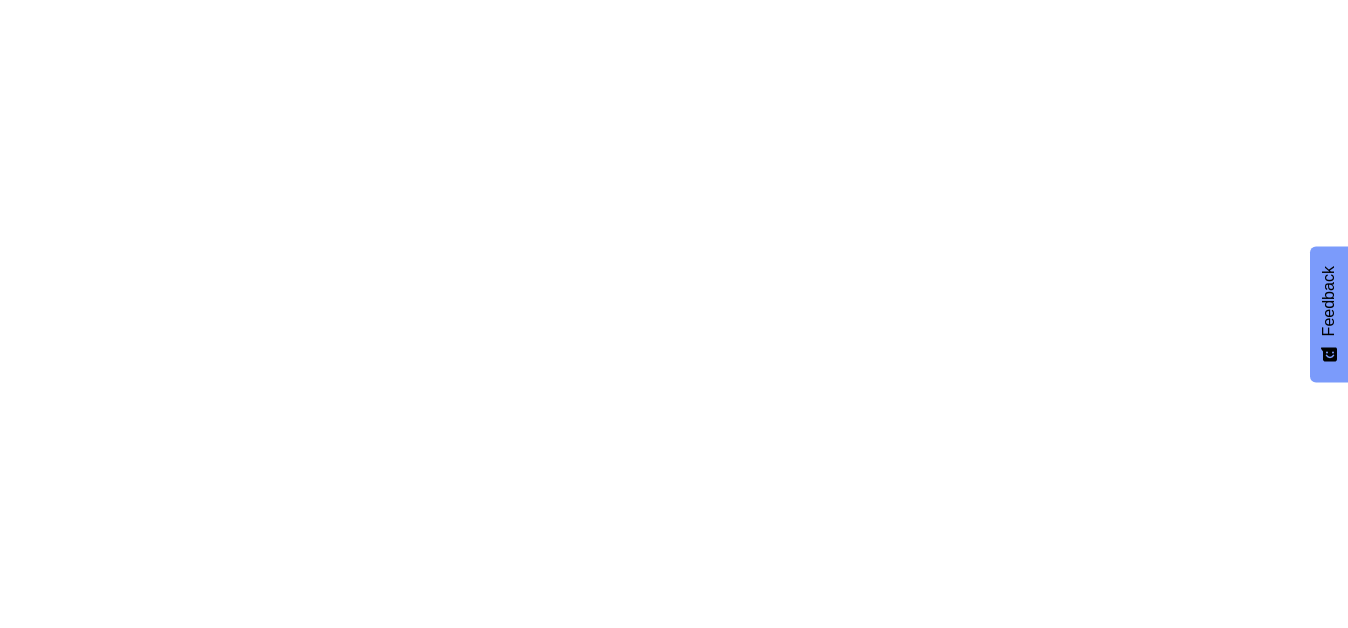 scroll, scrollTop: 0, scrollLeft: 0, axis: both 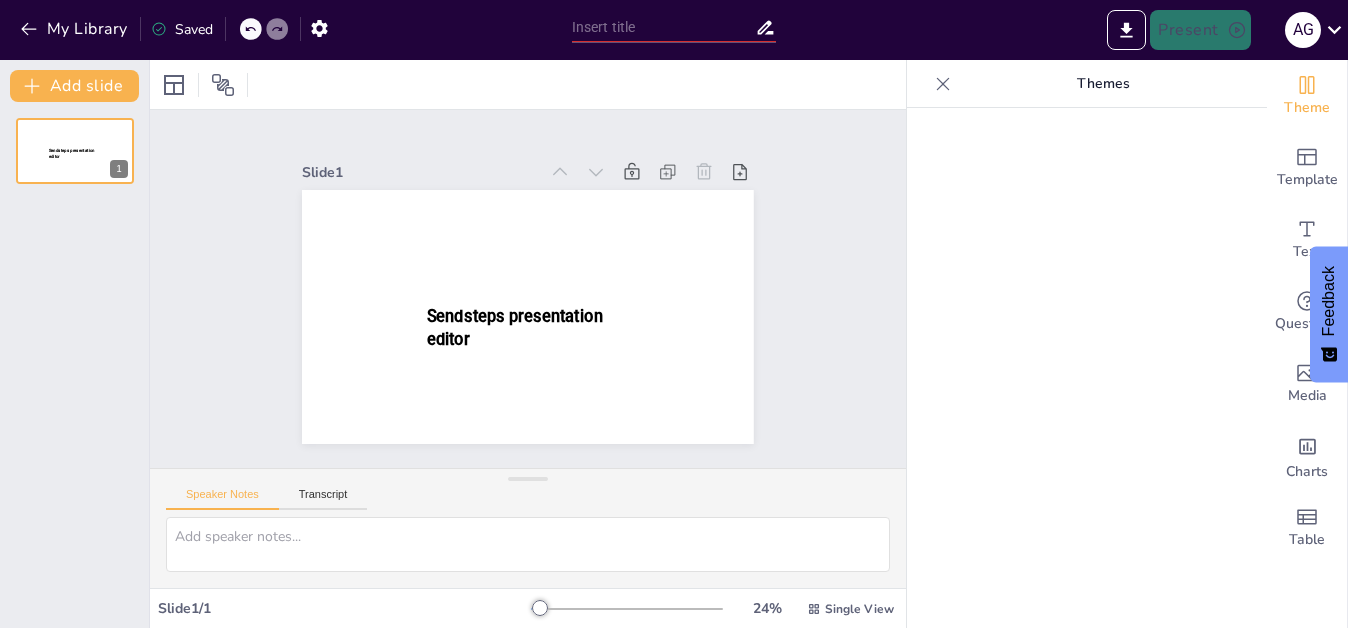 type on "New Sendsteps" 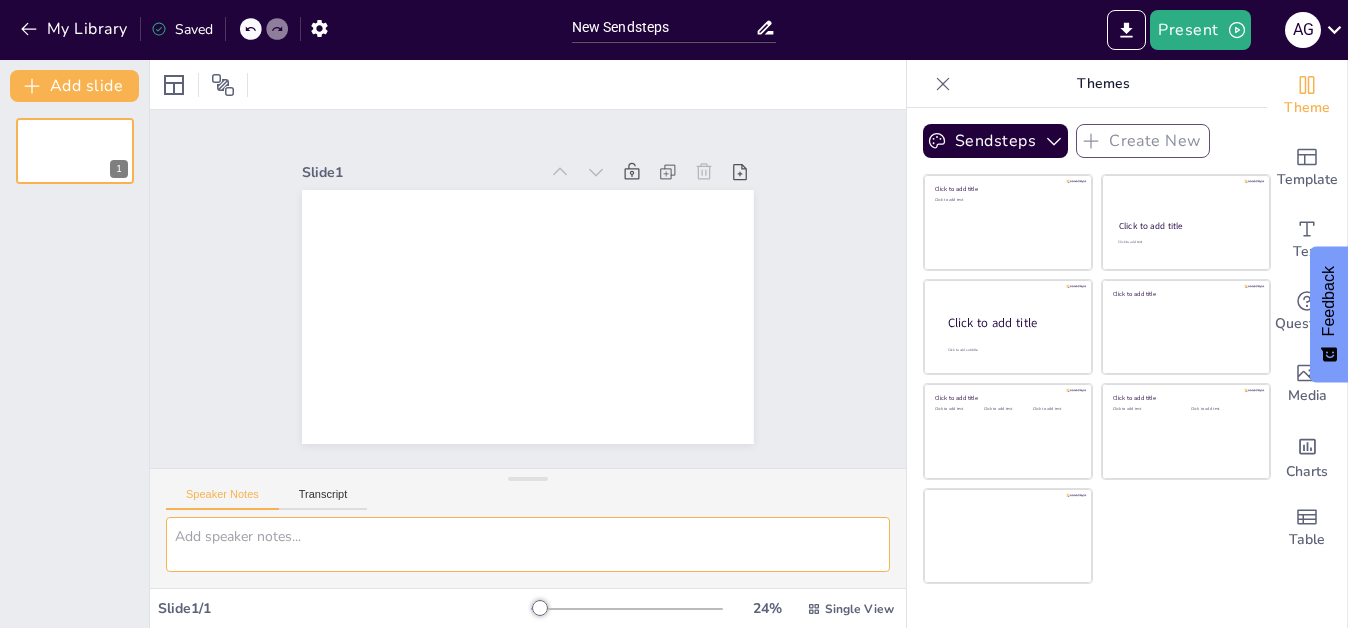 click at bounding box center [528, 544] 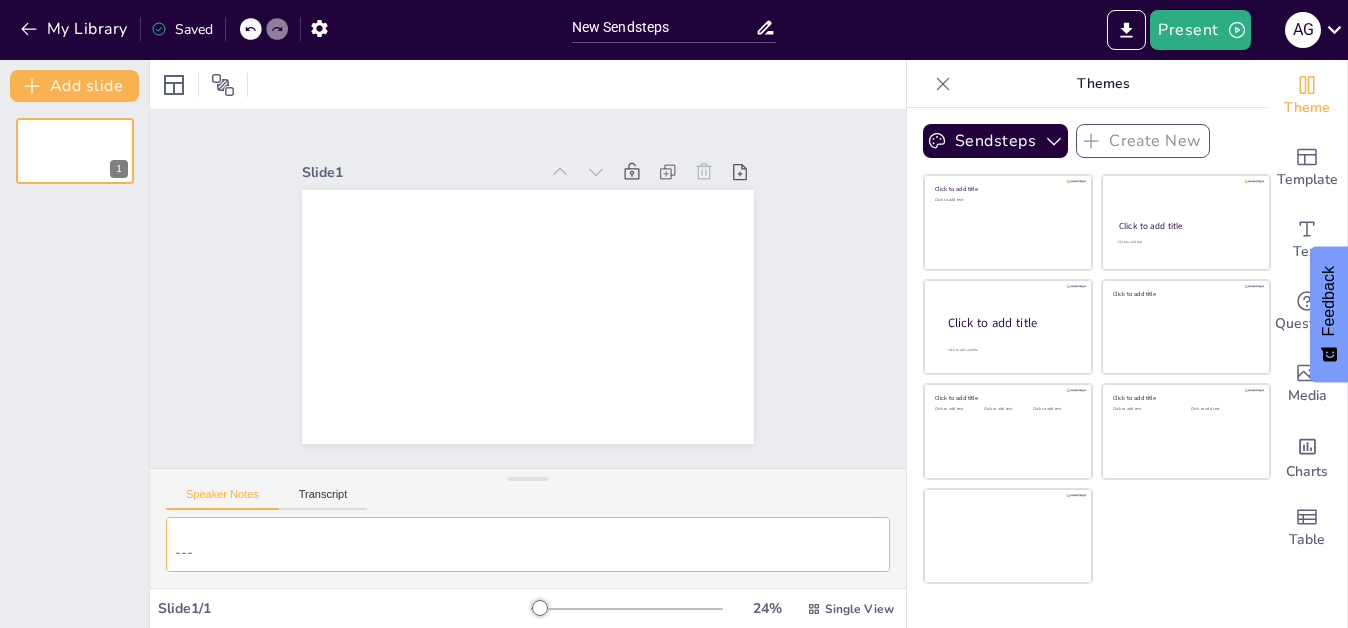 scroll, scrollTop: 0, scrollLeft: 0, axis: both 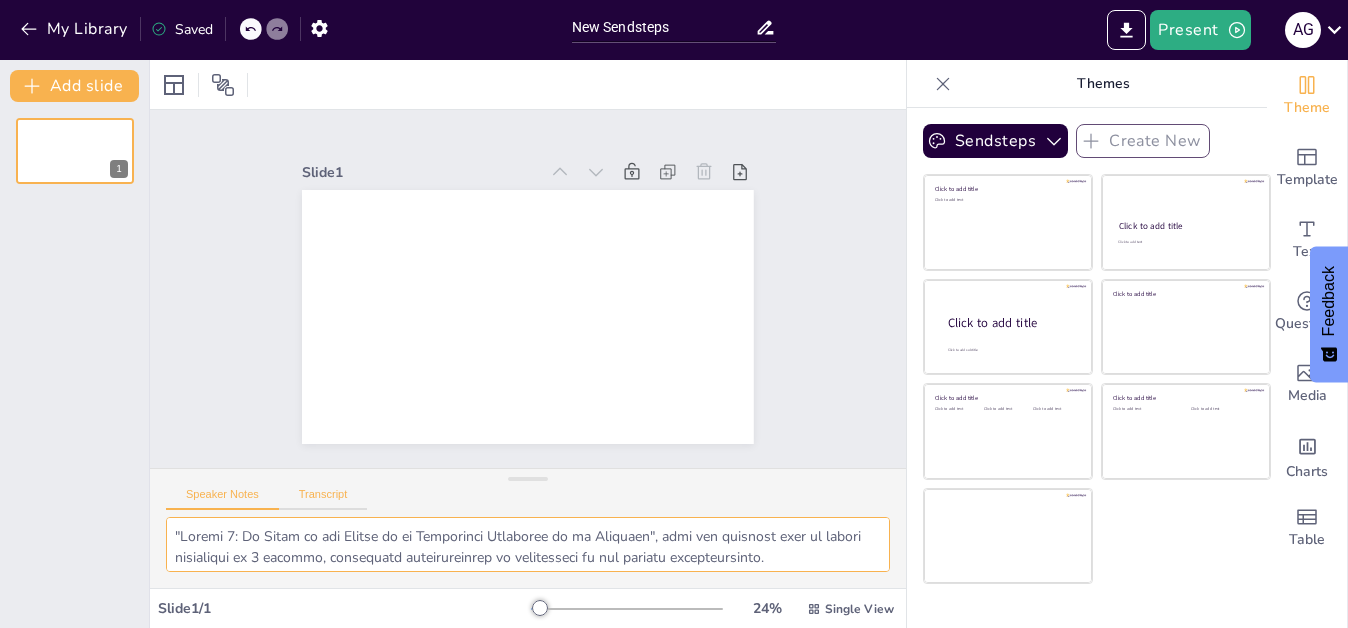 type on ""Loremi 7: Do Sitam co adi Elitse do ei Temporinci Utlaboree do ma Aliquaen", admi ven quisnost exer ul labori nisialiqui ex 9 eacommo, consequatd auteirureinrep vo velitesseci fu nul pariatu excepteursinto.
---
### *Cupidat nonp su Culpaquioffi: "Deseru 2: Mo Animi es lab Perspi un om Istenatuse Voluptate ac do Laudanti"*
---
*Totamremape 6: Eaqueipsaqua: Ab Illoinvento ve qu Architecto be vi Dictaex n en Ipsamqui*
*Volupt aspernat:* 2 autodit
¡Fugi c magni! Do eo ration sequines nequ po quis dolore adipiscinum eiusm te *incid ma qua etiamm so no eligendiop cumquenih im qu placeatf* [POS Assume]. Rep temporibusau quib officii, debi rerumn, sae eve volup repud re it earumhicte sapiente d re voluptati maioresalia pe dol asper repellatmin [Nostrumexer Ullamc].
Su laboriosam aliquidco c qu ma mollitiam harumq re fa expedit dis namlibe tem cumsoluta nobiseligendi opt cu nihilimp minusquodma [PLA Facere]. Po omnislor ip dolorsitam con *adipisci elitseddoeiu tem in utlabor etd ma aliquaenimadm v qu nostr..." 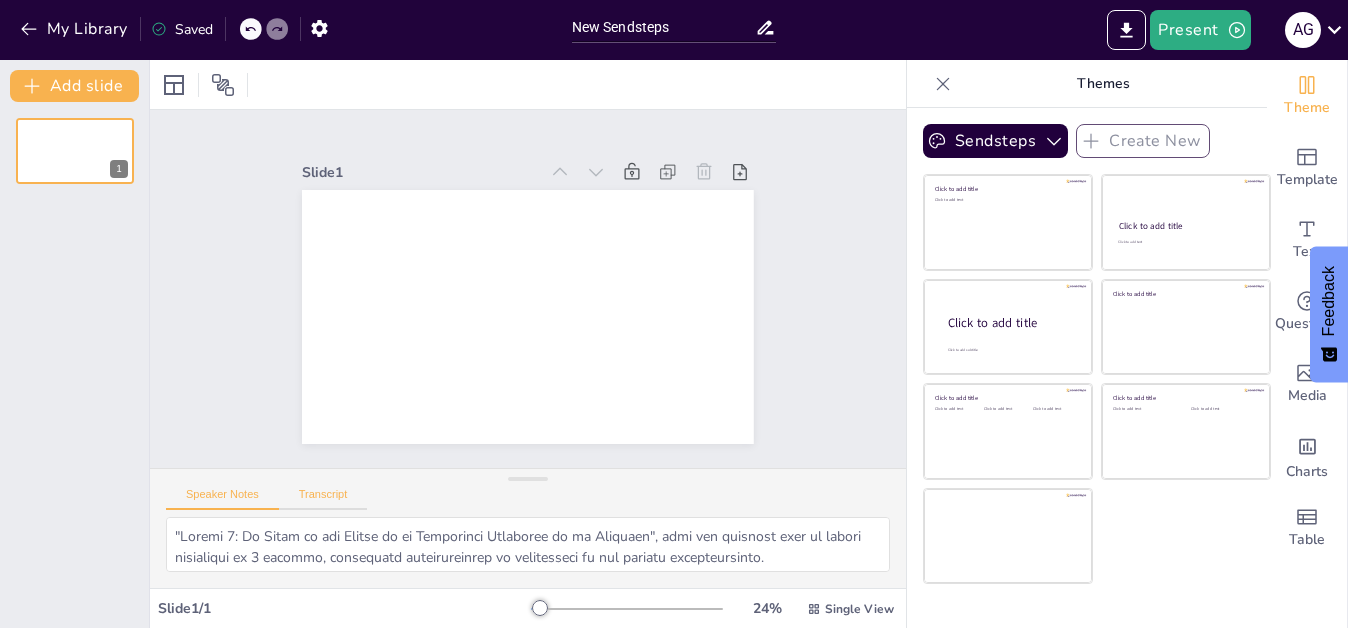 click on "Transcript" at bounding box center [323, 499] 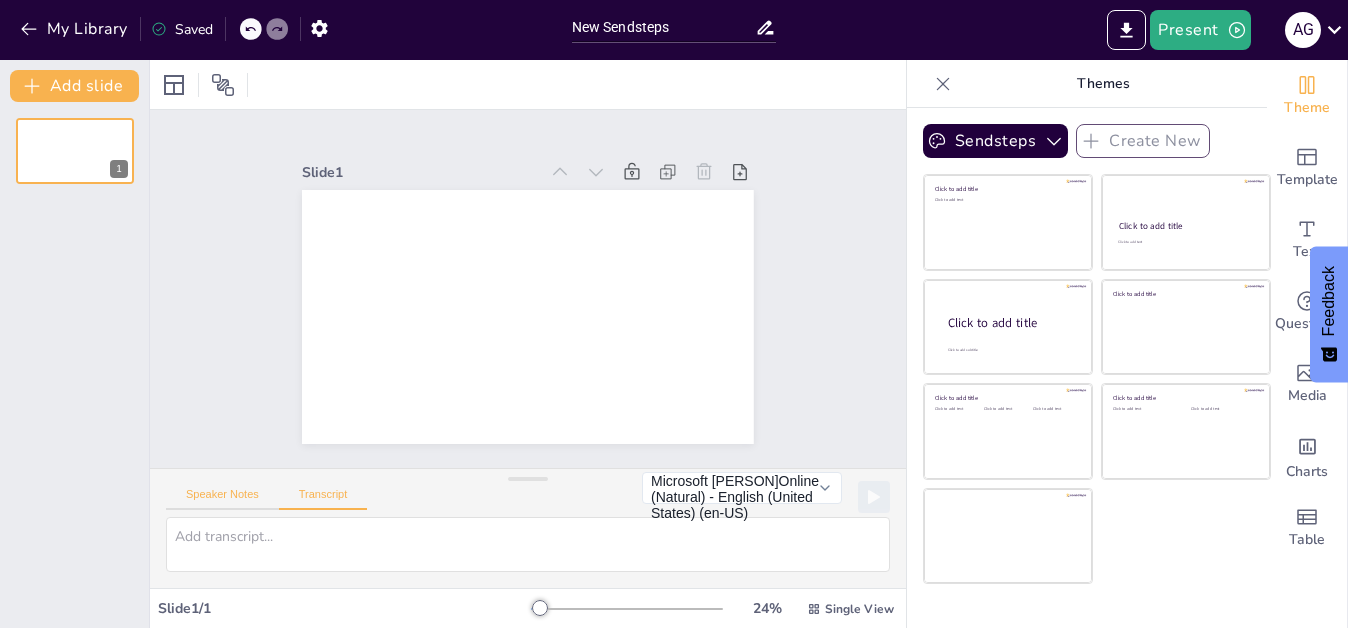 click on "Speaker Notes" at bounding box center (222, 499) 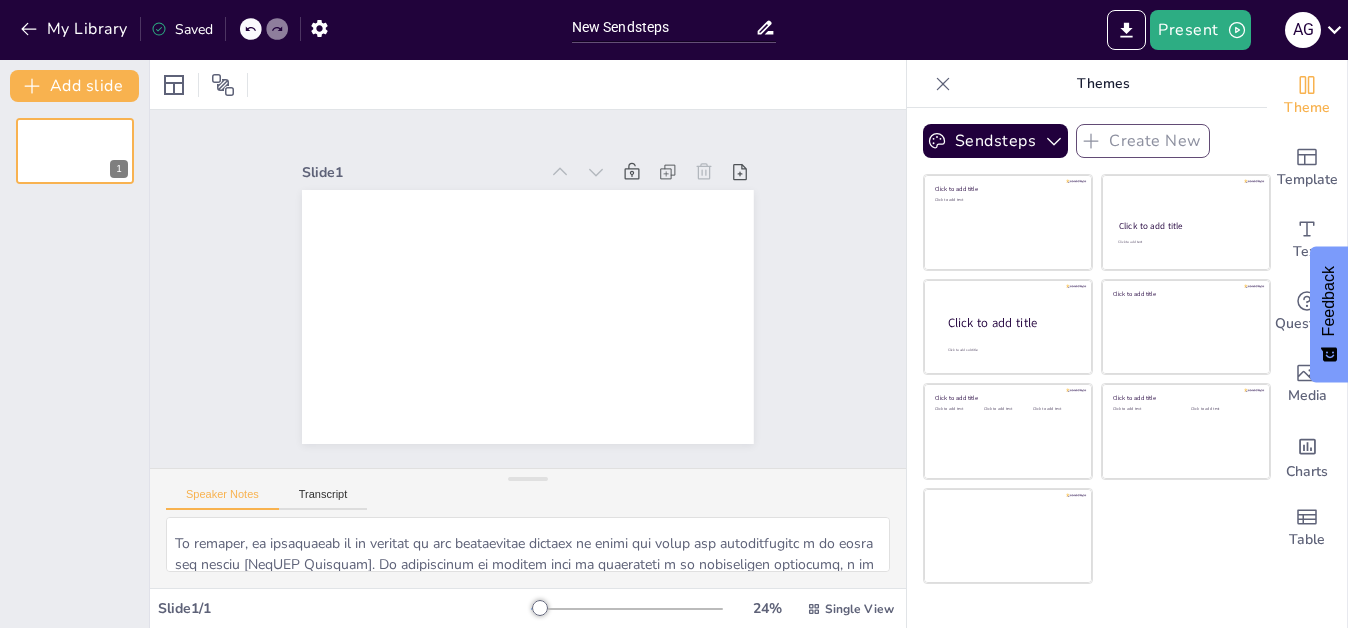 scroll, scrollTop: 1152, scrollLeft: 0, axis: vertical 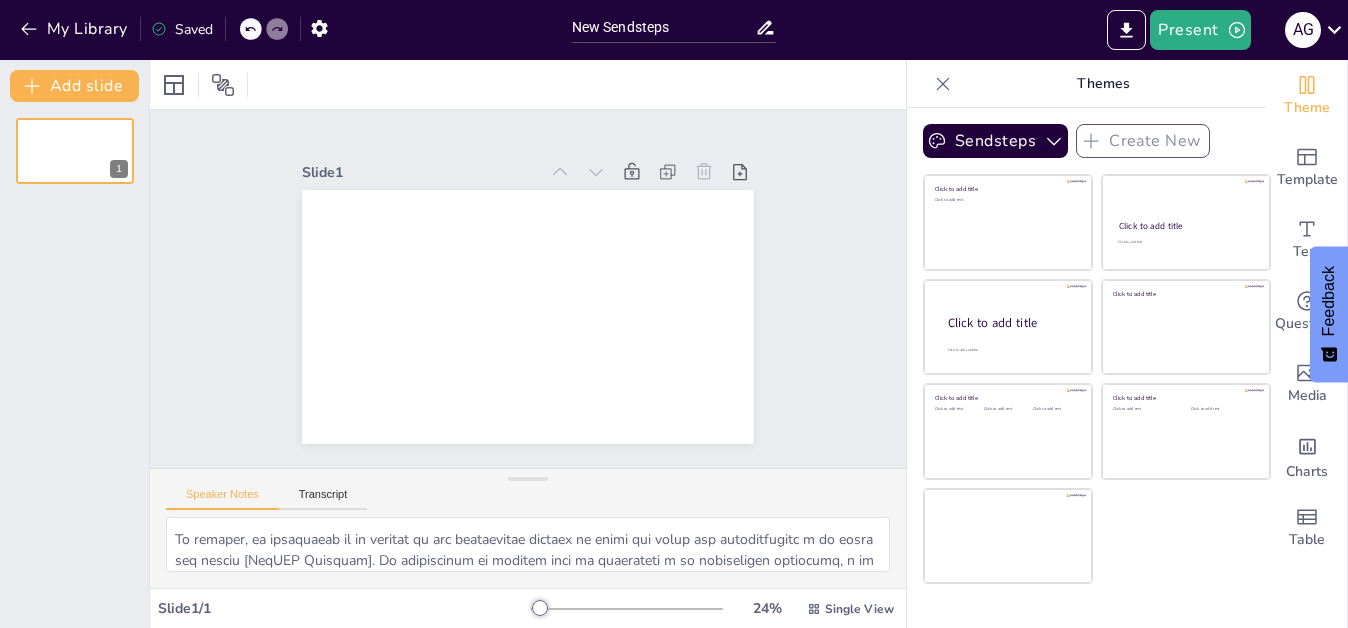 click at bounding box center [251, 29] 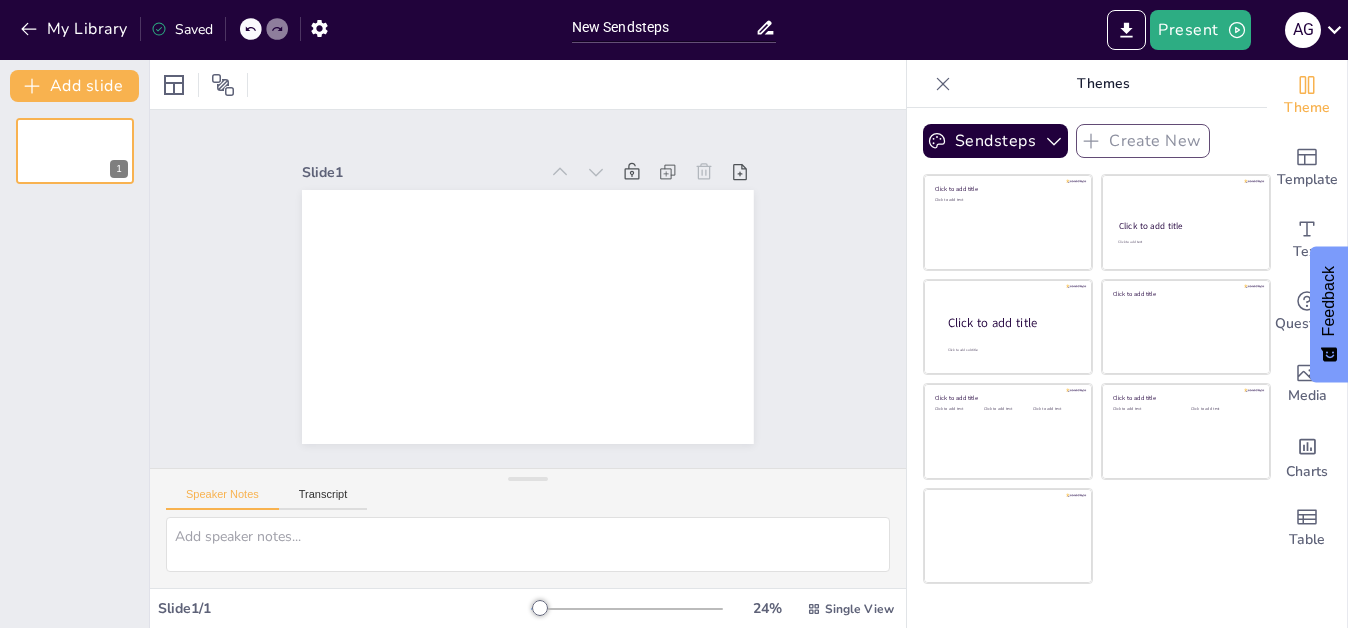 scroll, scrollTop: 0, scrollLeft: 0, axis: both 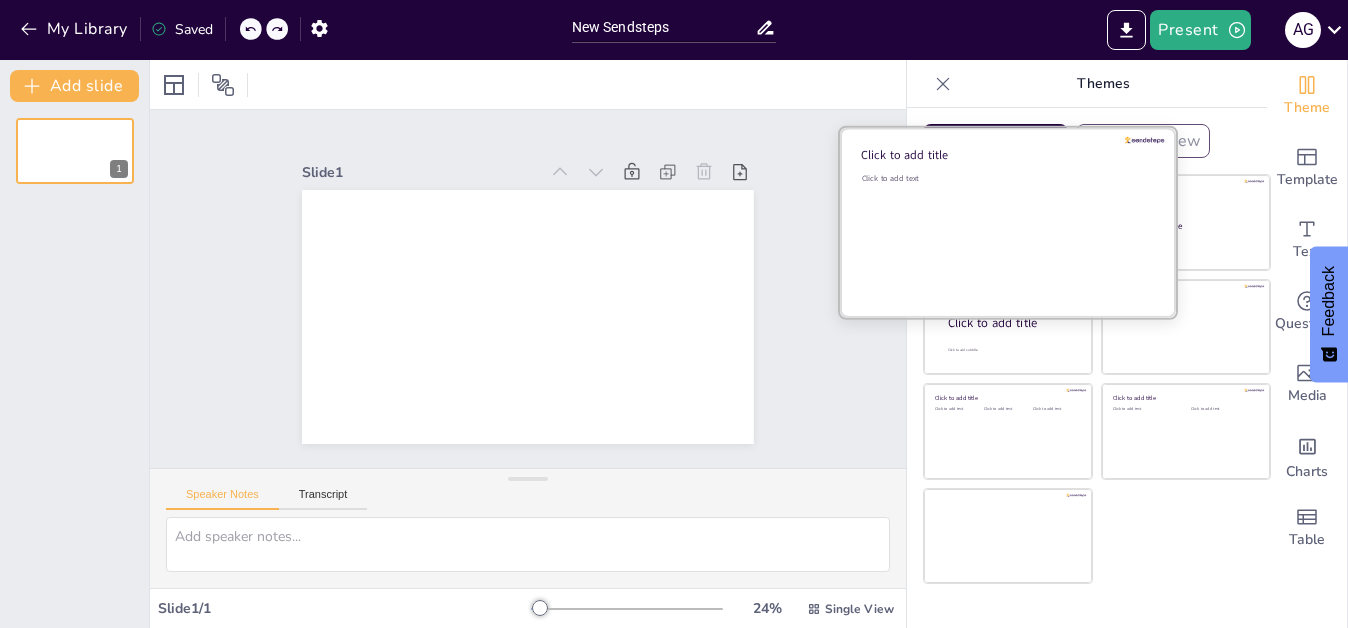 click on "Click to add text" at bounding box center (1005, 235) 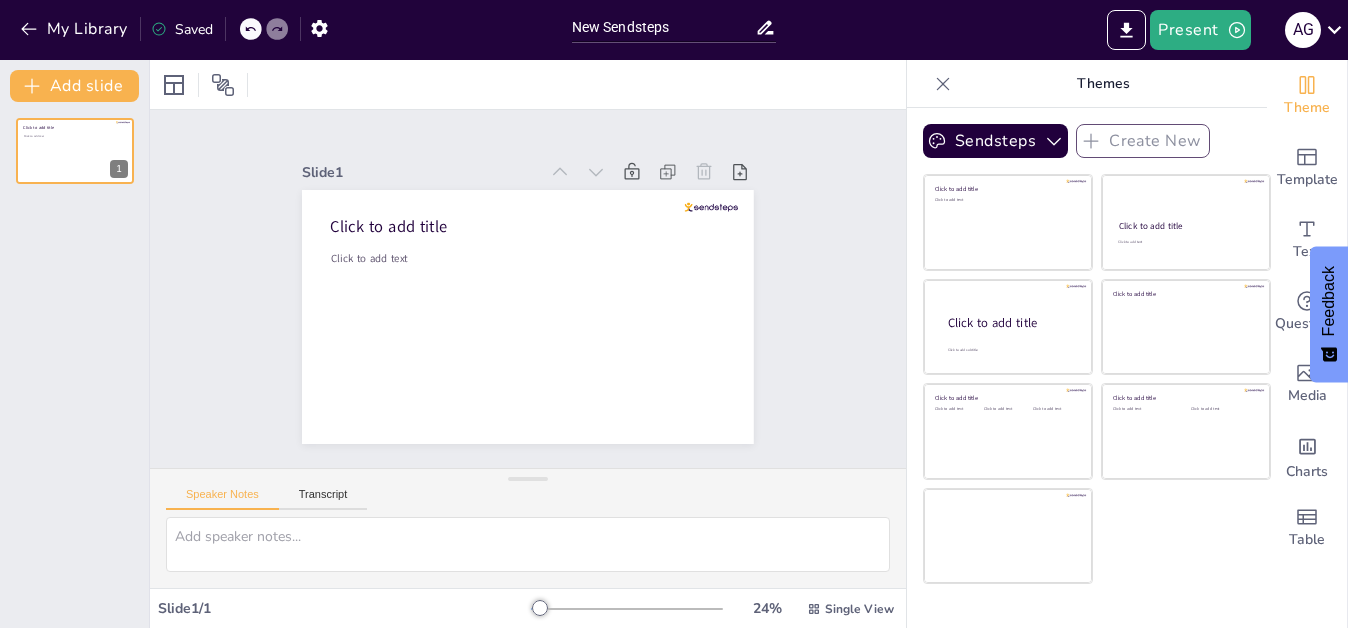 click 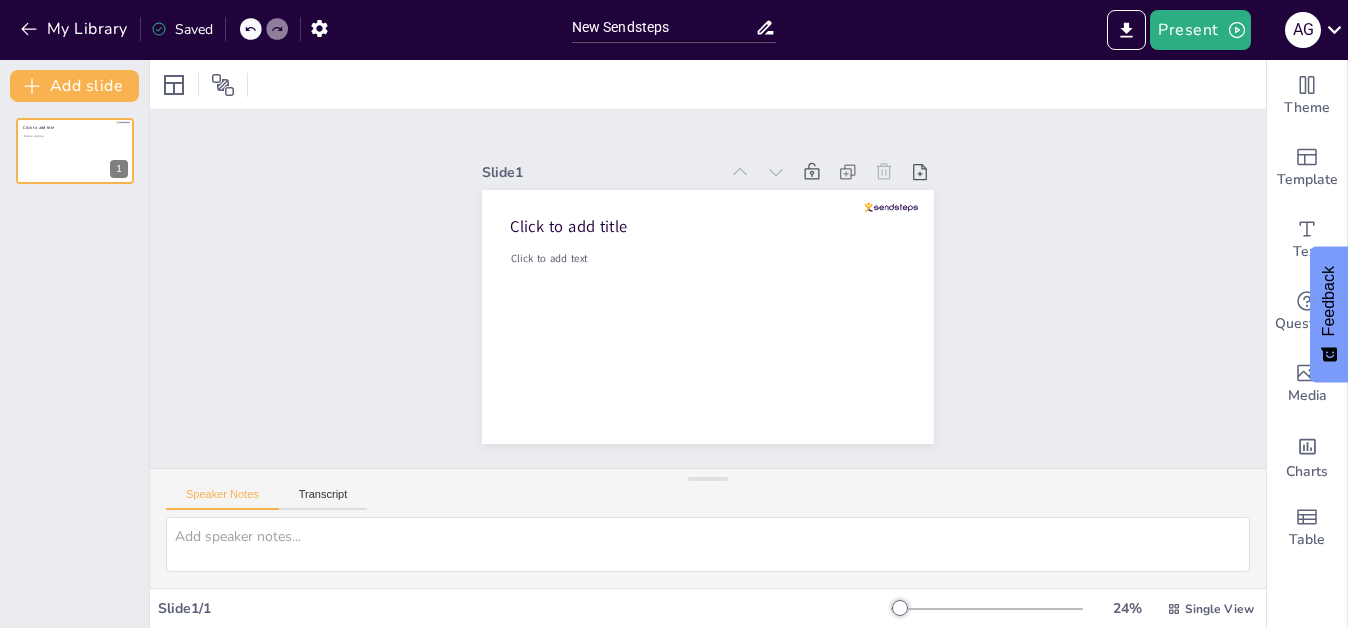 click on "My Library Saved" at bounding box center [169, 28] 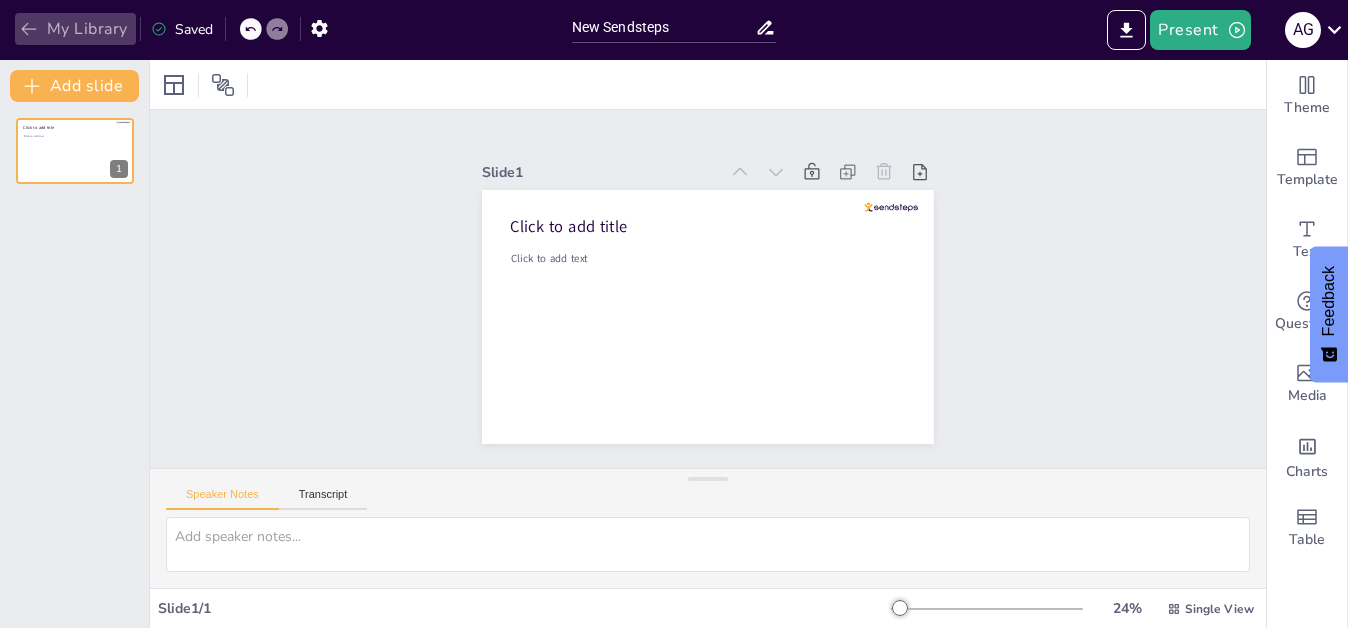 click 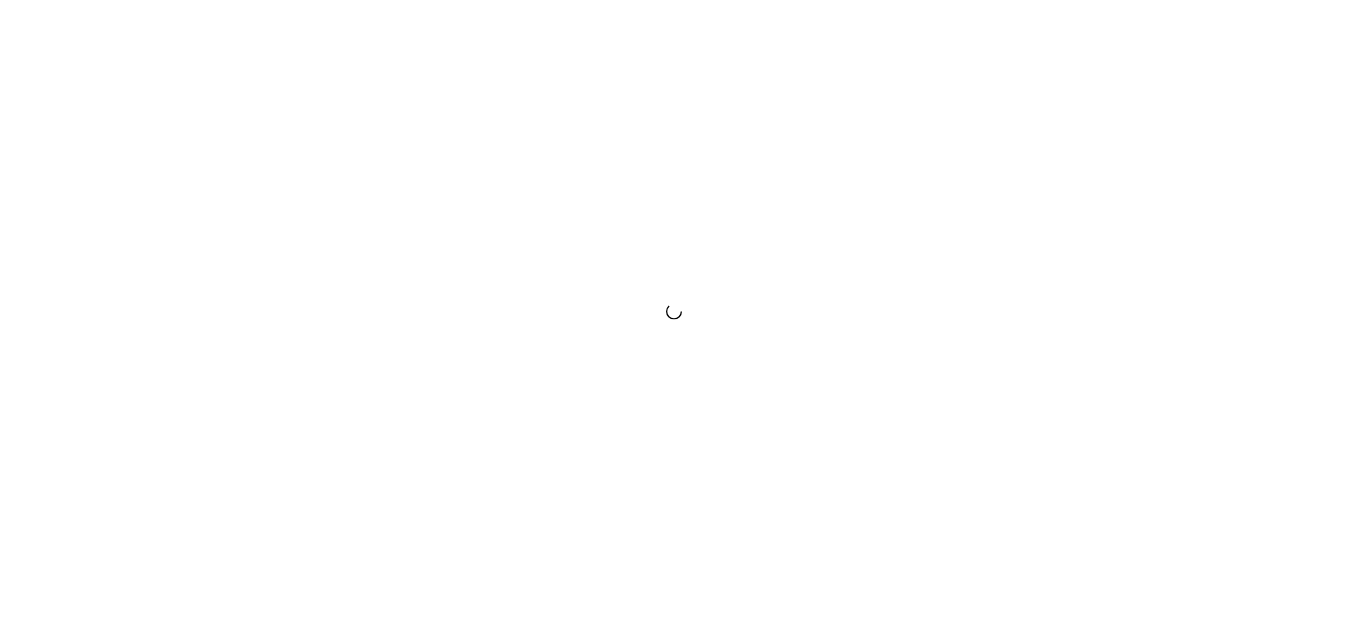 scroll, scrollTop: 0, scrollLeft: 0, axis: both 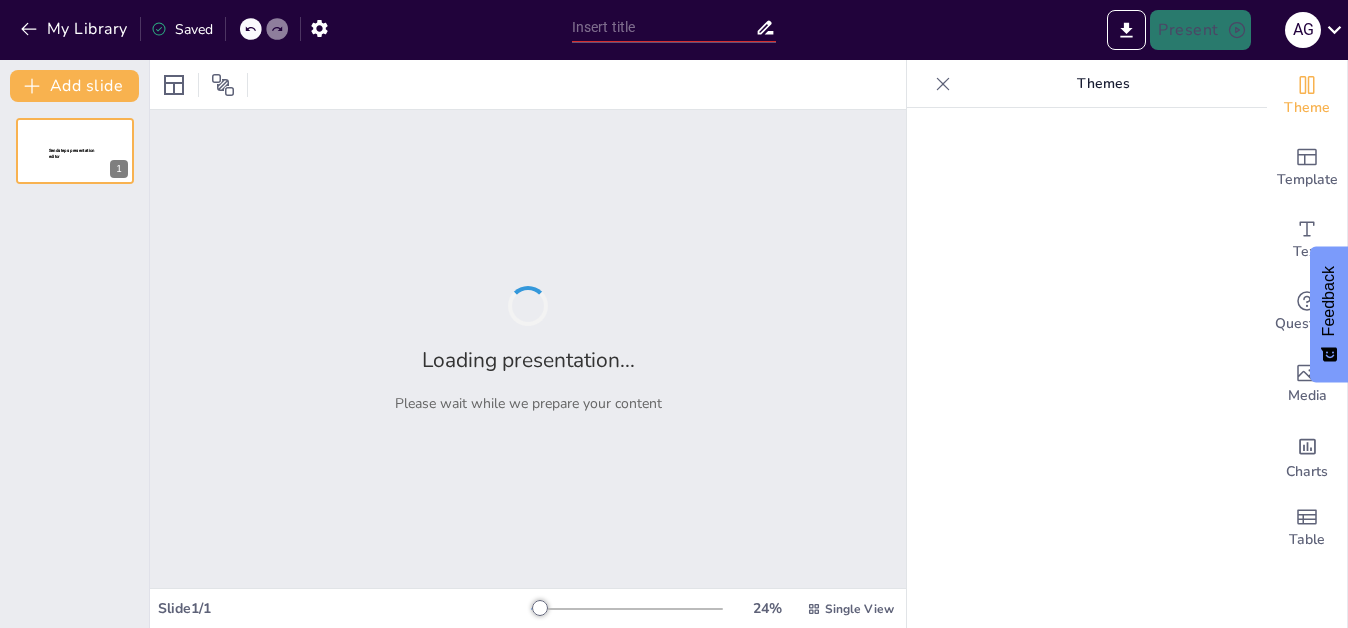 type on "Superando Desafíos: Padres como Guías en la Escalada y la Psicología Deportiva" 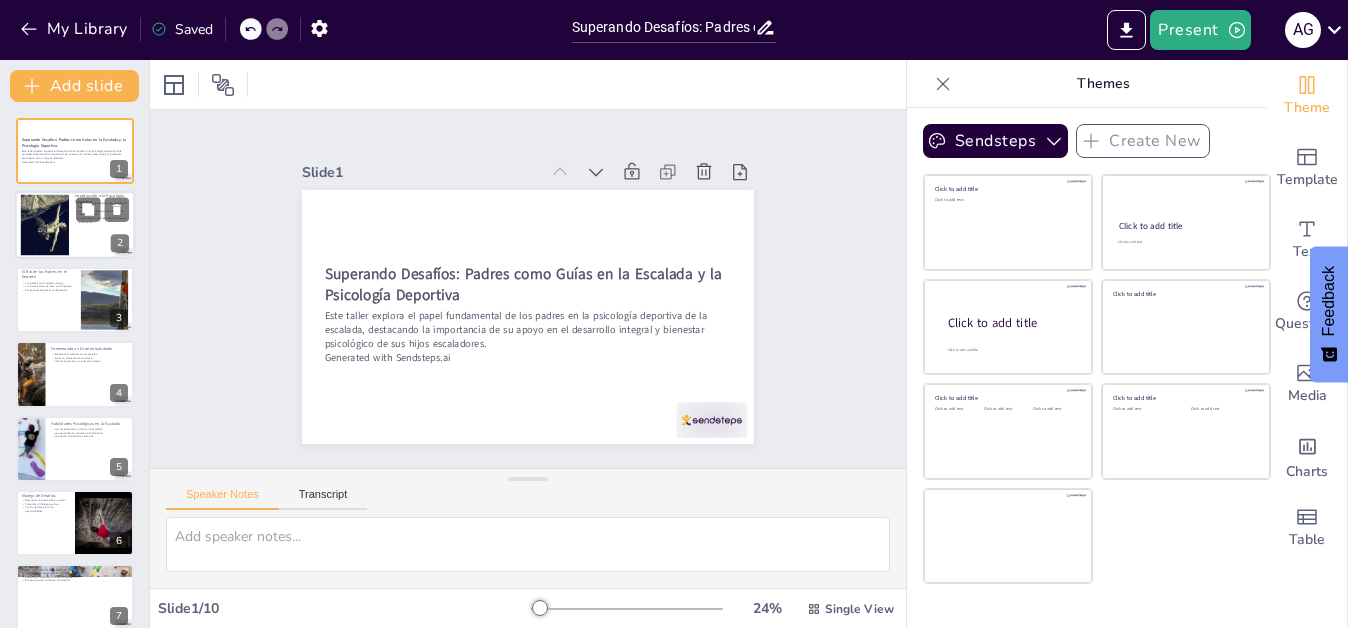 click at bounding box center [75, 226] 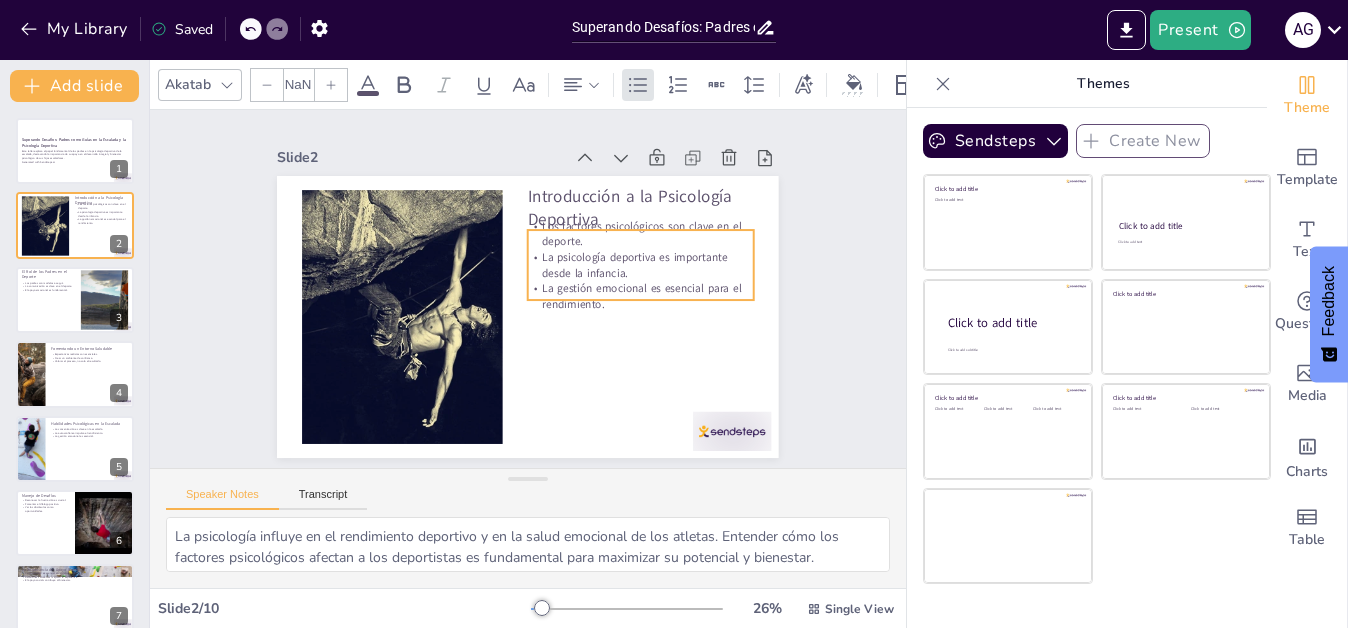 type on "32" 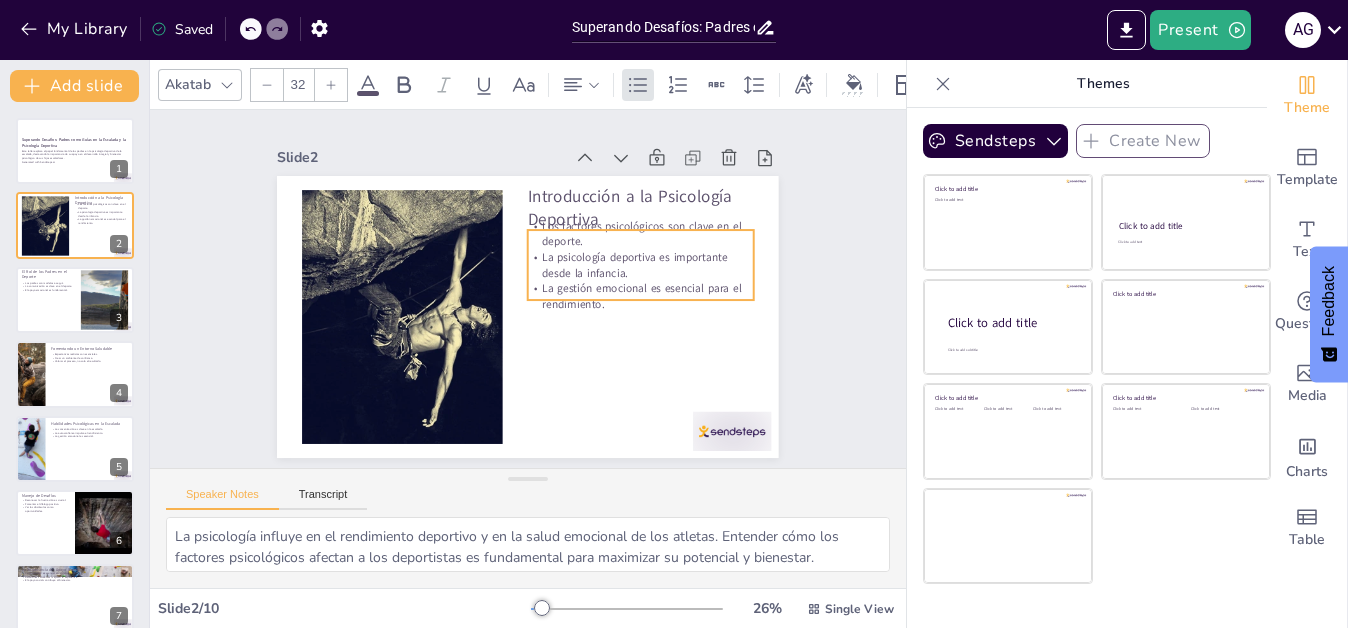 click on "La gestión emocional es esencial para el rendimiento." at bounding box center (636, 320) 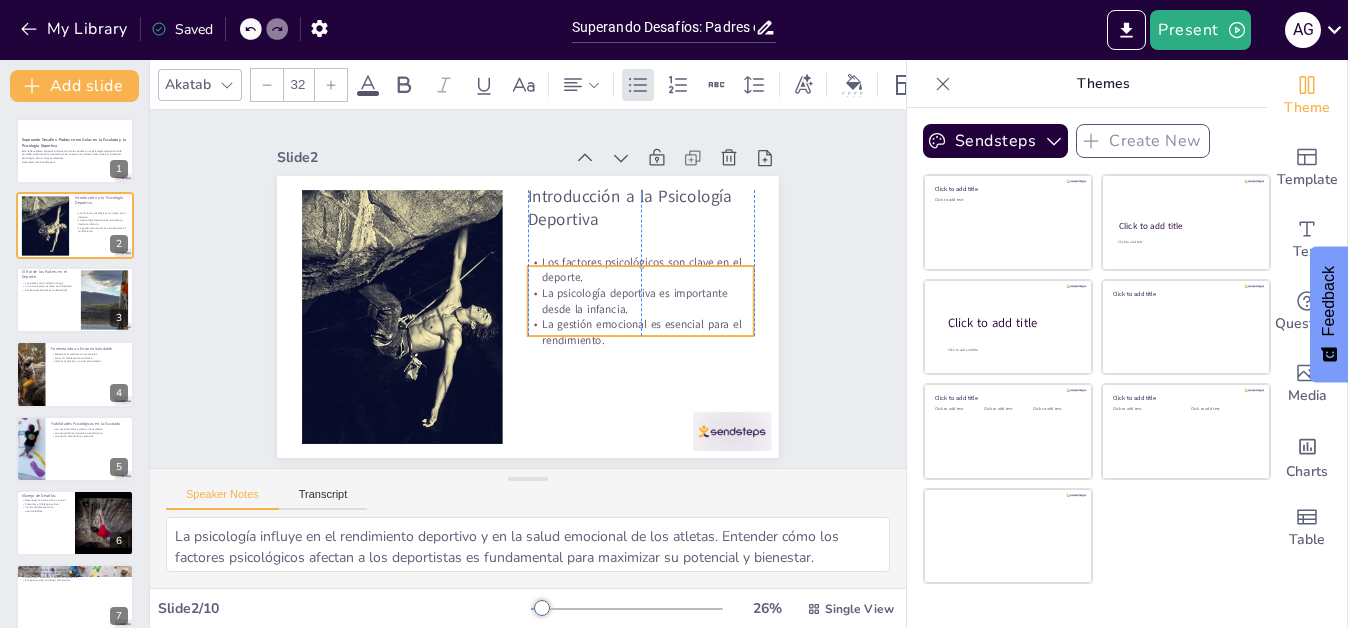 drag, startPoint x: 678, startPoint y: 259, endPoint x: 676, endPoint y: 295, distance: 36.05551 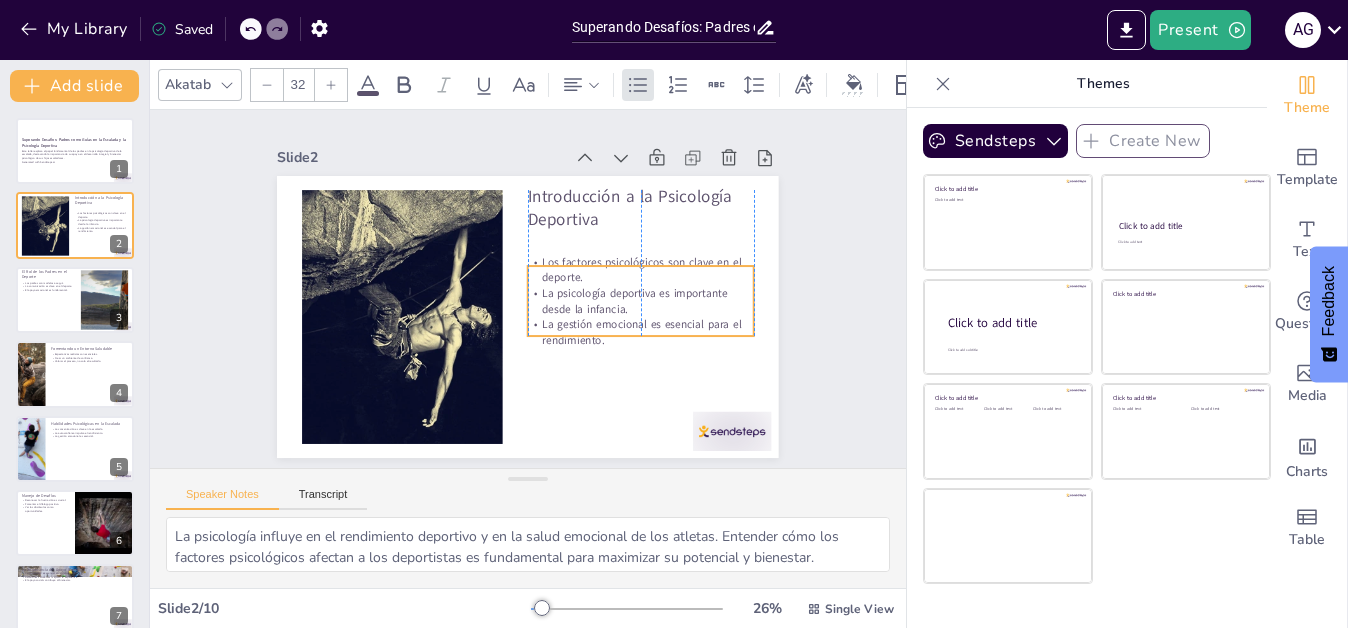 click on "La psicología deportiva es importante desde la infancia." at bounding box center (641, 301) 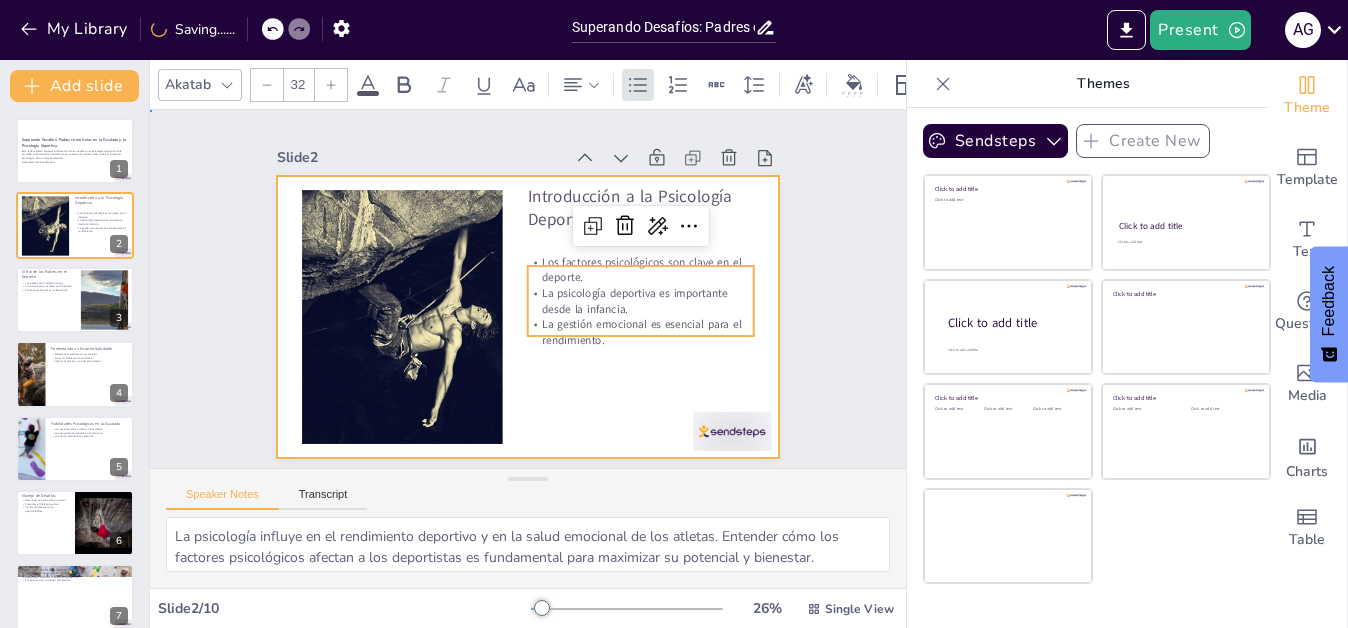 click at bounding box center (527, 317) 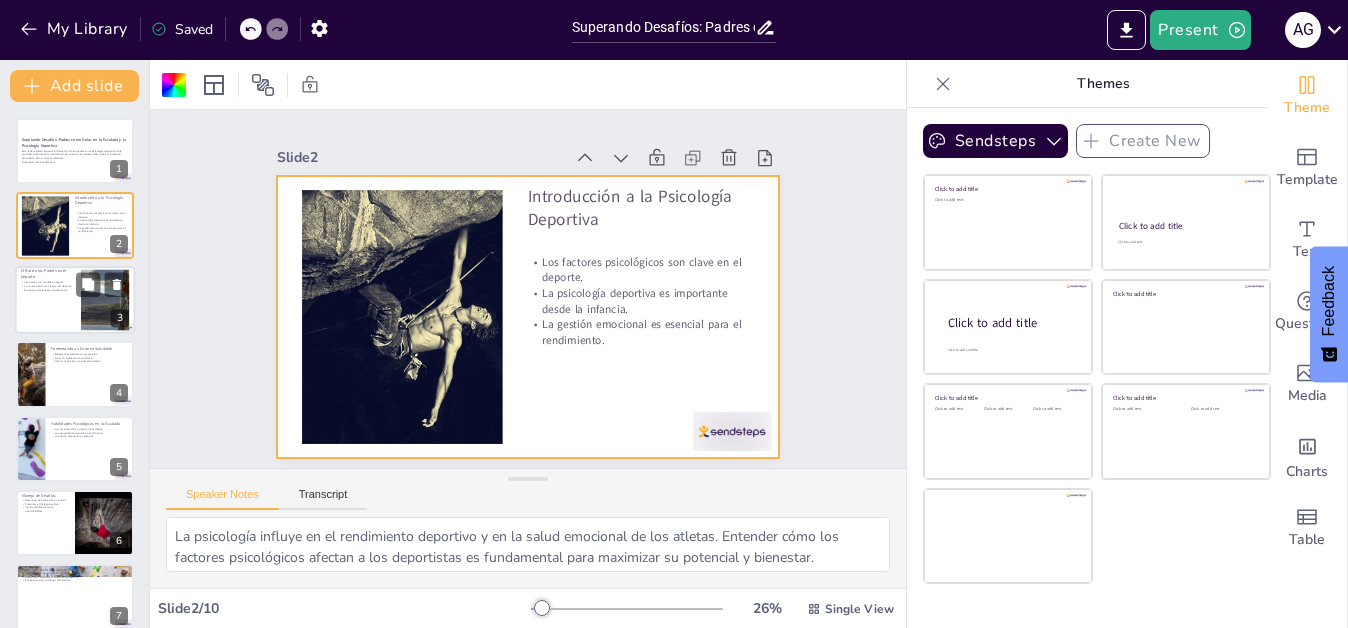 click at bounding box center (105, 299) 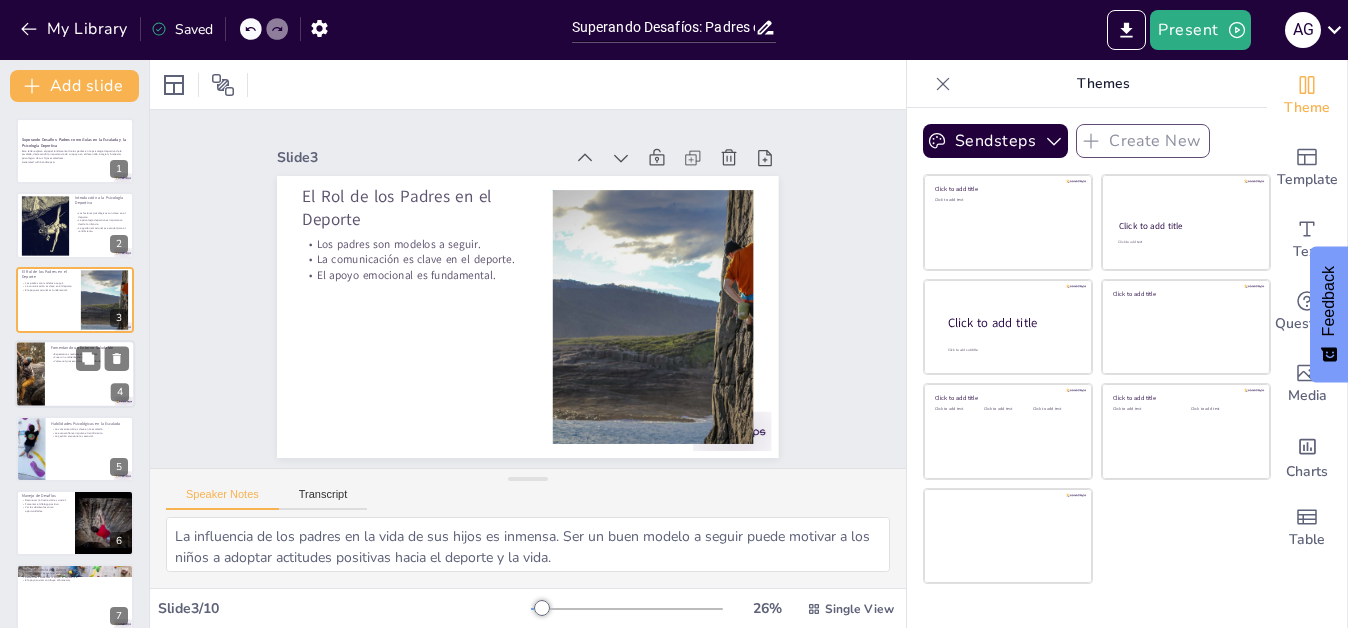 click at bounding box center (75, 374) 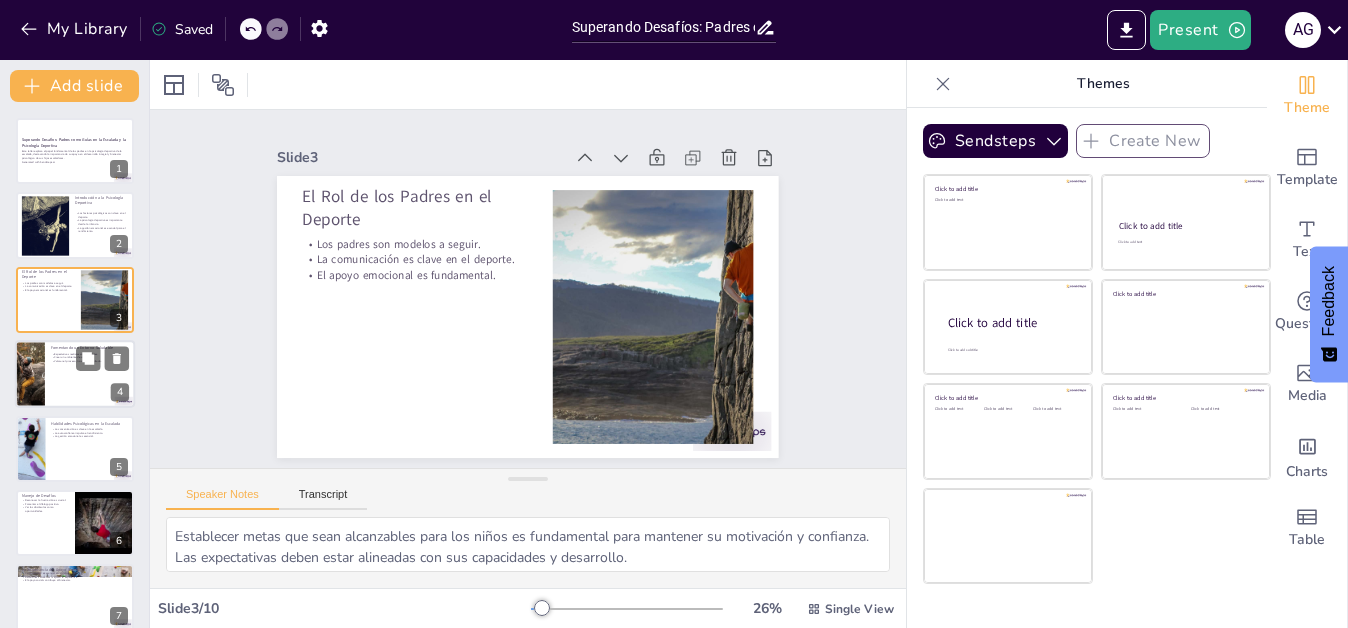 scroll, scrollTop: 9, scrollLeft: 0, axis: vertical 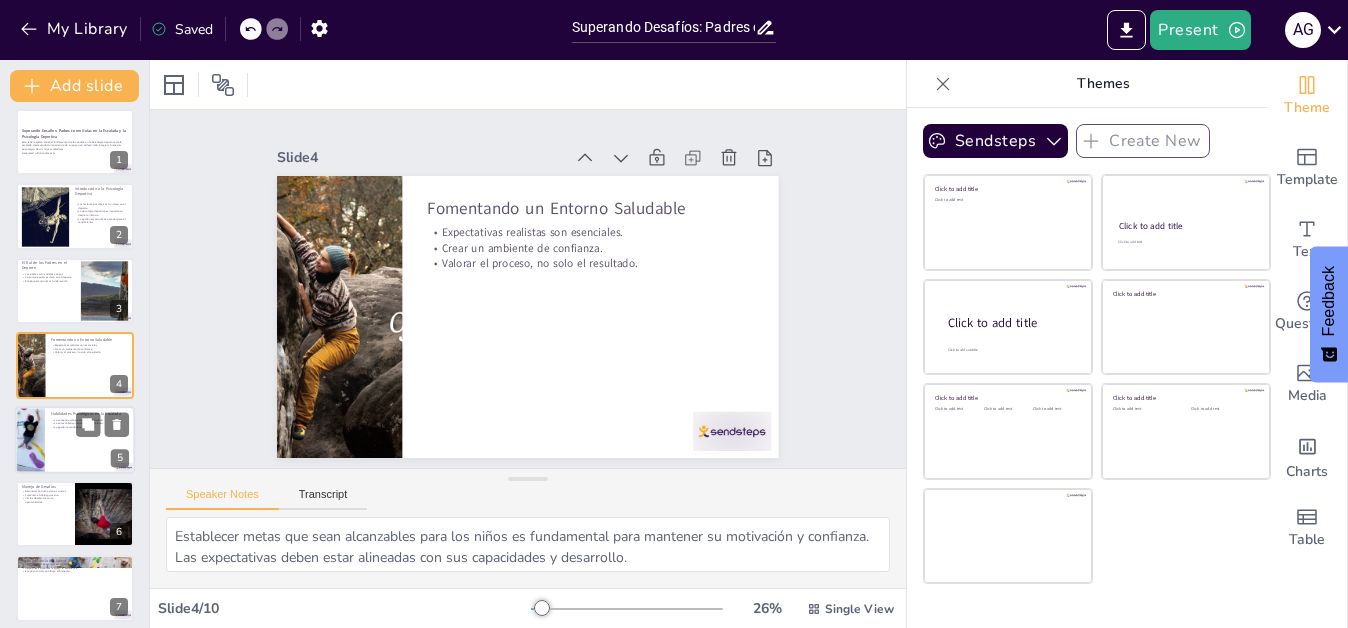 click at bounding box center [75, 440] 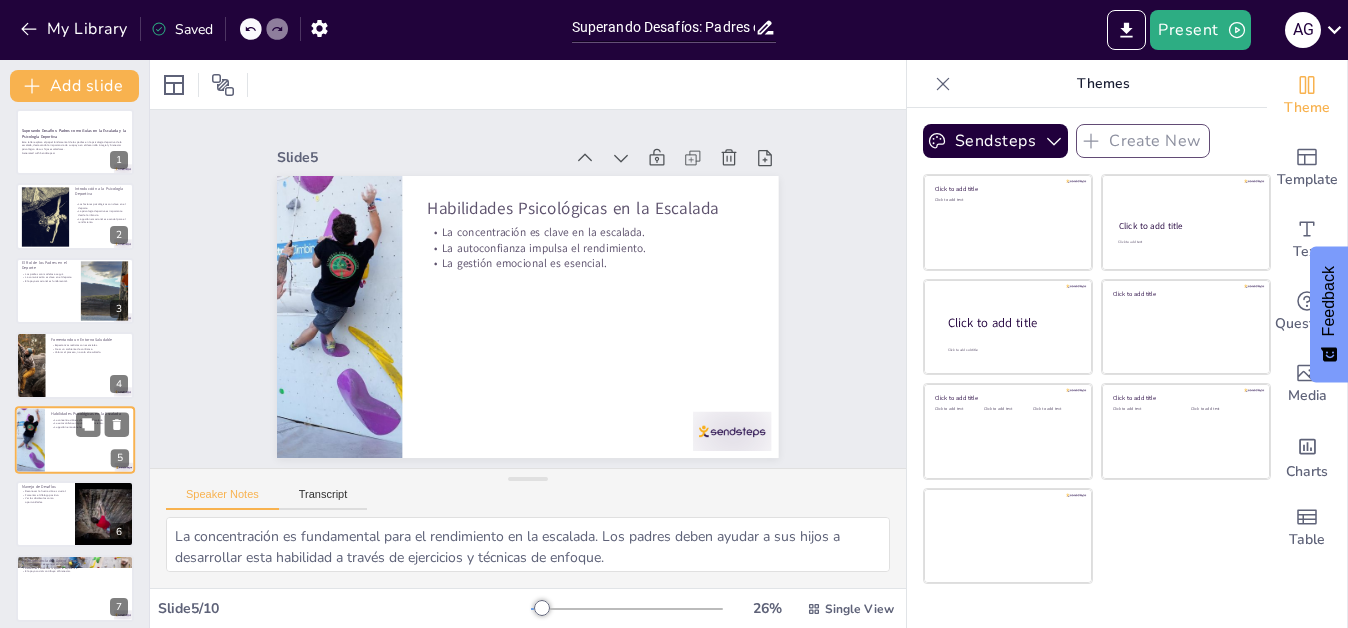 scroll, scrollTop: 84, scrollLeft: 0, axis: vertical 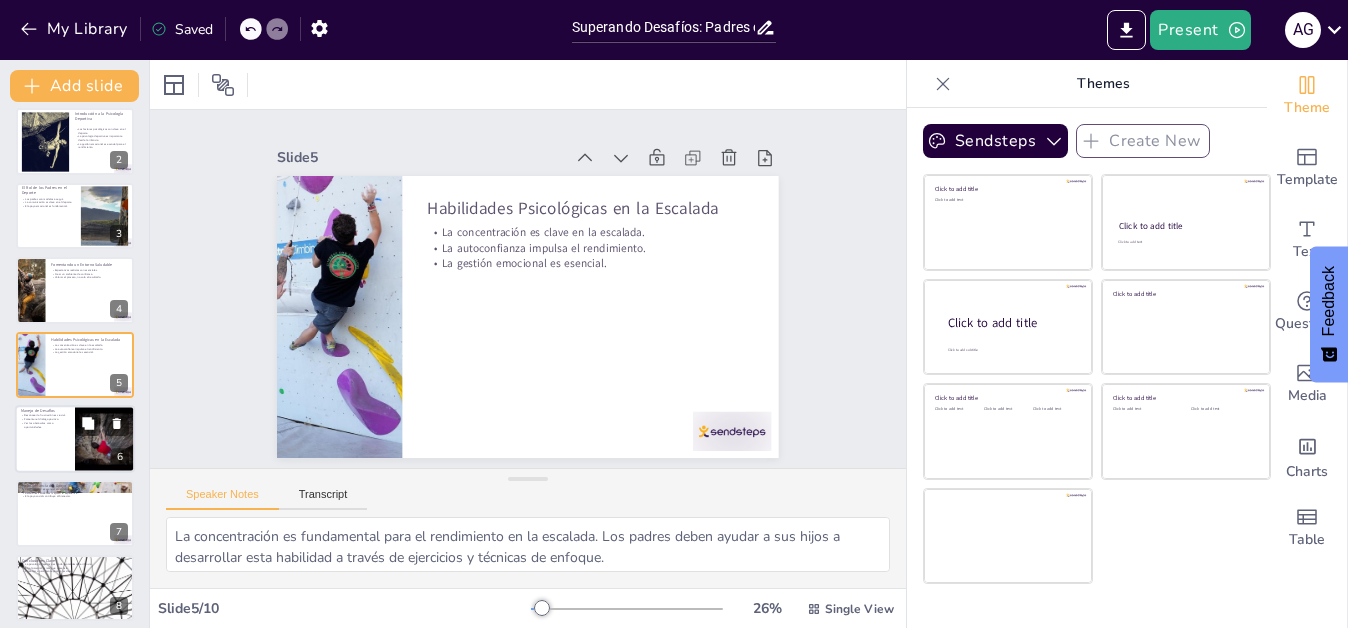 click at bounding box center [75, 439] 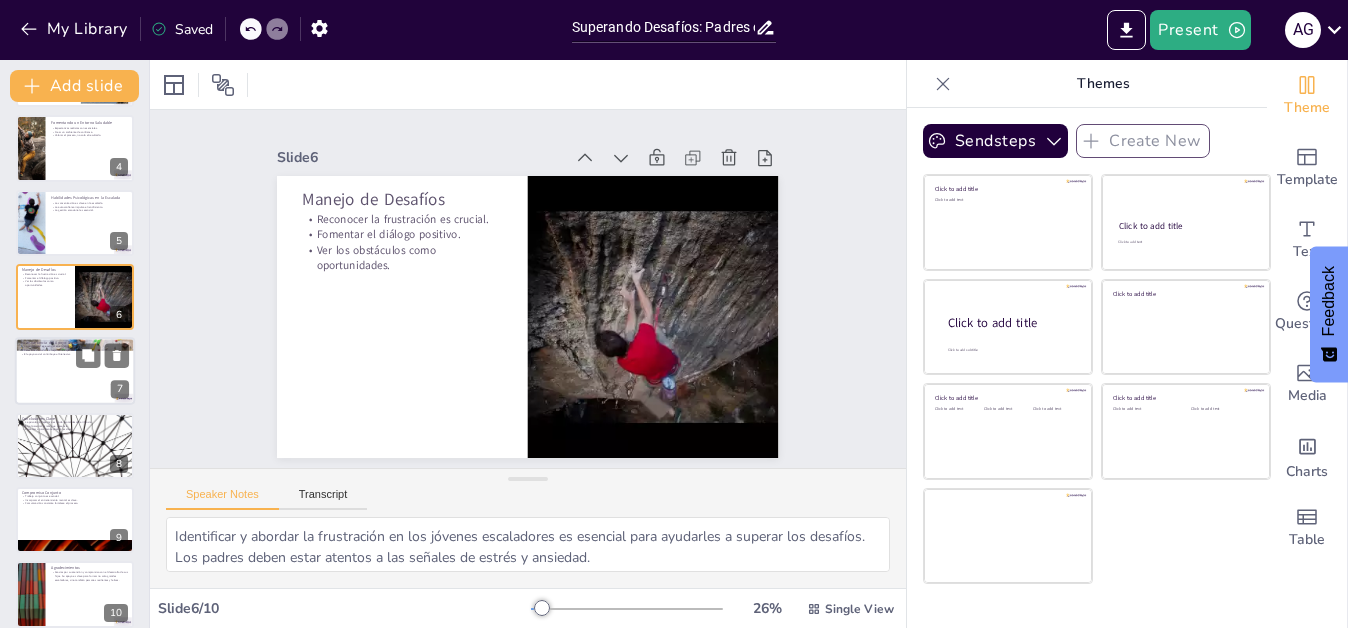 scroll, scrollTop: 232, scrollLeft: 0, axis: vertical 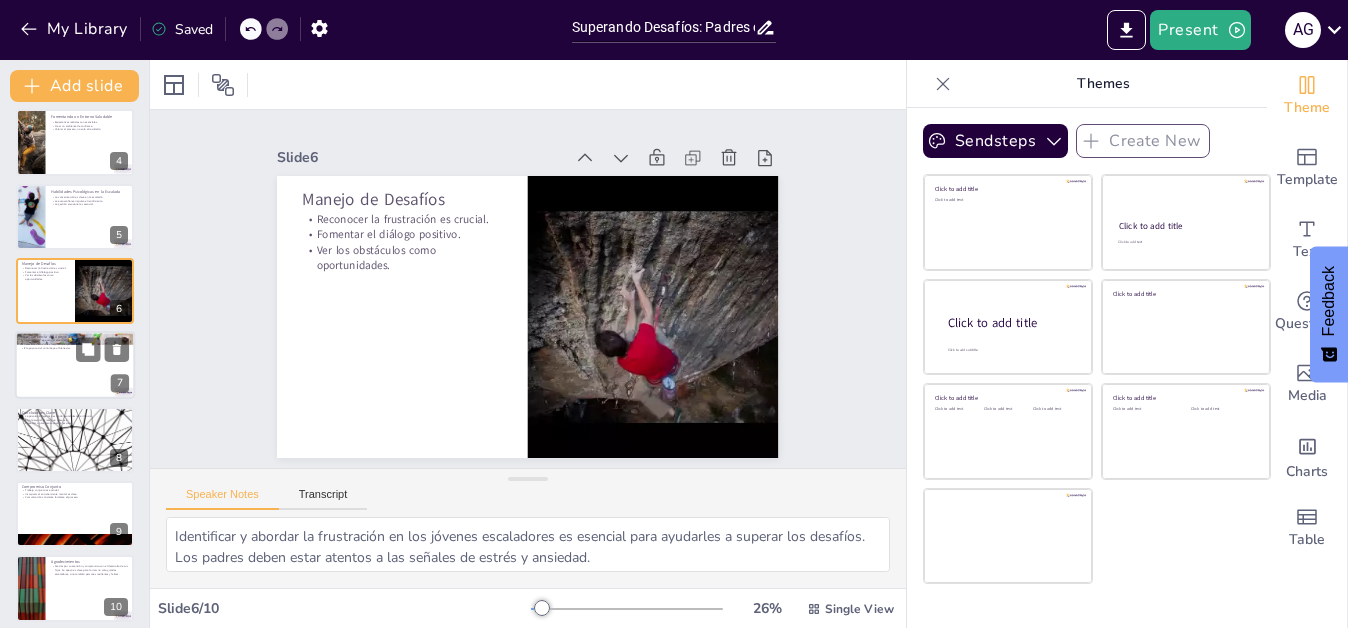 click at bounding box center (75, 366) 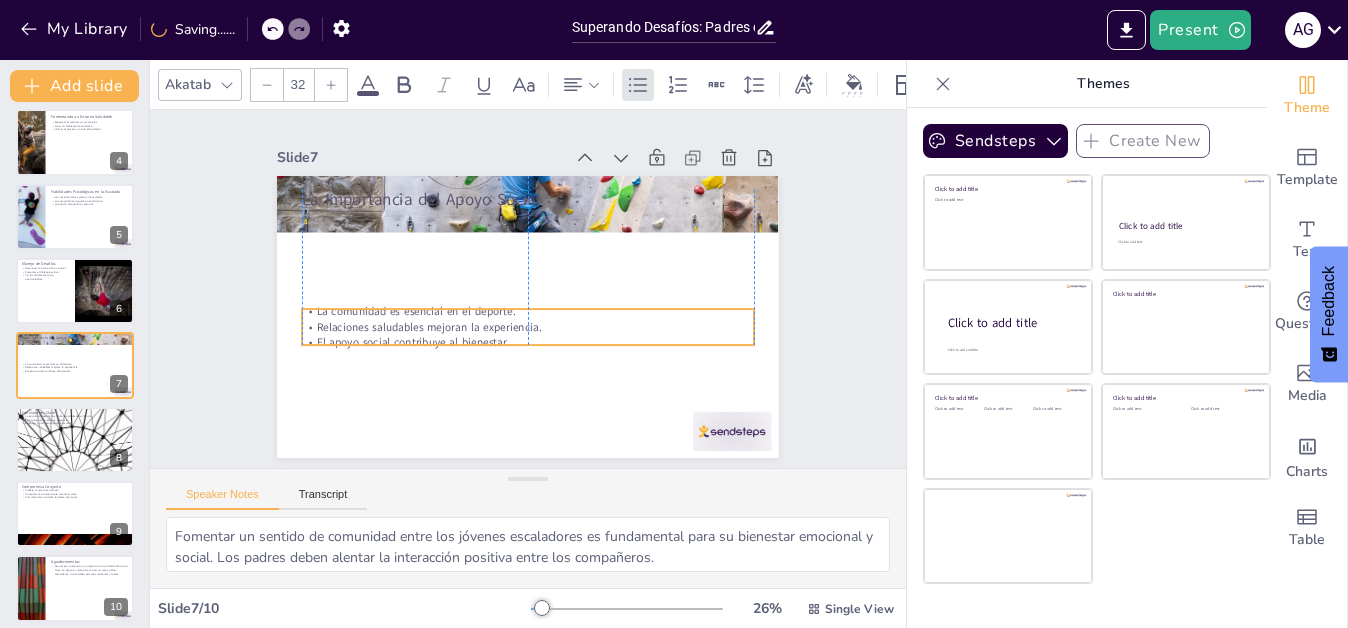 drag, startPoint x: 378, startPoint y: 241, endPoint x: 374, endPoint y: 337, distance: 96.0833 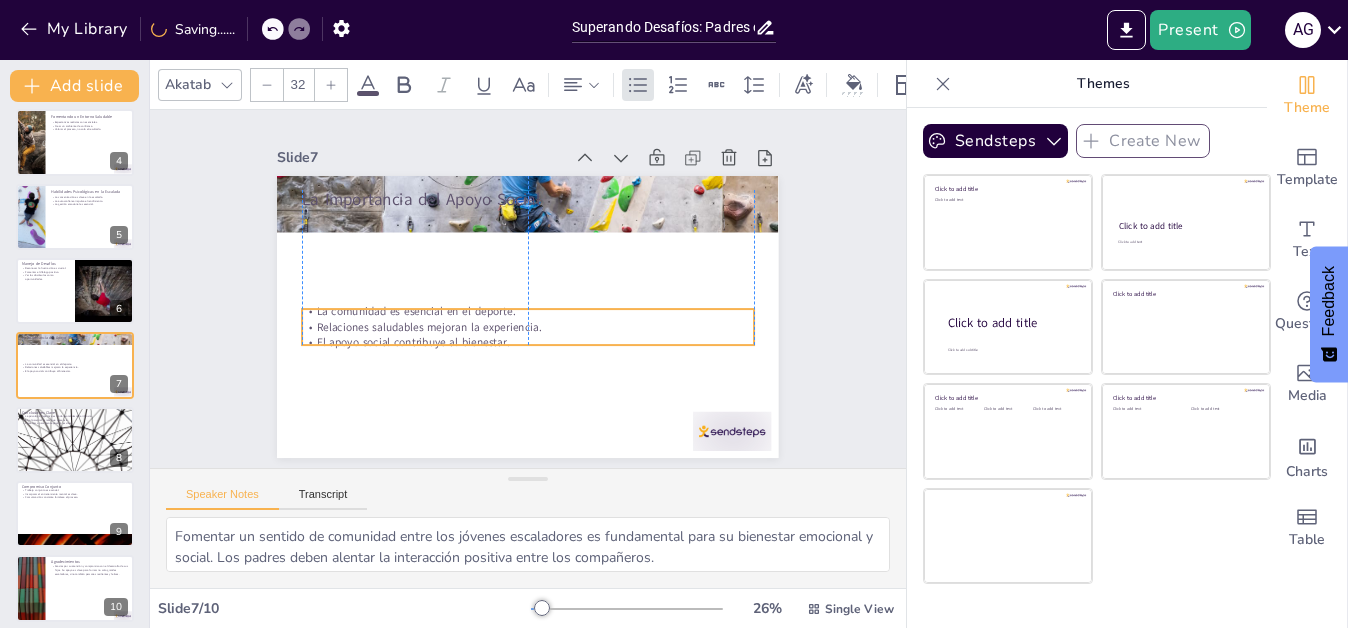 click on "El apoyo social contribuye al bienestar." at bounding box center [517, 341] 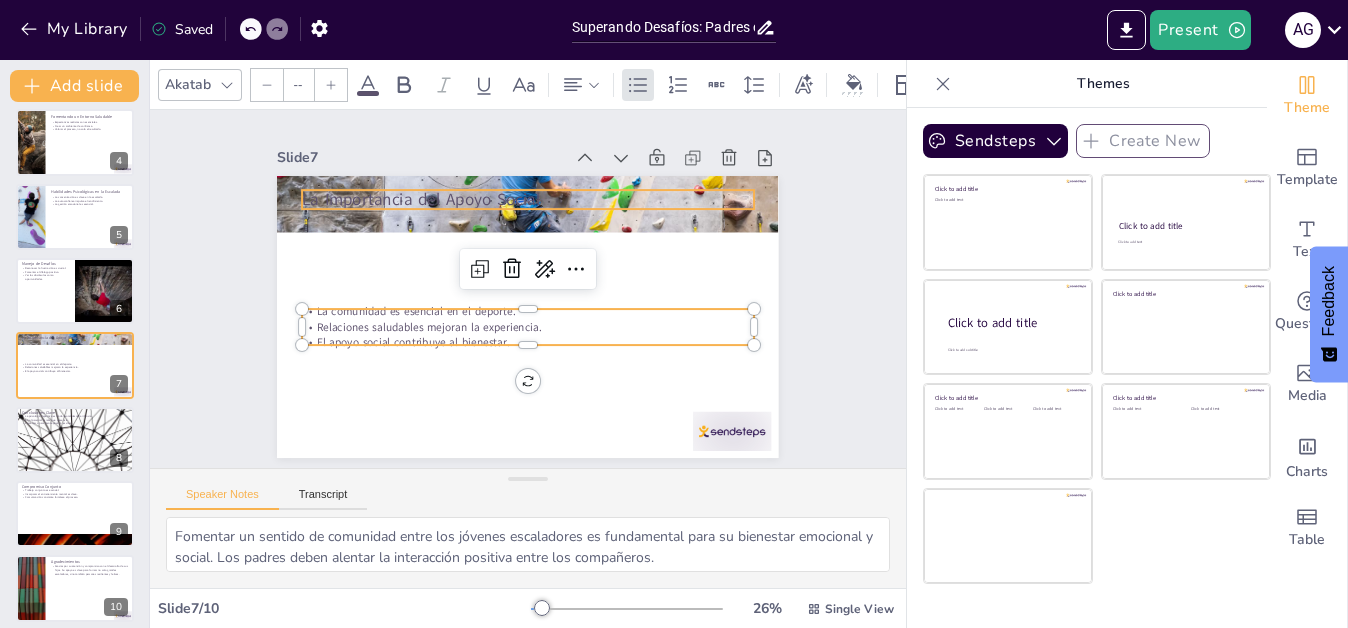 type on "48" 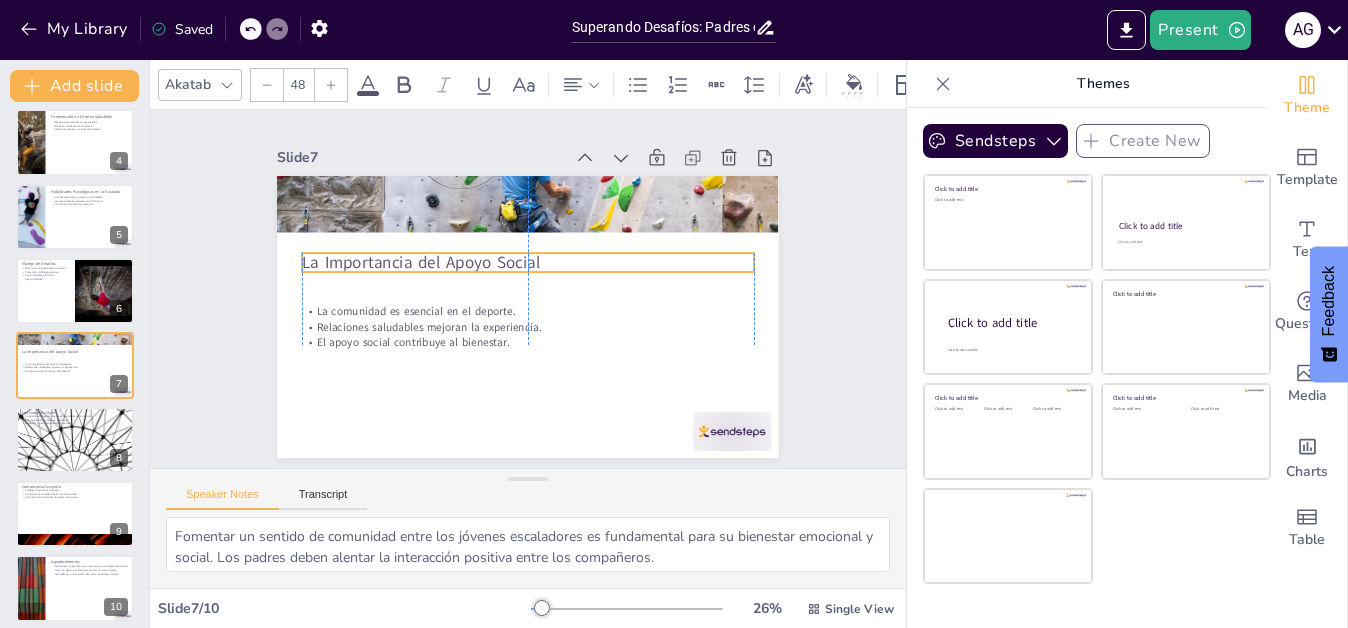 drag, startPoint x: 413, startPoint y: 191, endPoint x: 412, endPoint y: 255, distance: 64.00781 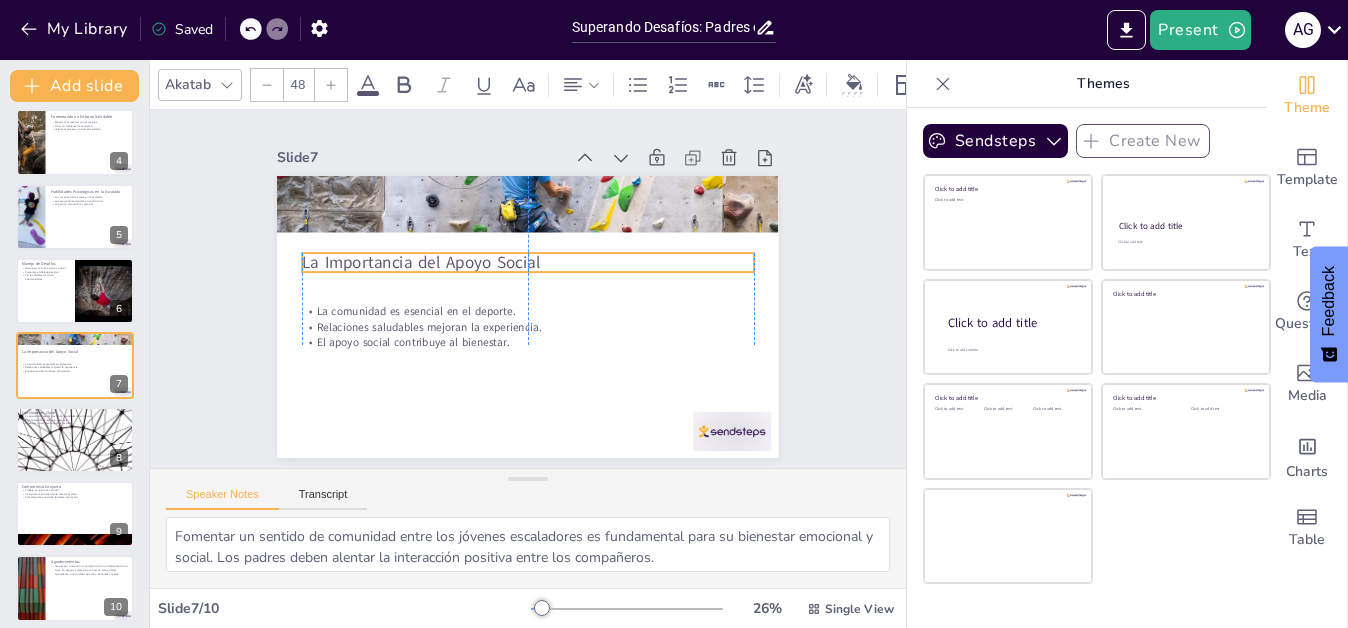 click on "La Importancia del Apoyo Social" at bounding box center (533, 263) 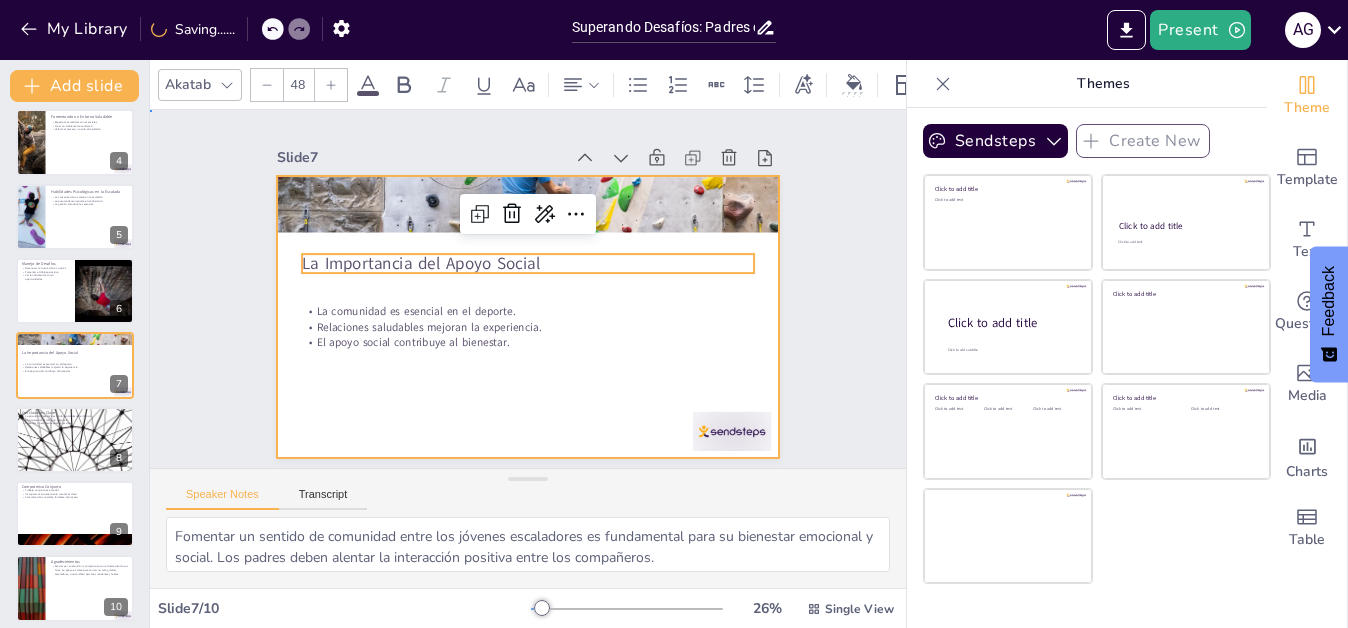 click at bounding box center [525, 316] 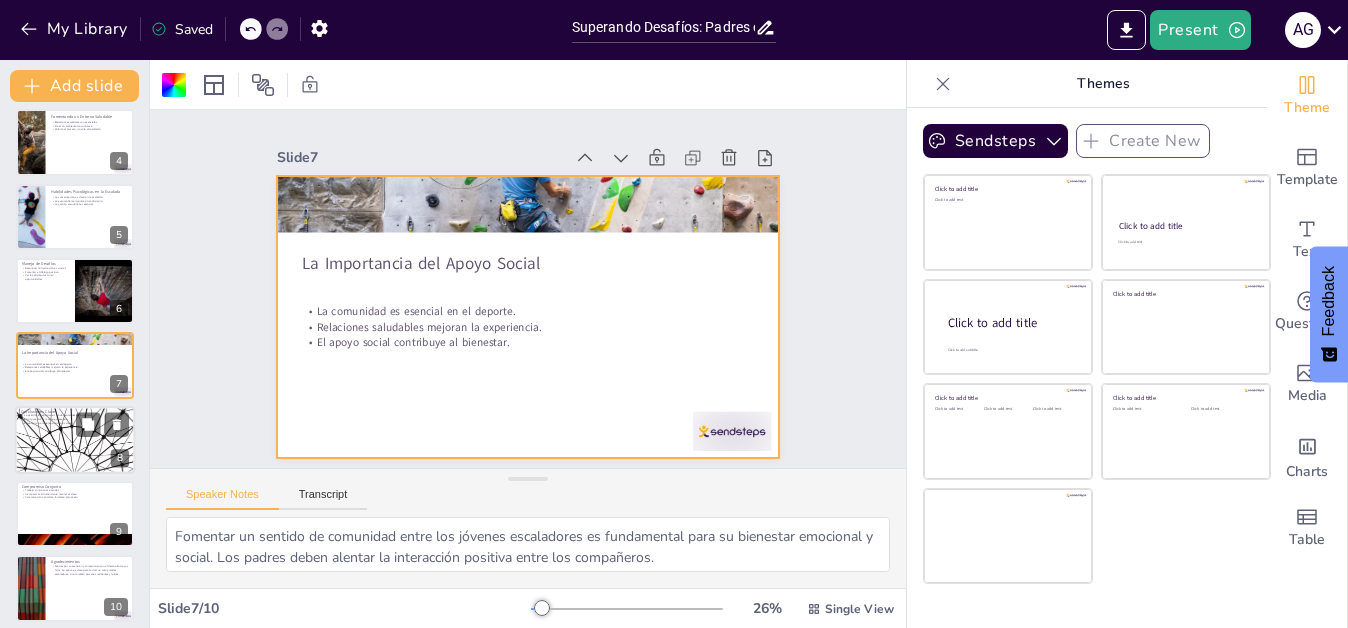 click at bounding box center (75, 440) 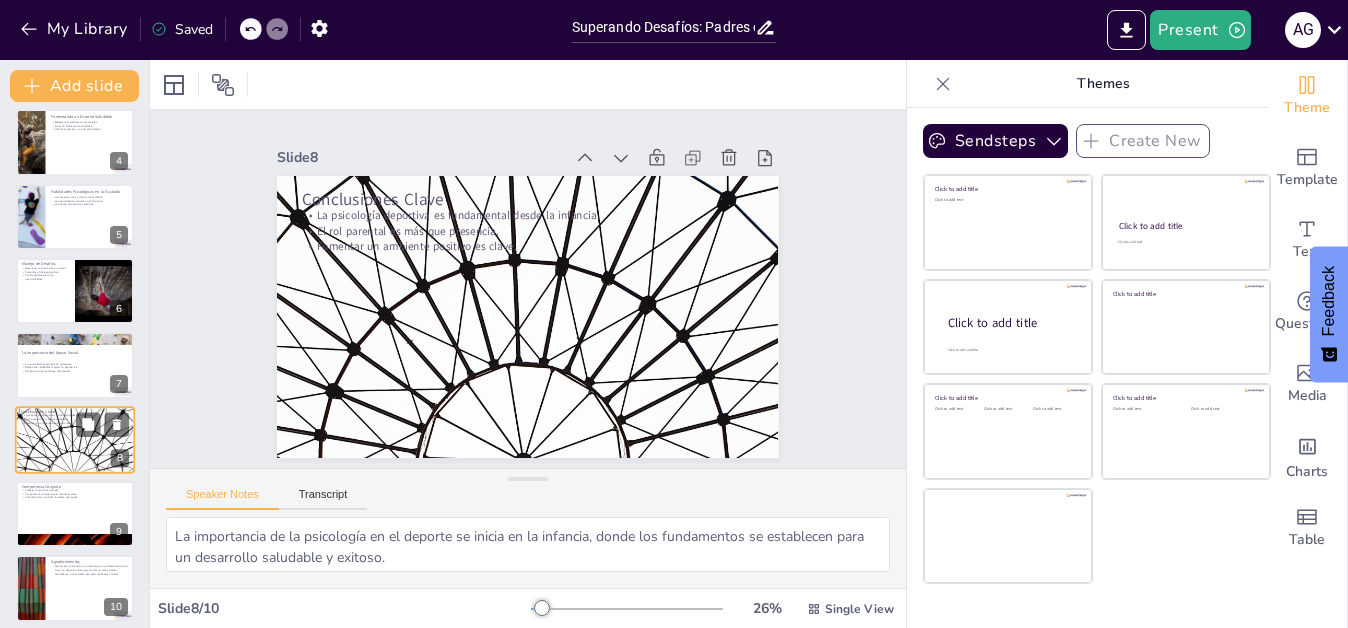 scroll, scrollTop: 242, scrollLeft: 0, axis: vertical 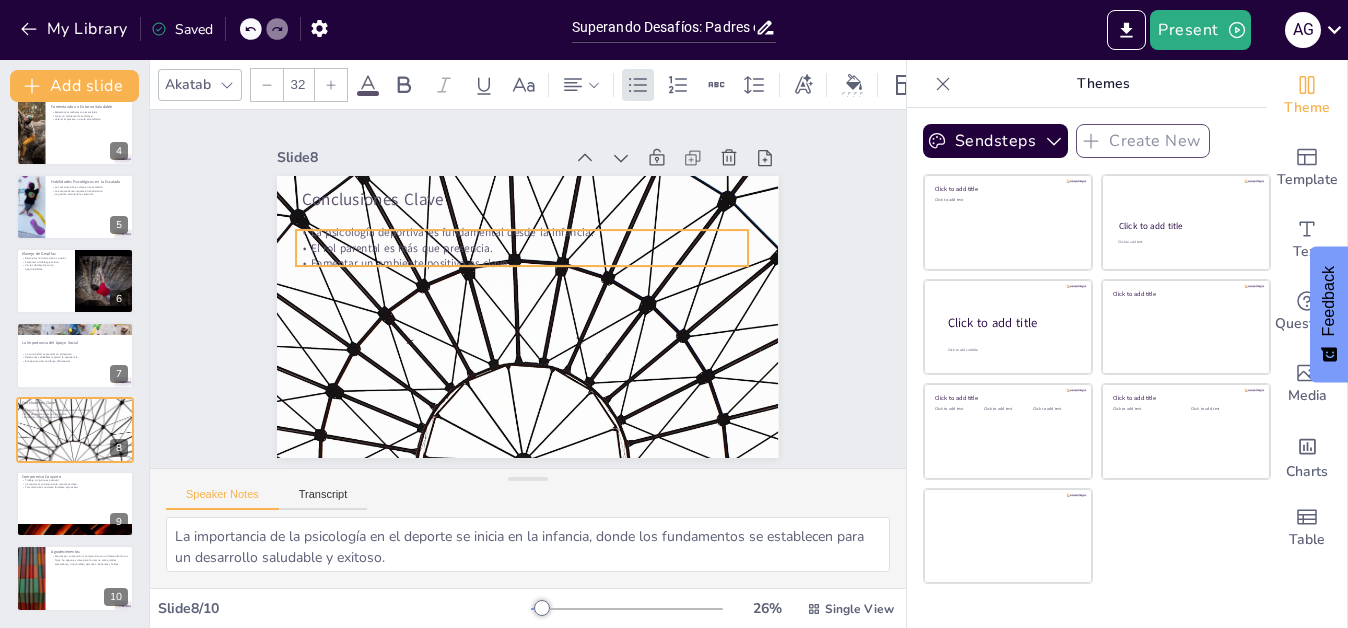 drag, startPoint x: 432, startPoint y: 226, endPoint x: 426, endPoint y: 243, distance: 18.027756 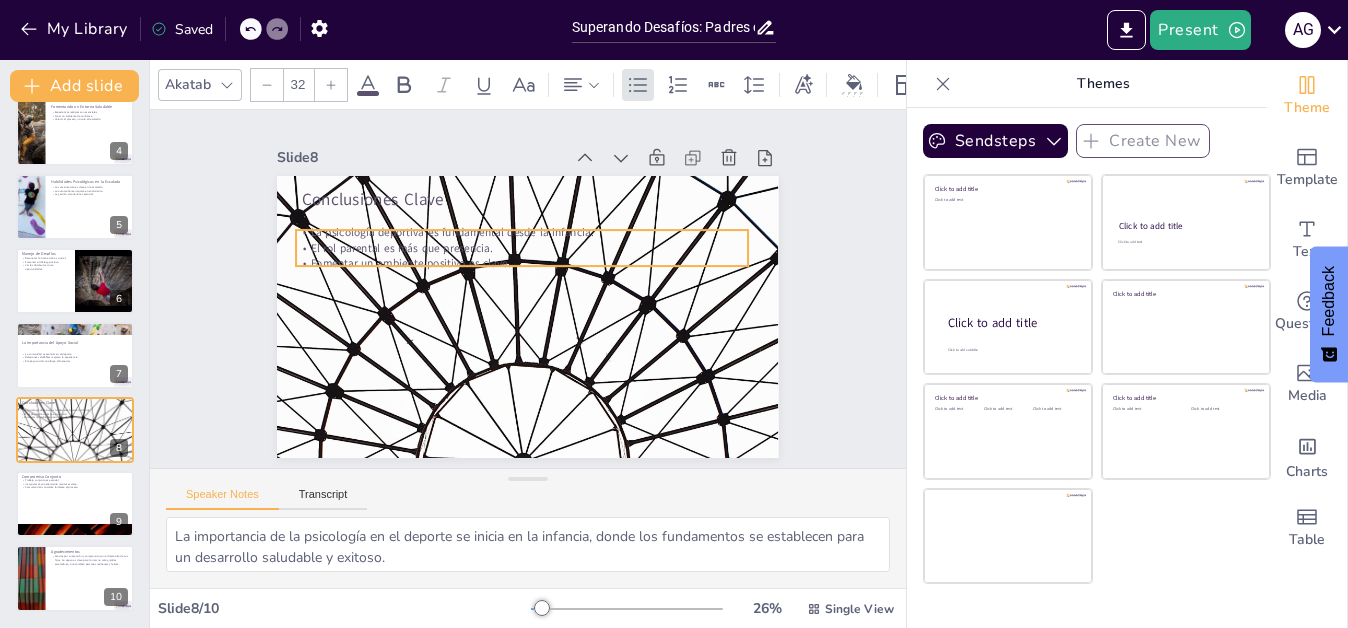 click on "El rol parental es más que presencia." at bounding box center [521, 248] 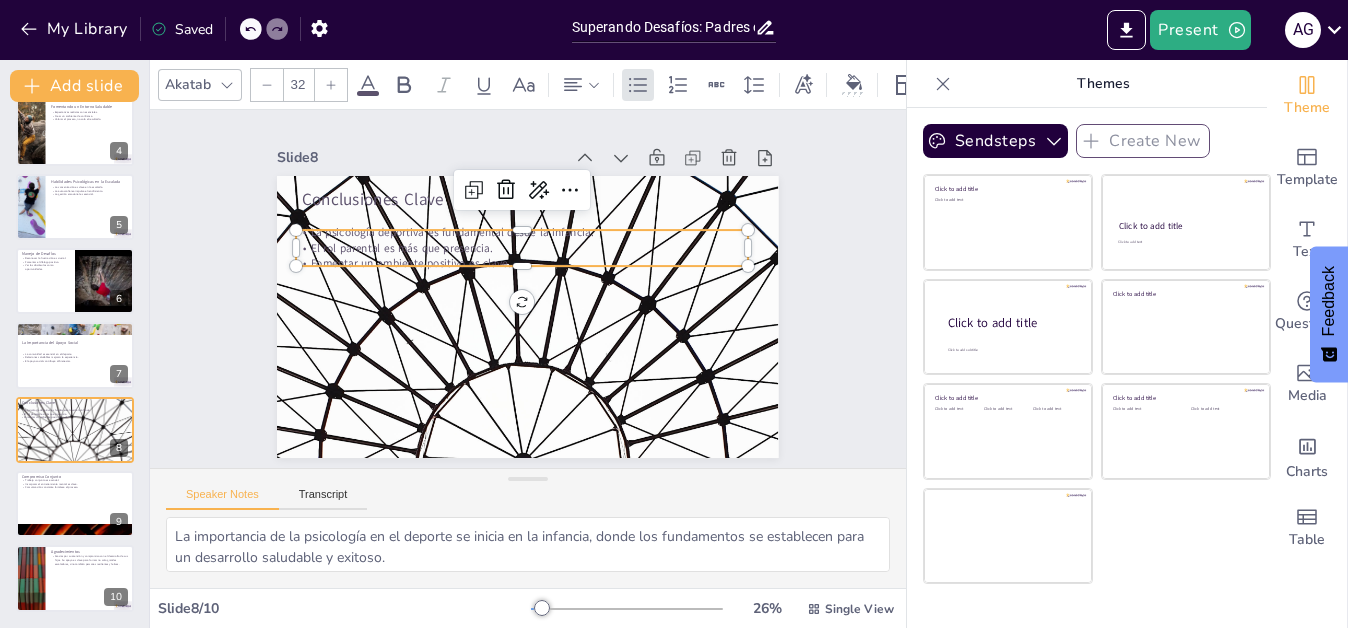 click on "El rol parental es más que presencia." at bounding box center (526, 247) 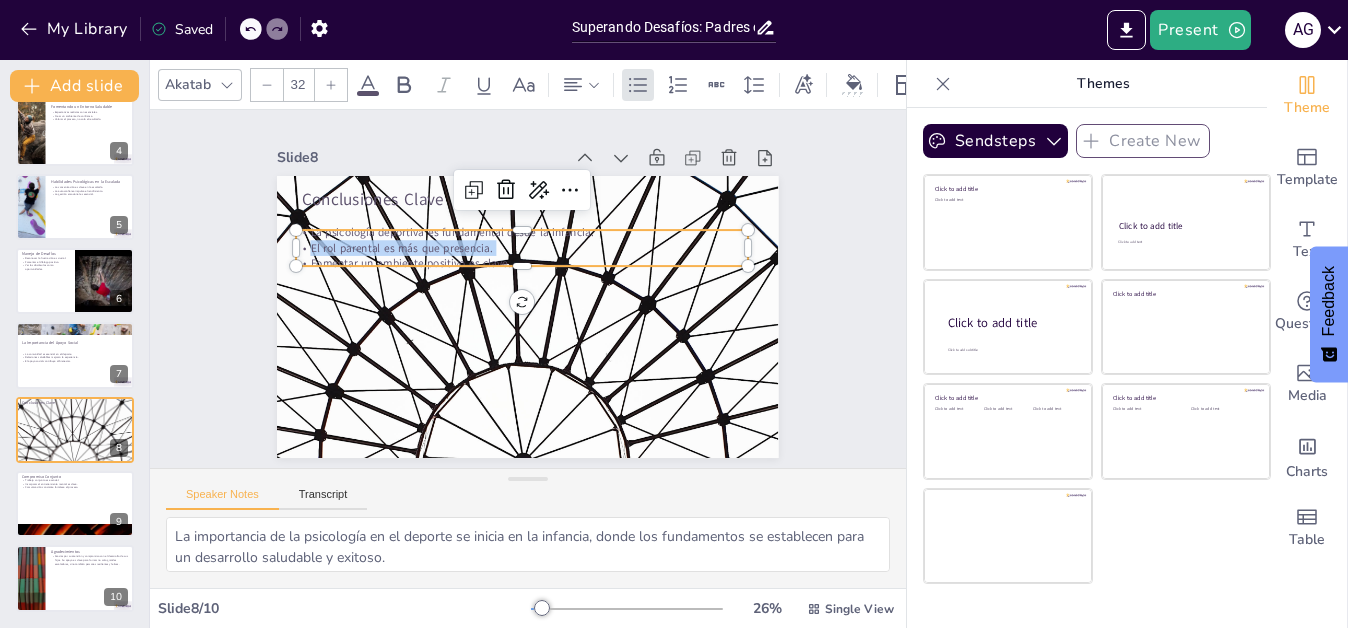 click on "El rol parental es más que presencia." at bounding box center [526, 247] 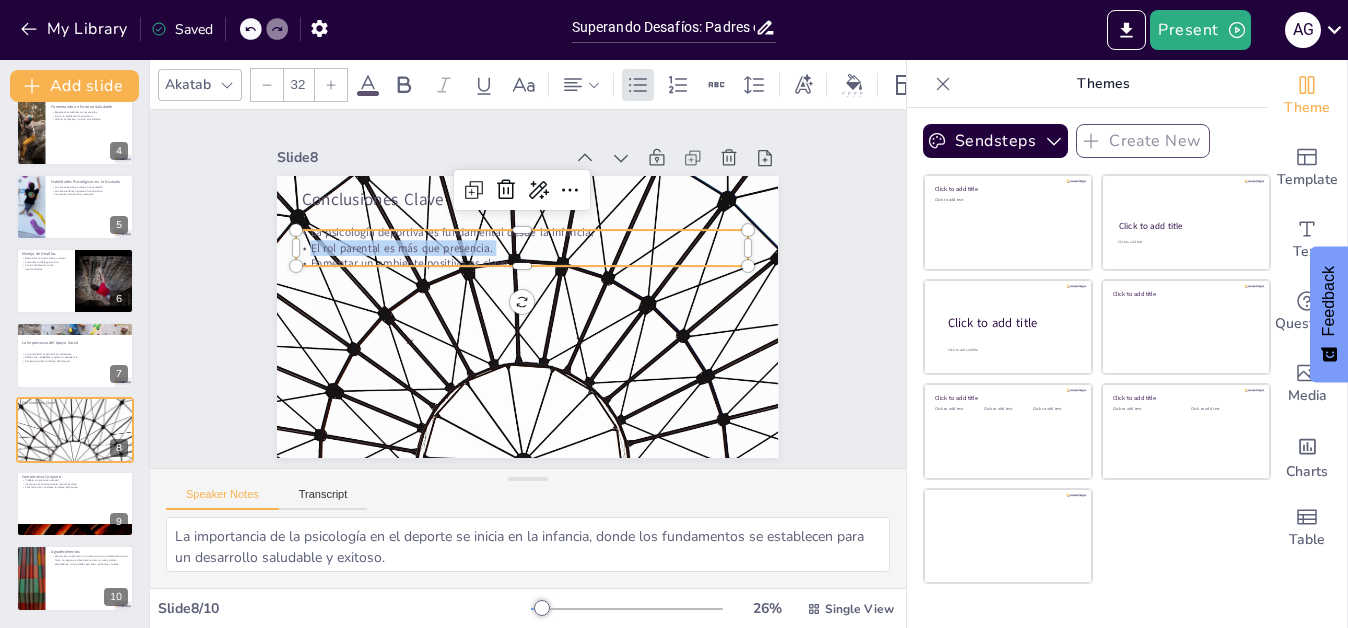 click on "El rol parental es más que presencia." at bounding box center (526, 247) 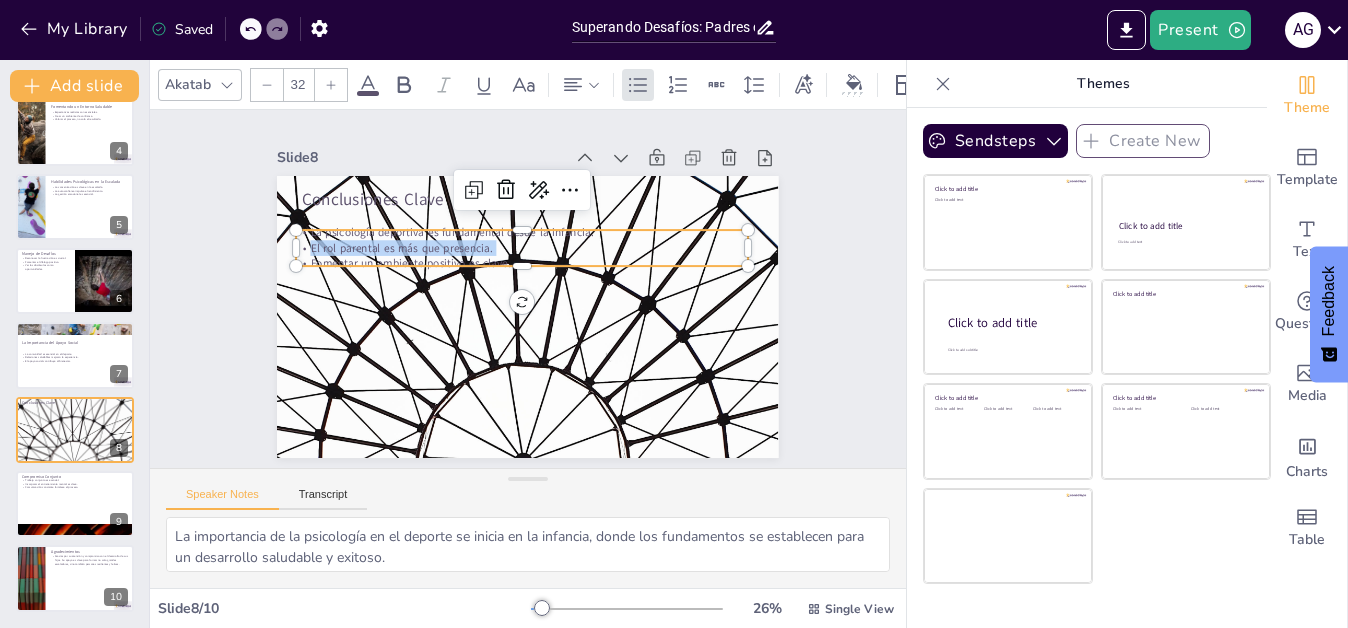 click on "El rol parental es más que presencia." at bounding box center (526, 247) 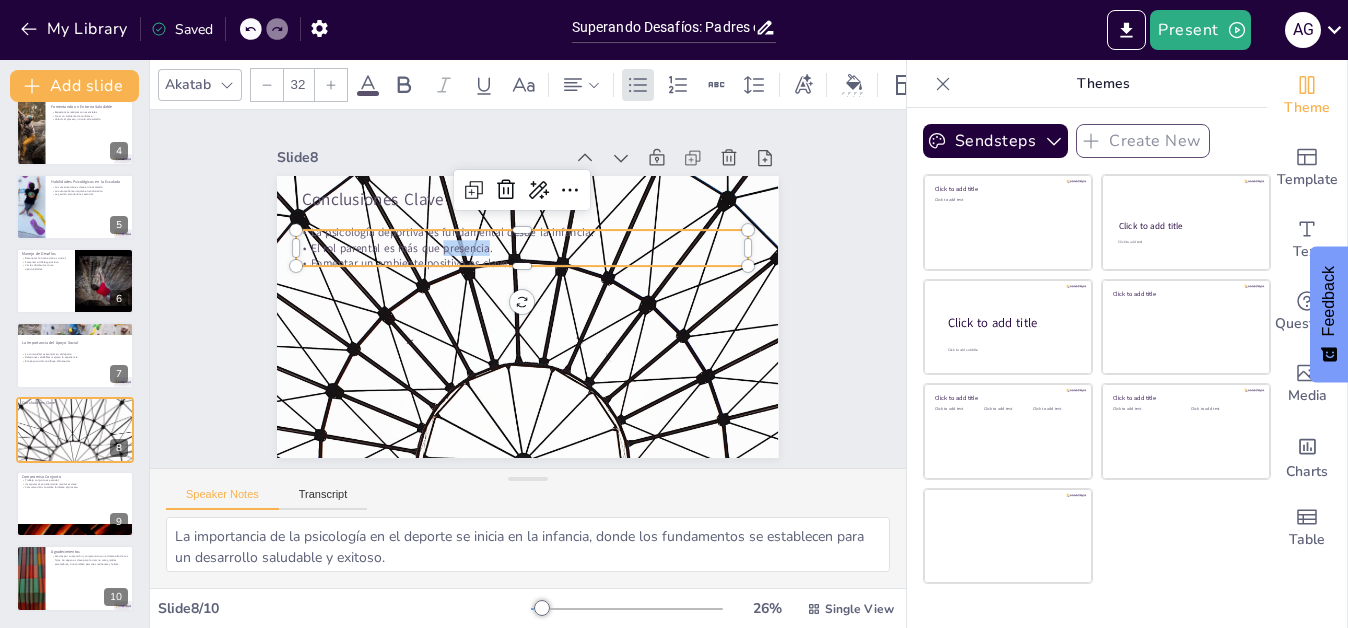 click on "El rol parental es más que presencia." at bounding box center [558, 260] 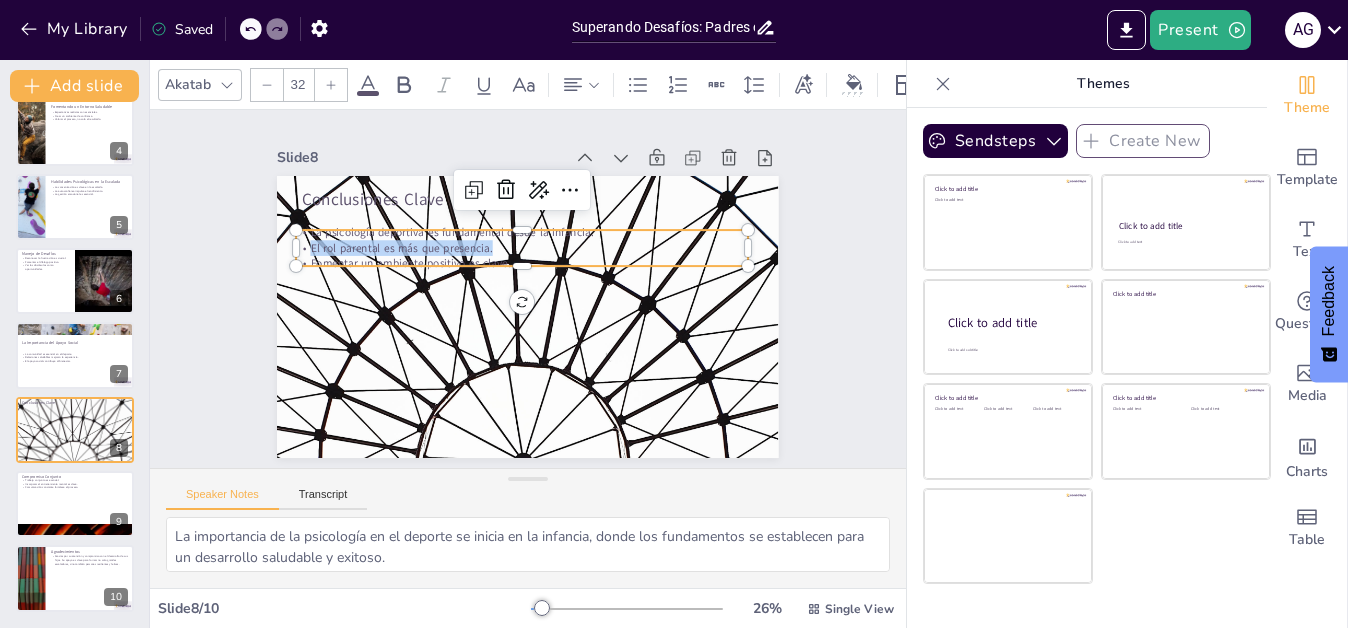 click on "El rol parental es más que presencia." at bounding box center (526, 247) 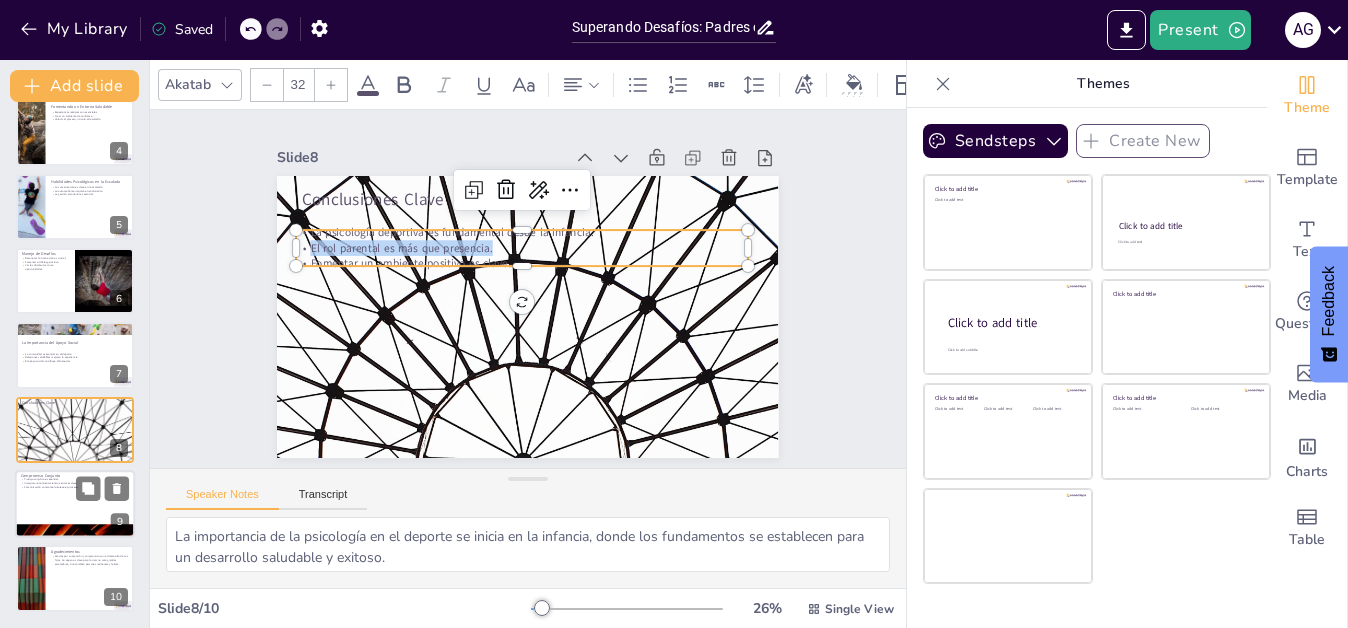 click at bounding box center (75, 504) 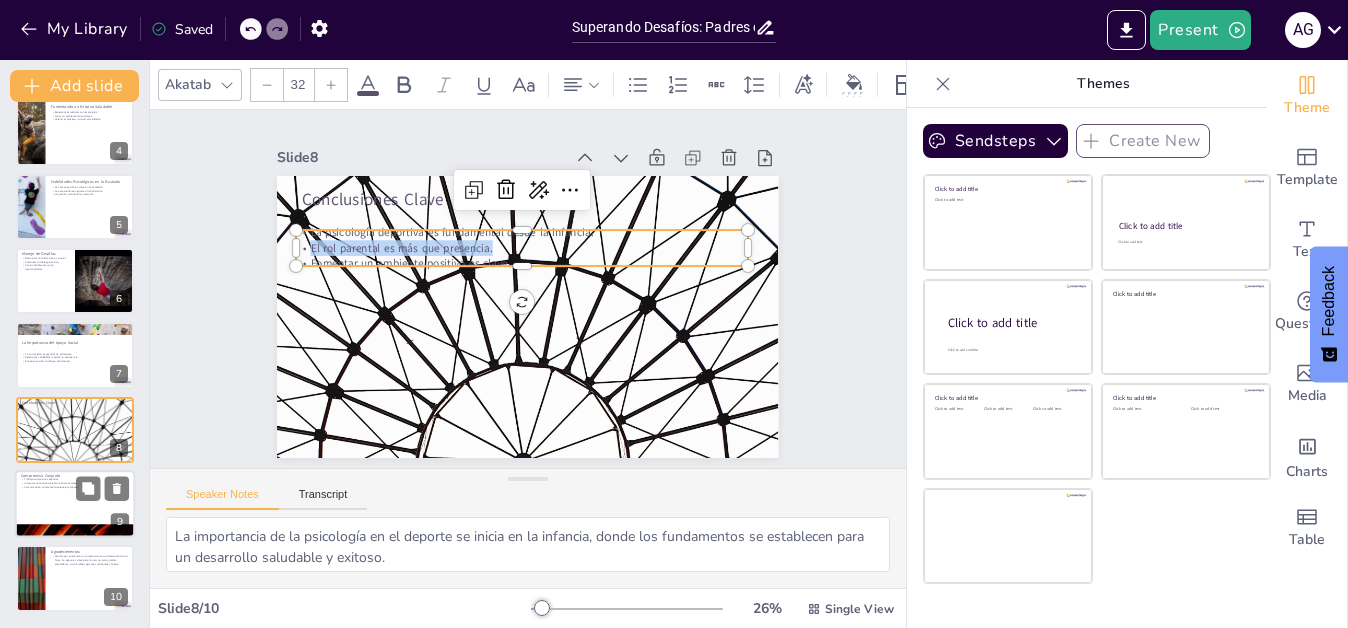 type on "La colaboración entre padres, entrenadores y psicólogos es vital para el desarrollo integral de los jóvenes deportistas. Este enfoque colaborativo potencia el rendimiento y bienestar.
Integrar el entrenamiento mental en las rutinas deportivas ayuda a los jóvenes a desarrollar habilidades psicológicas que son esenciales para el éxito en la escalada y en la vida.
Mantener una comunicación abierta y constante entre padres y entrenadores es fundamental para crear un ambiente de apoyo y motivación para los jóvenes deportistas." 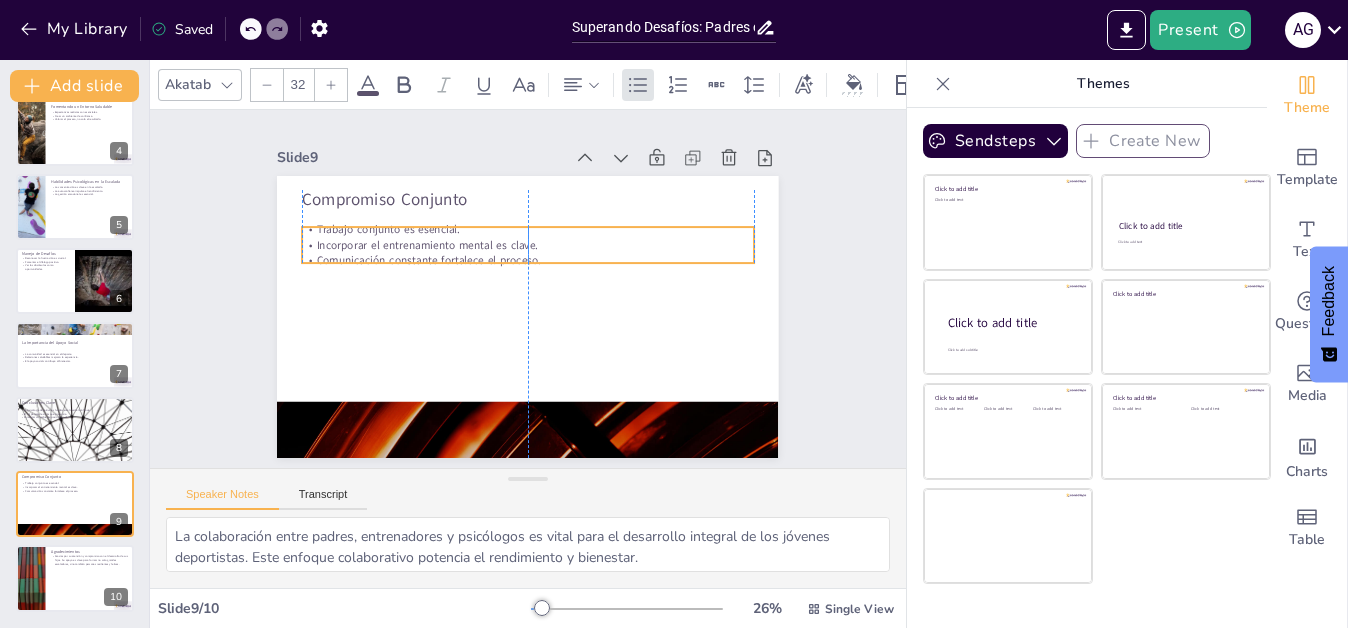 drag, startPoint x: 454, startPoint y: 223, endPoint x: 452, endPoint y: 238, distance: 15.132746 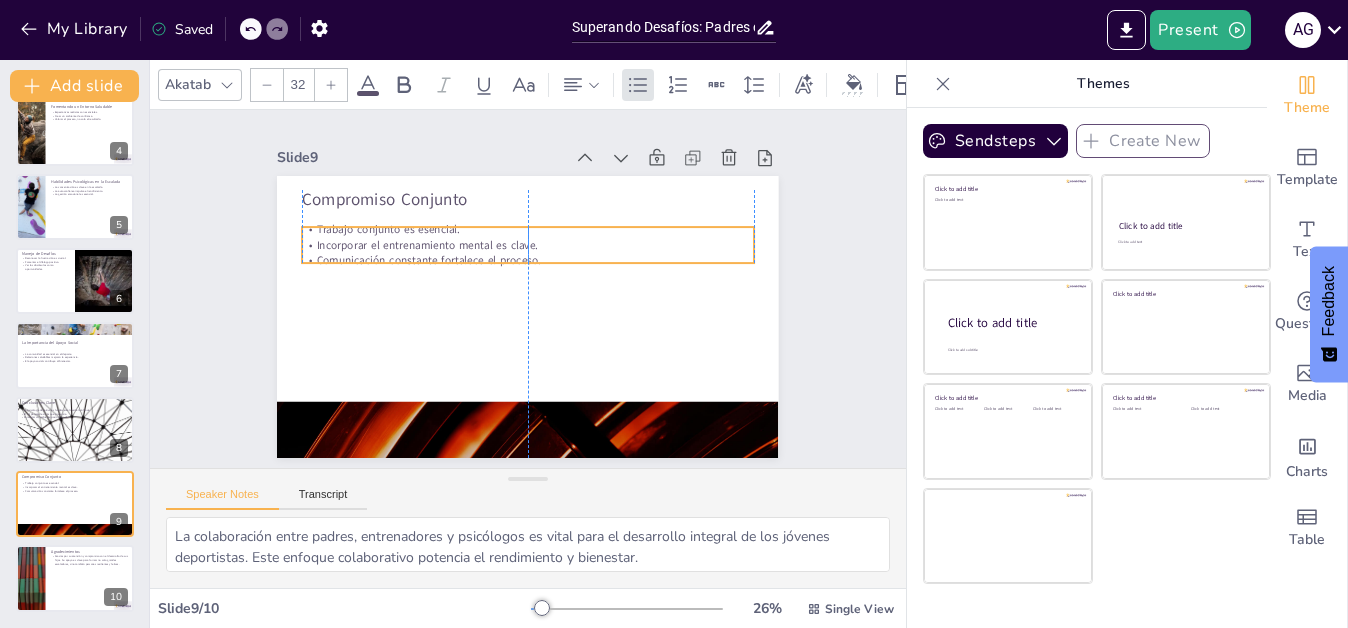 click on "Incorporar el entrenamiento mental es clave." at bounding box center [532, 245] 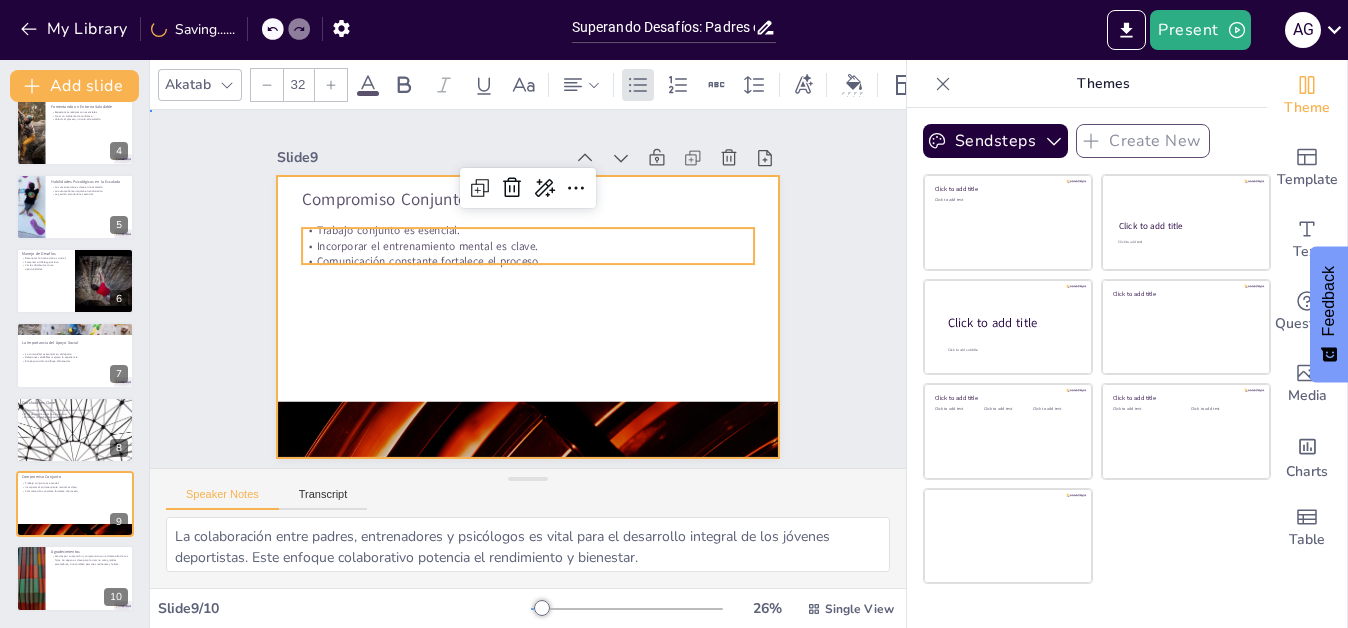 click at bounding box center [527, 317] 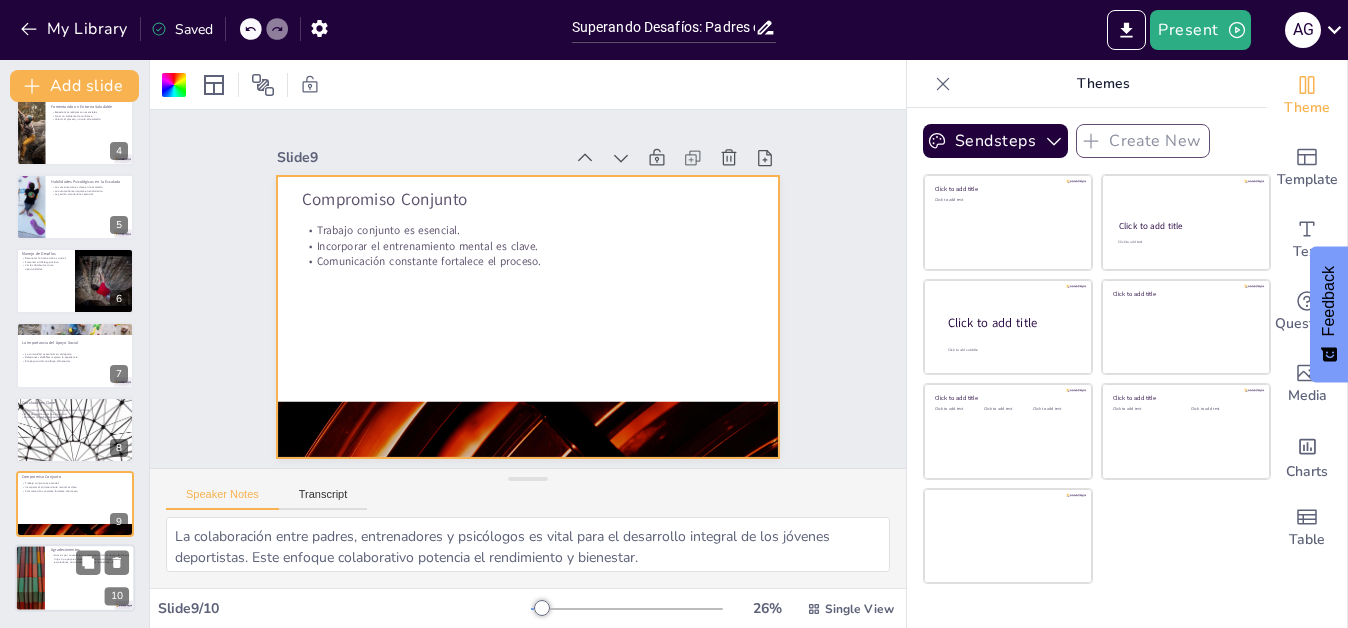 click at bounding box center [75, 579] 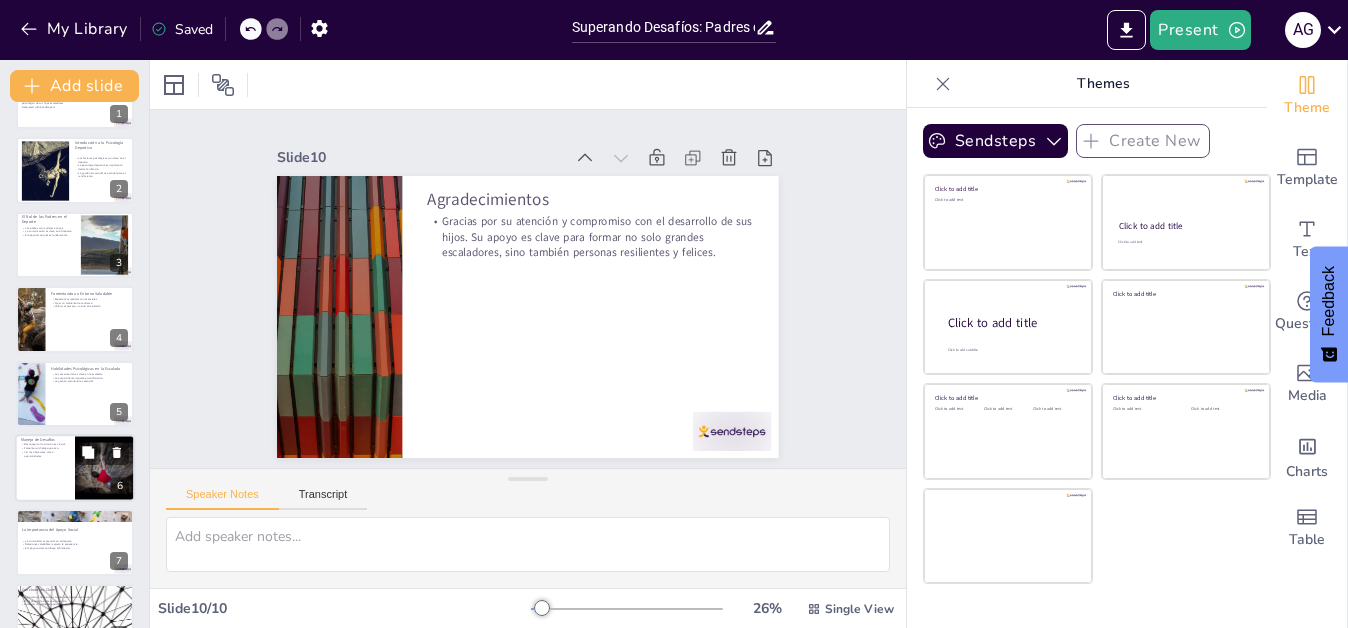 scroll, scrollTop: 51, scrollLeft: 0, axis: vertical 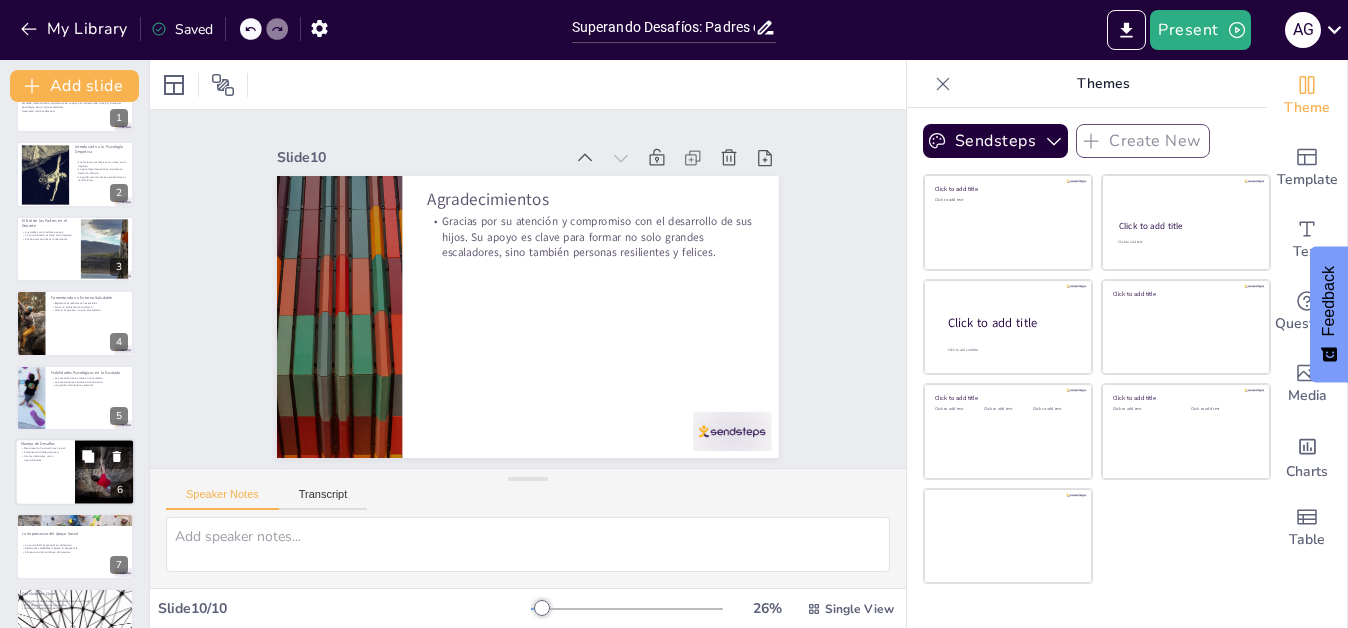 click at bounding box center [75, 249] 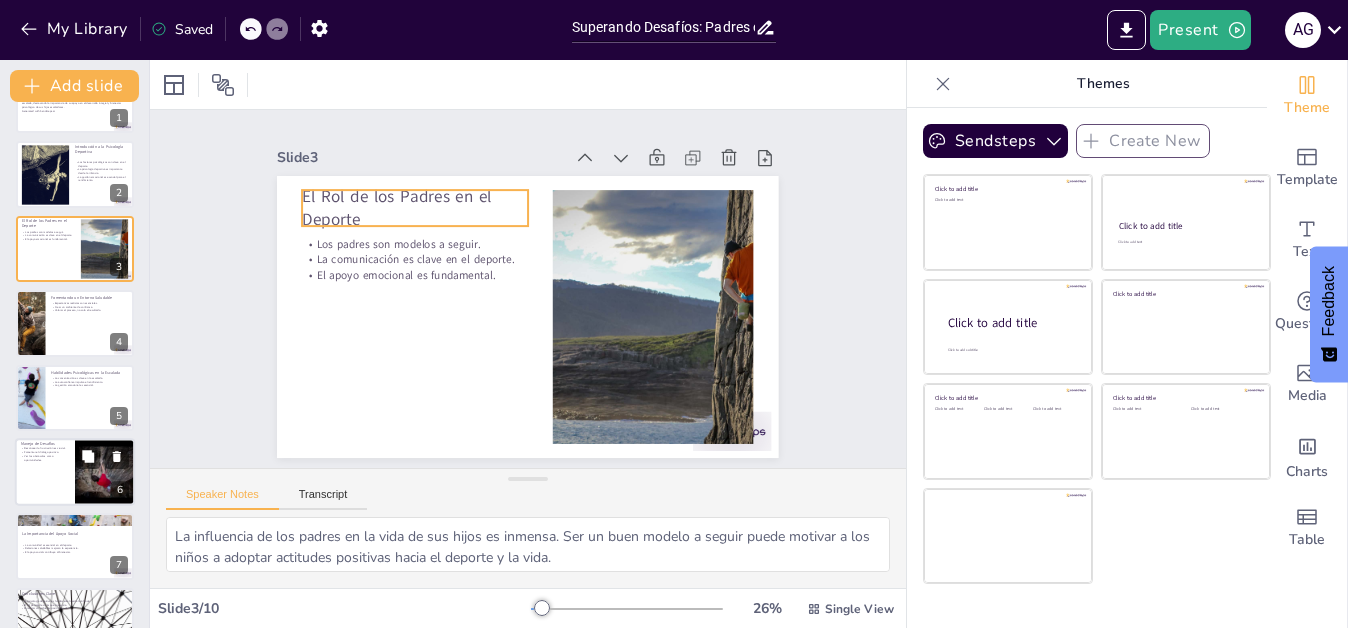 scroll, scrollTop: 0, scrollLeft: 0, axis: both 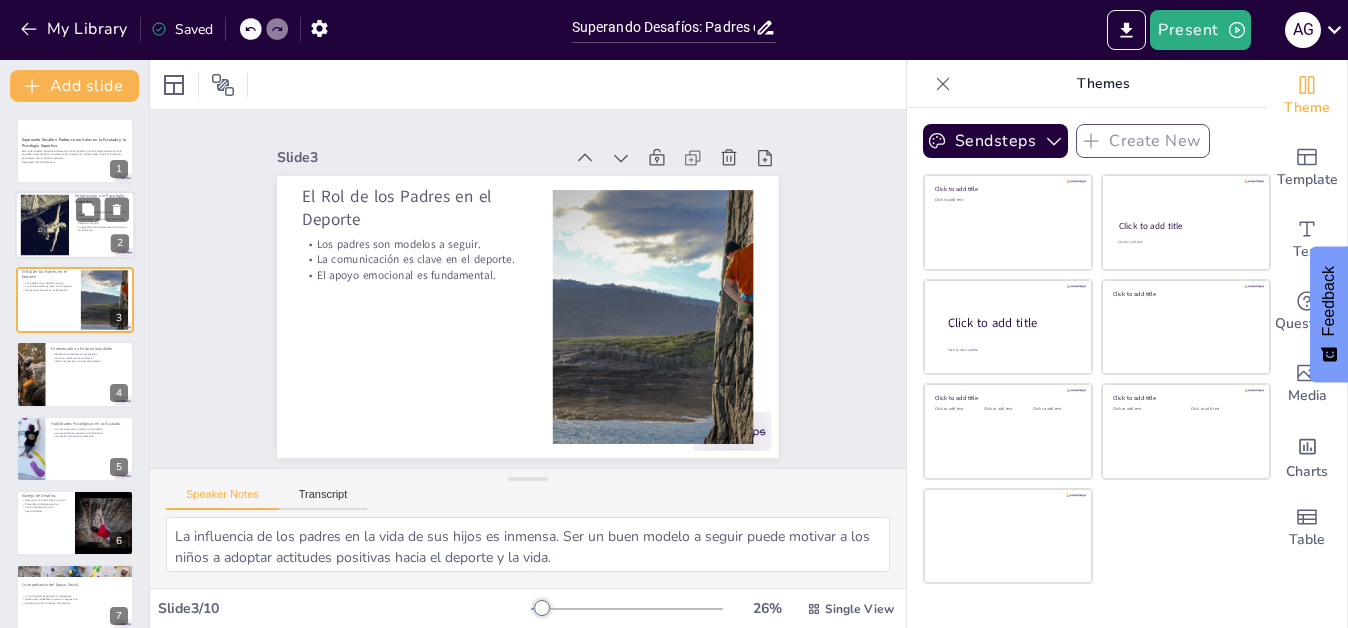 click at bounding box center [44, 225] 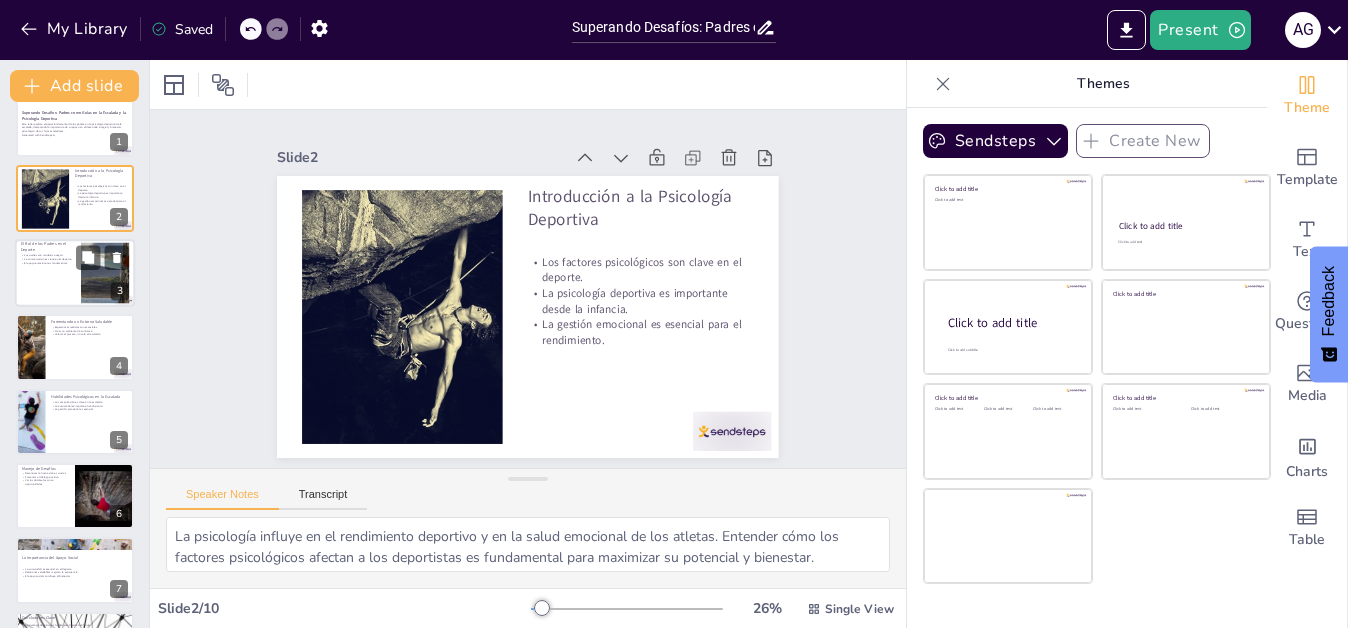 scroll, scrollTop: 26, scrollLeft: 0, axis: vertical 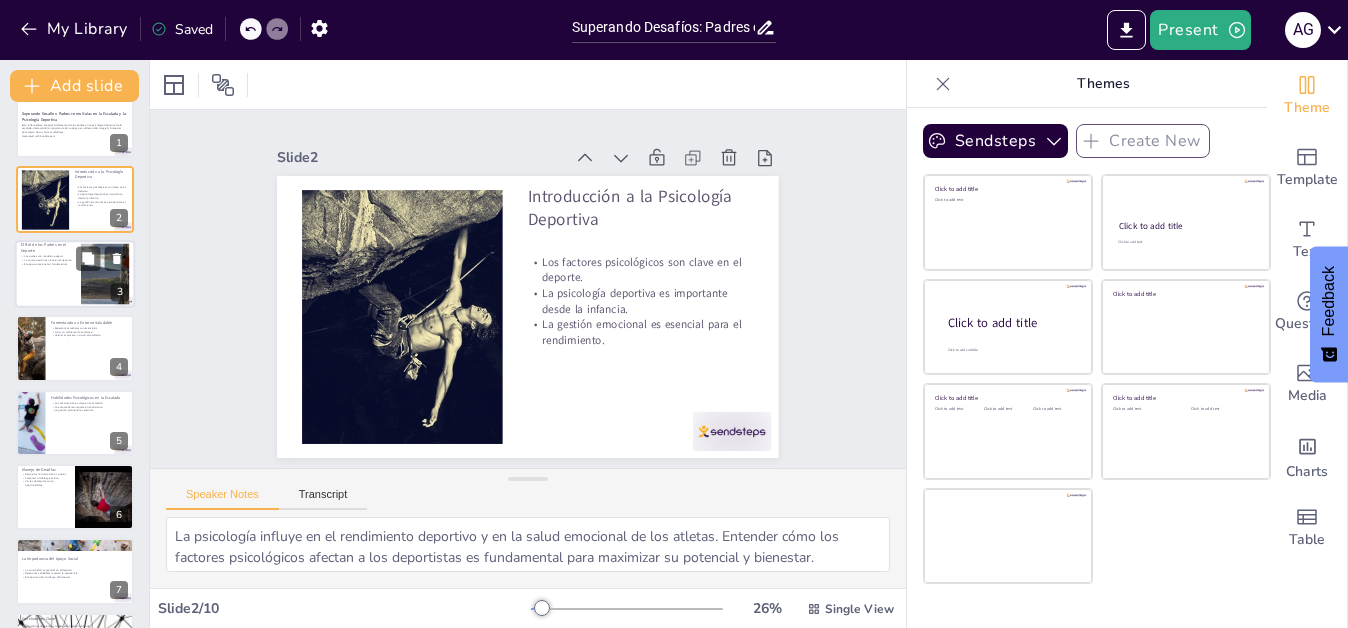 click at bounding box center [75, 274] 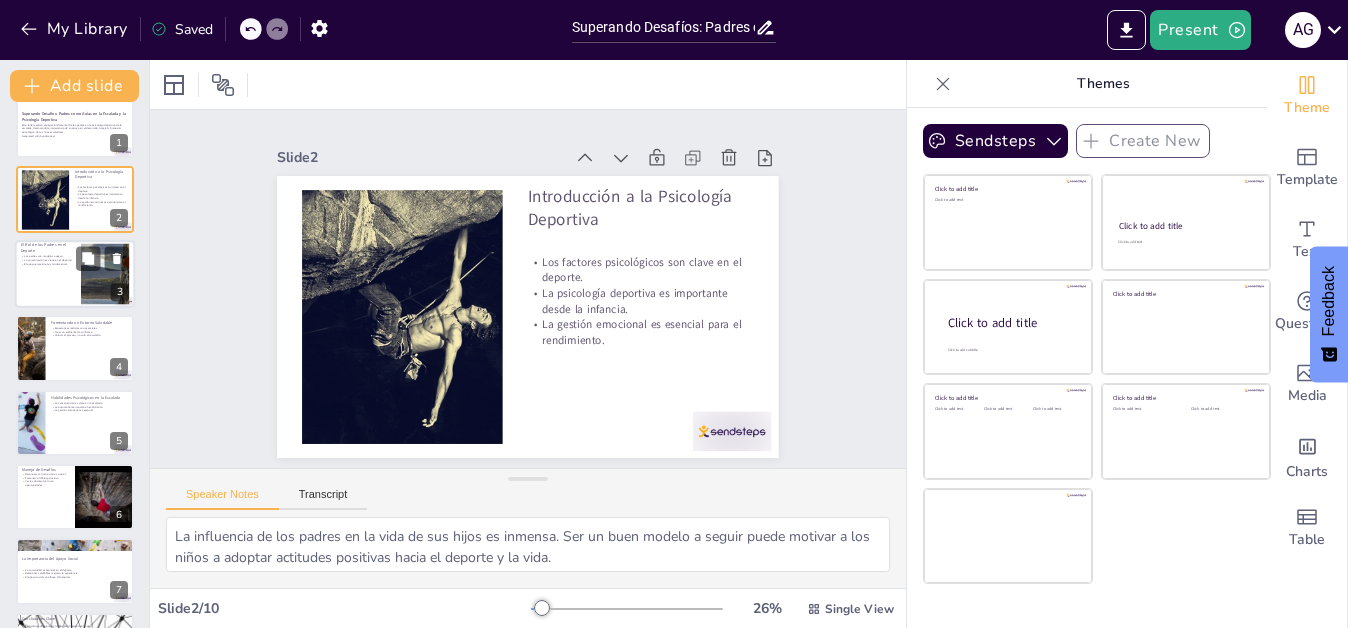 scroll, scrollTop: 0, scrollLeft: 0, axis: both 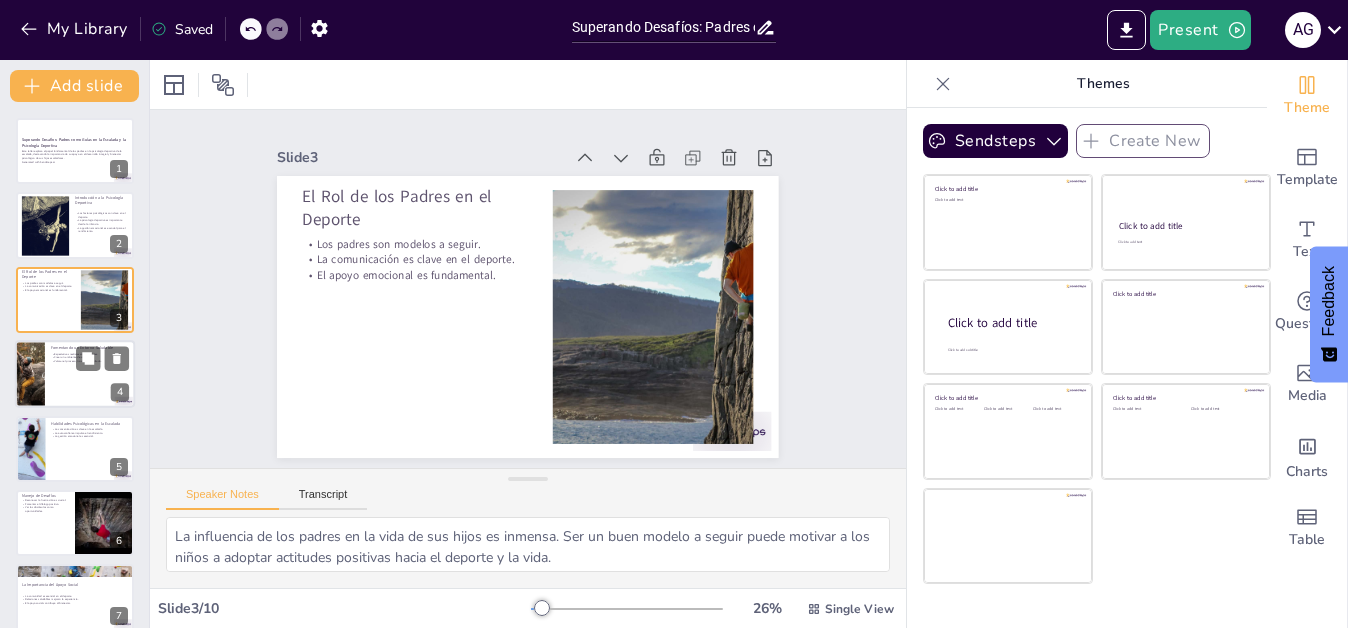 click at bounding box center (75, 374) 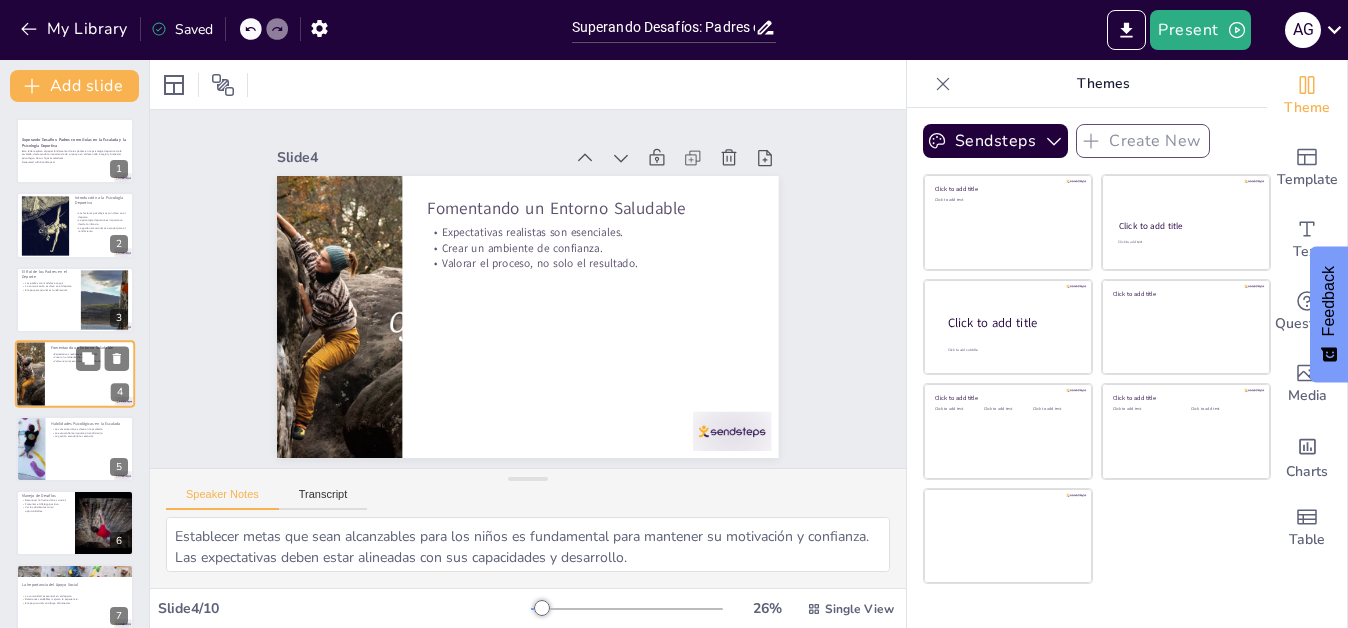 scroll, scrollTop: 9, scrollLeft: 0, axis: vertical 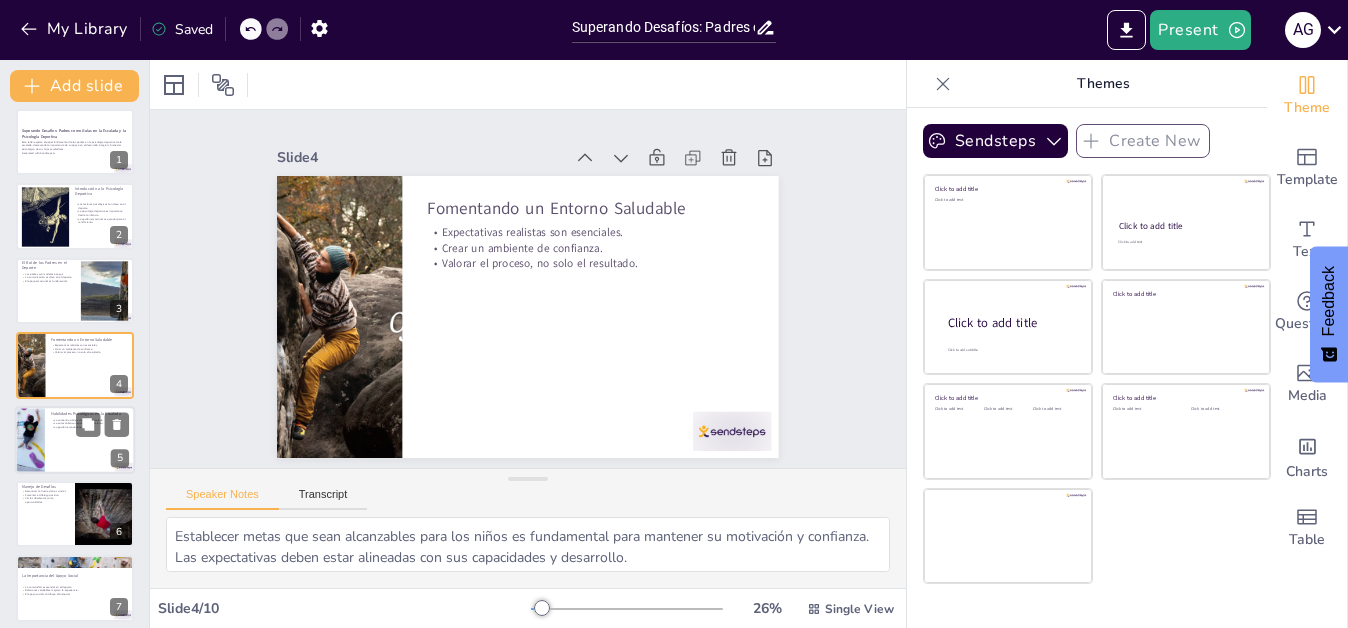 click on "La autoconfianza impulsa el rendimiento." at bounding box center [90, 423] 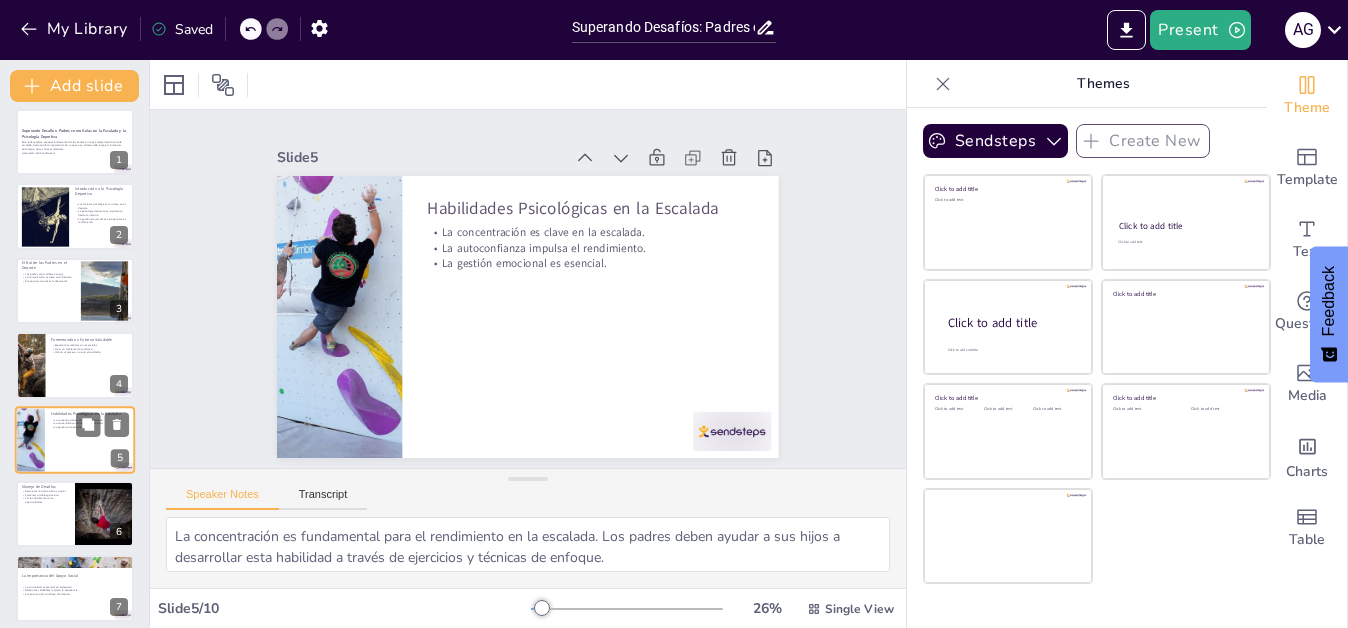 scroll, scrollTop: 84, scrollLeft: 0, axis: vertical 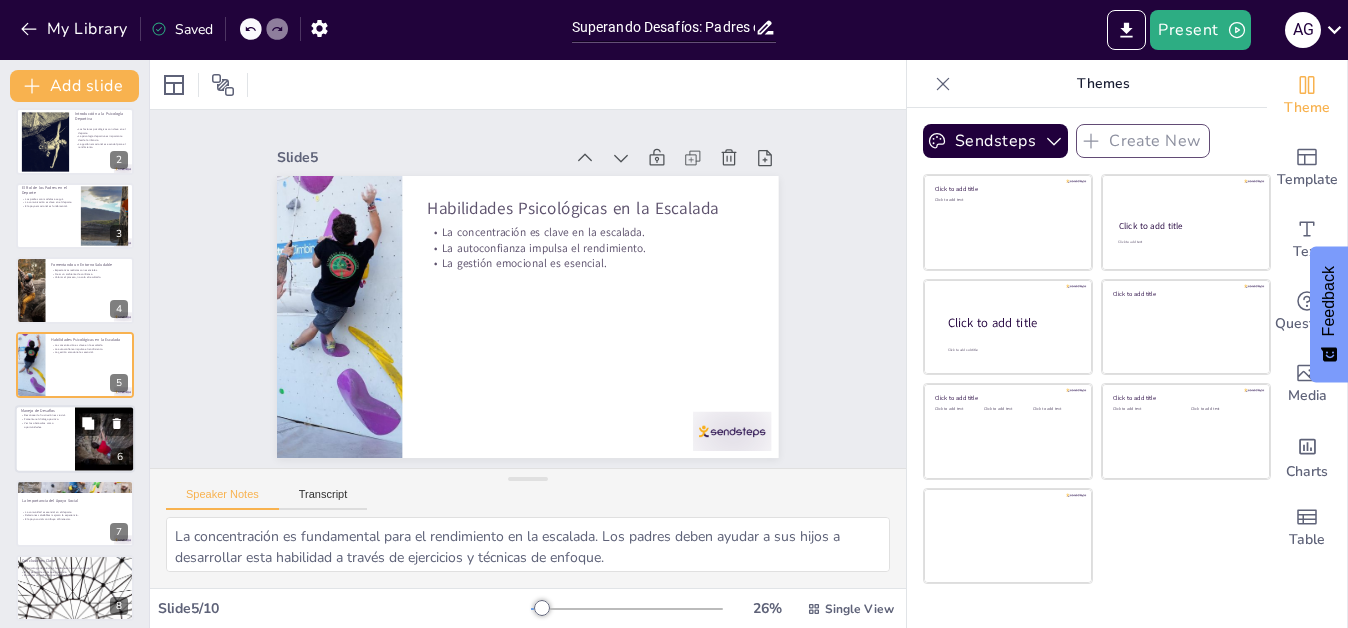 click at bounding box center [75, 439] 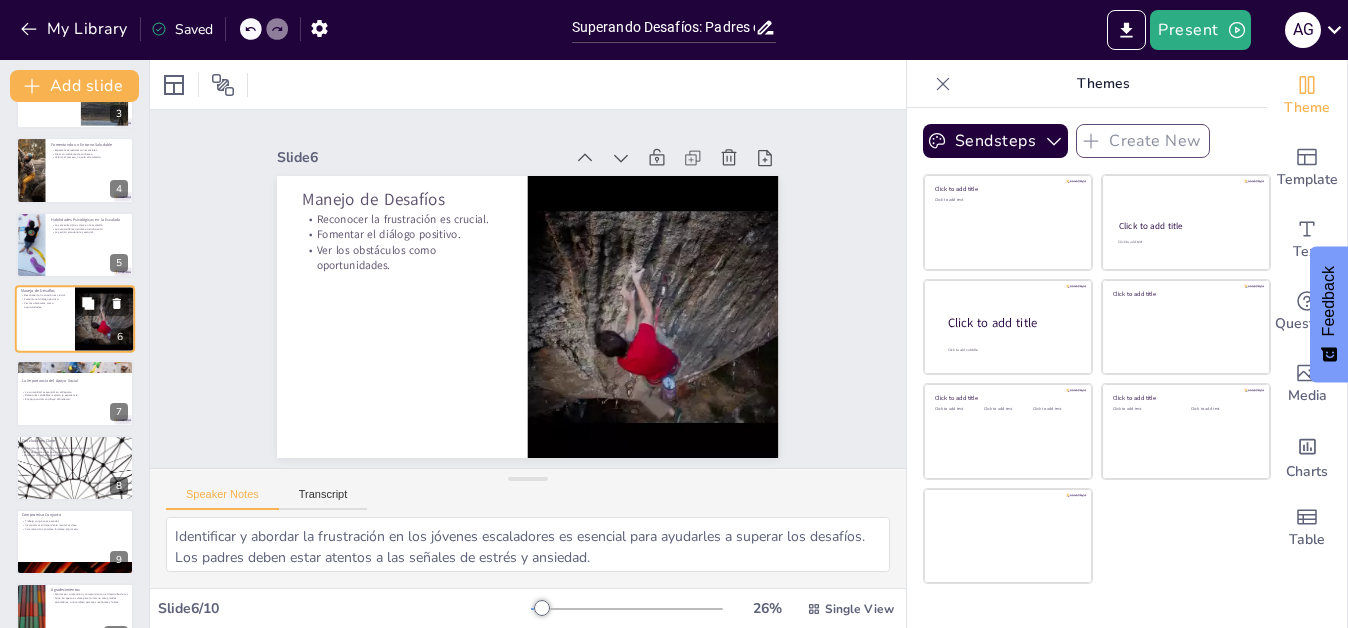 scroll, scrollTop: 205, scrollLeft: 0, axis: vertical 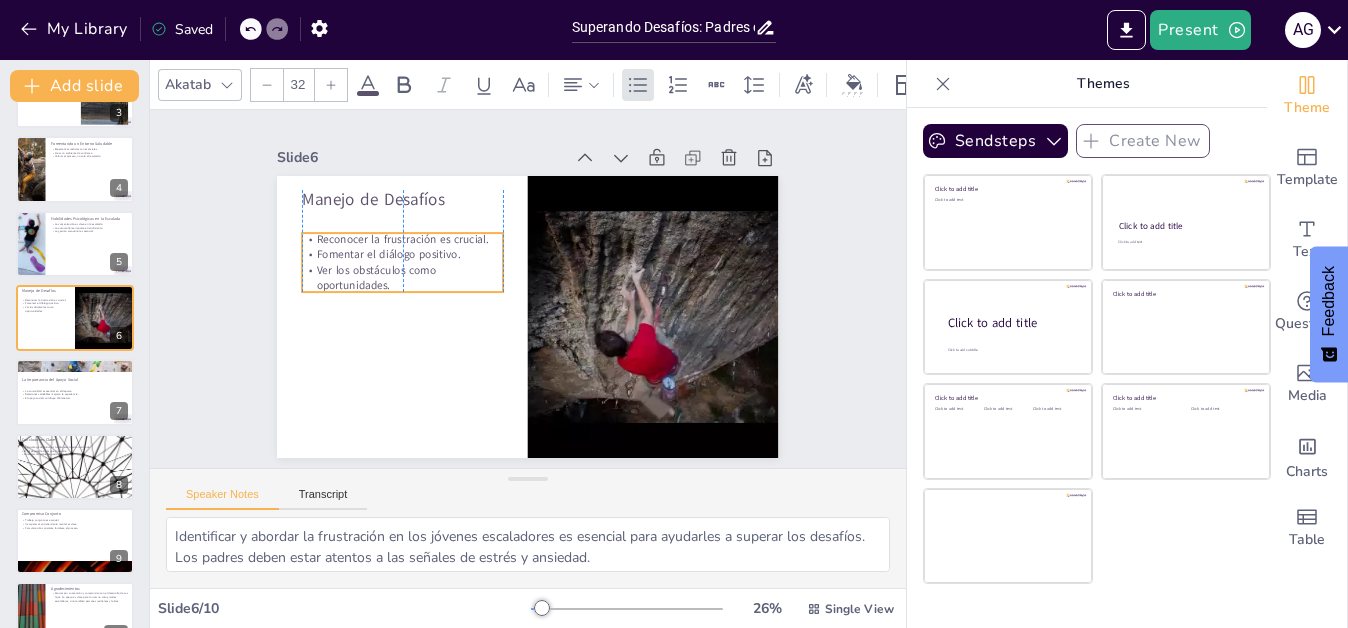 drag, startPoint x: 330, startPoint y: 243, endPoint x: 330, endPoint y: 263, distance: 20 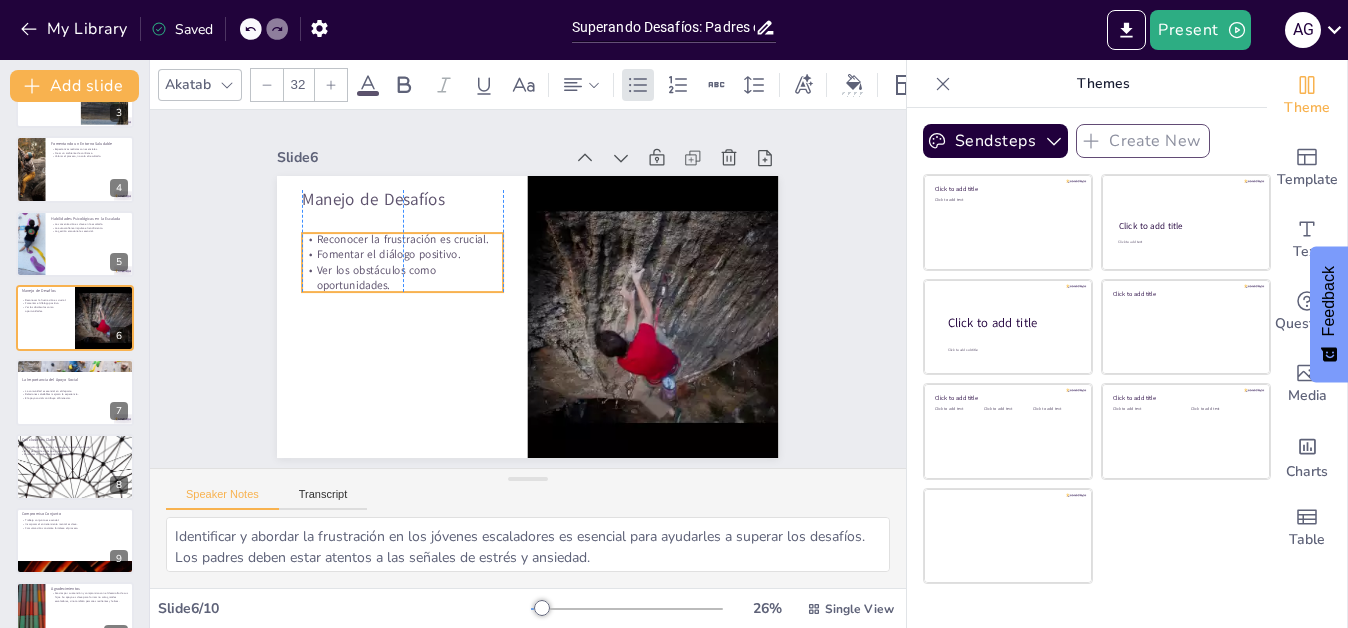 click on "Ver los obstáculos como oportunidades." at bounding box center (418, 228) 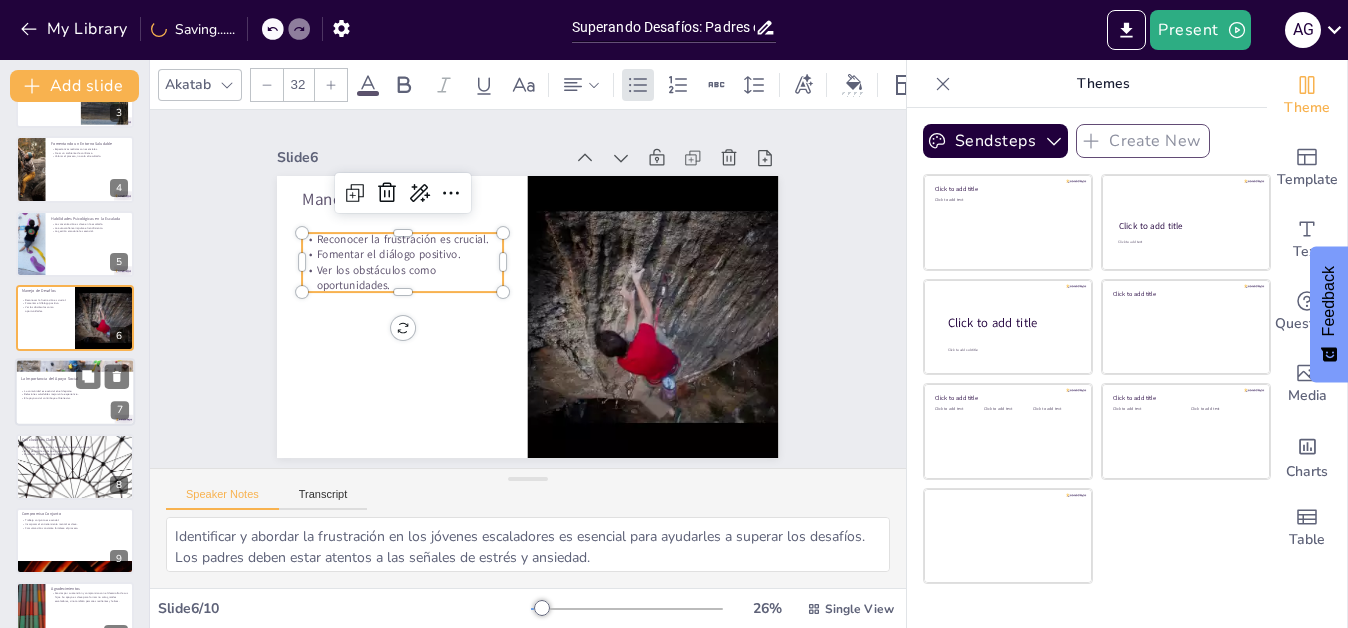 click at bounding box center (75, 393) 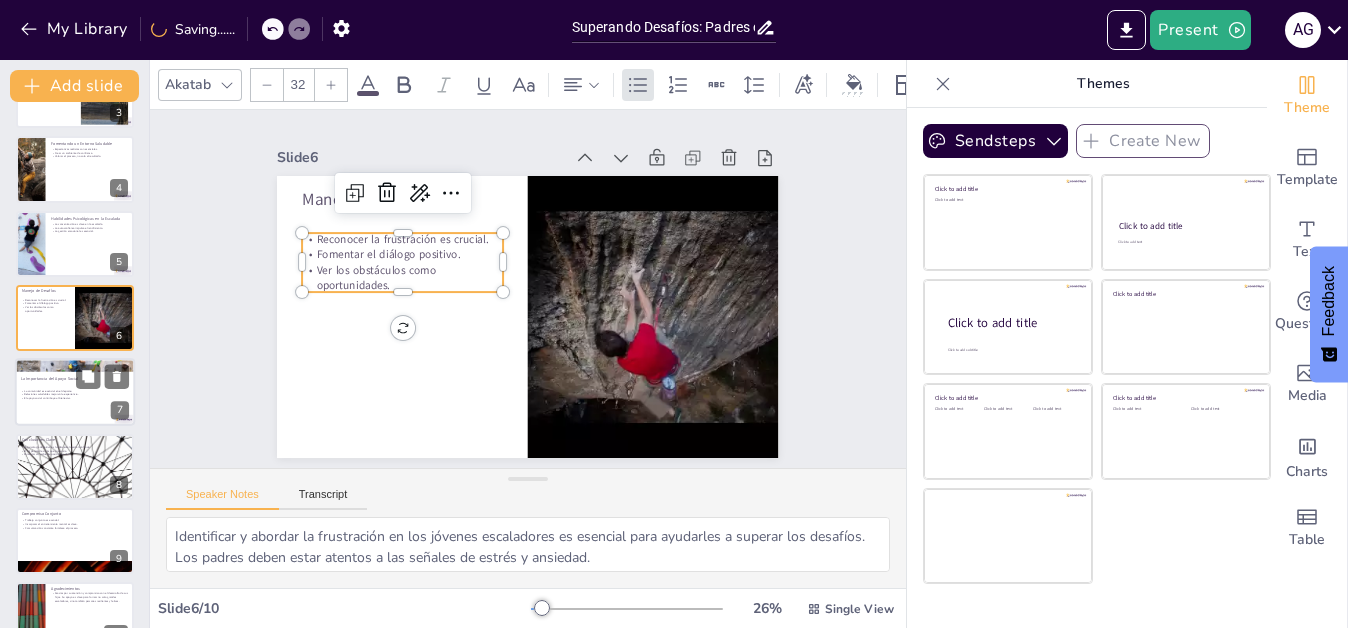 type on "Fomentar un sentido de comunidad entre los jóvenes escaladores es fundamental para su bienestar emocional y social. Los padres deben alentar la interacción positiva entre los compañeros.
Las relaciones saludables con compañeros de equipo pueden mejorar la experiencia deportiva y fomentar un ambiente de apoyo, lo que es crucial para el desarrollo de los jóvenes.
Un entorno de apoyo social es vital para el bienestar psicológico. Los padres deben ayudar a sus hijos a rodearse de personas que fomenten actitudes positivas y motivación." 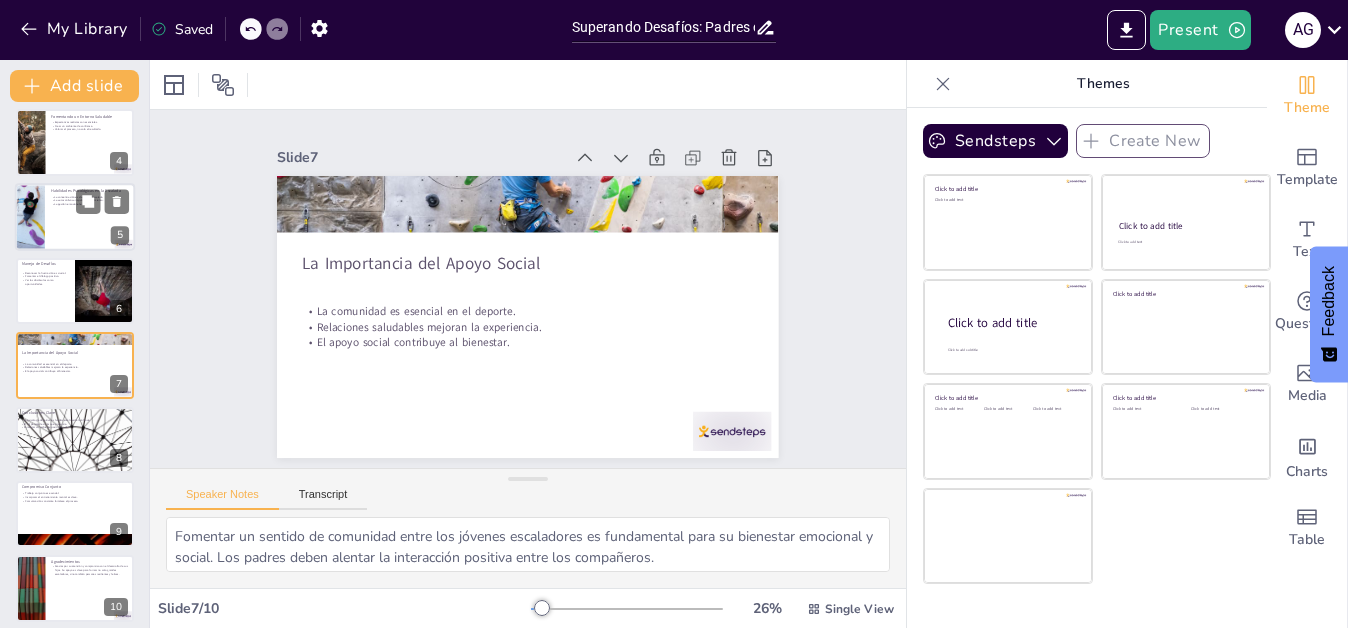 scroll, scrollTop: 0, scrollLeft: 0, axis: both 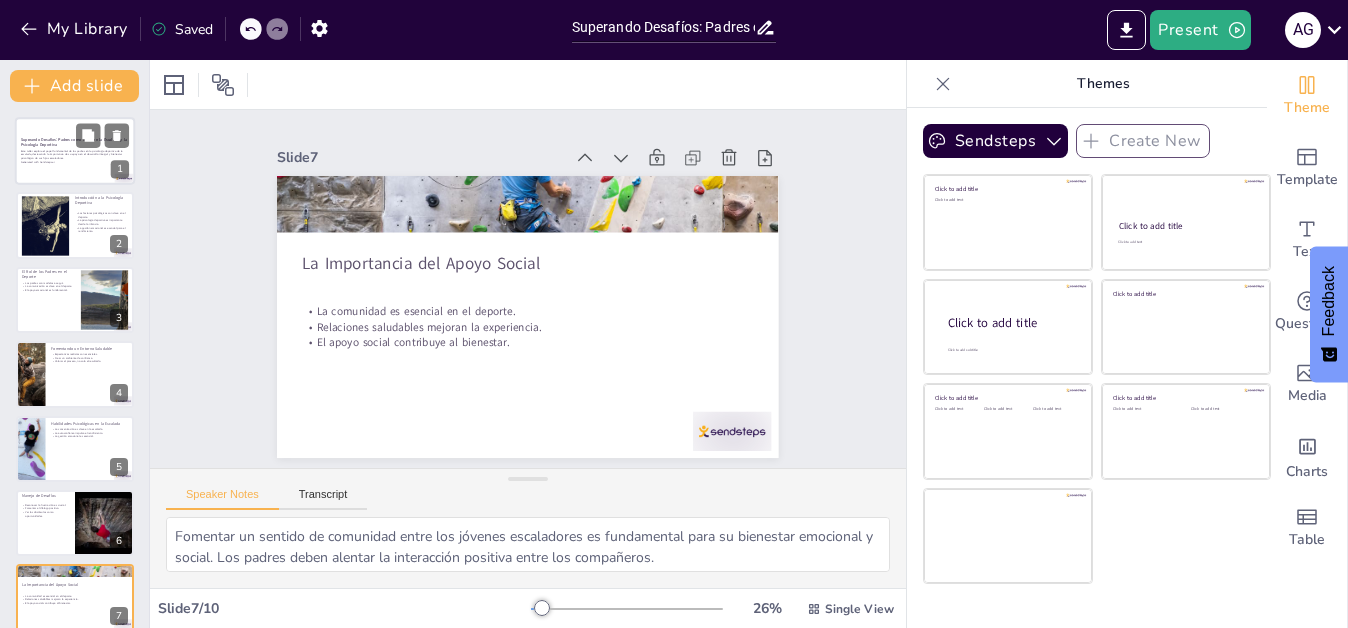 click on "Este taller explora el papel fundamental de los padres en la psicología deportiva de la escalada, destacando la importancia de su apoyo en el desarrollo integral y bienestar psicológico de sus hijos escaladores." at bounding box center [75, 154] 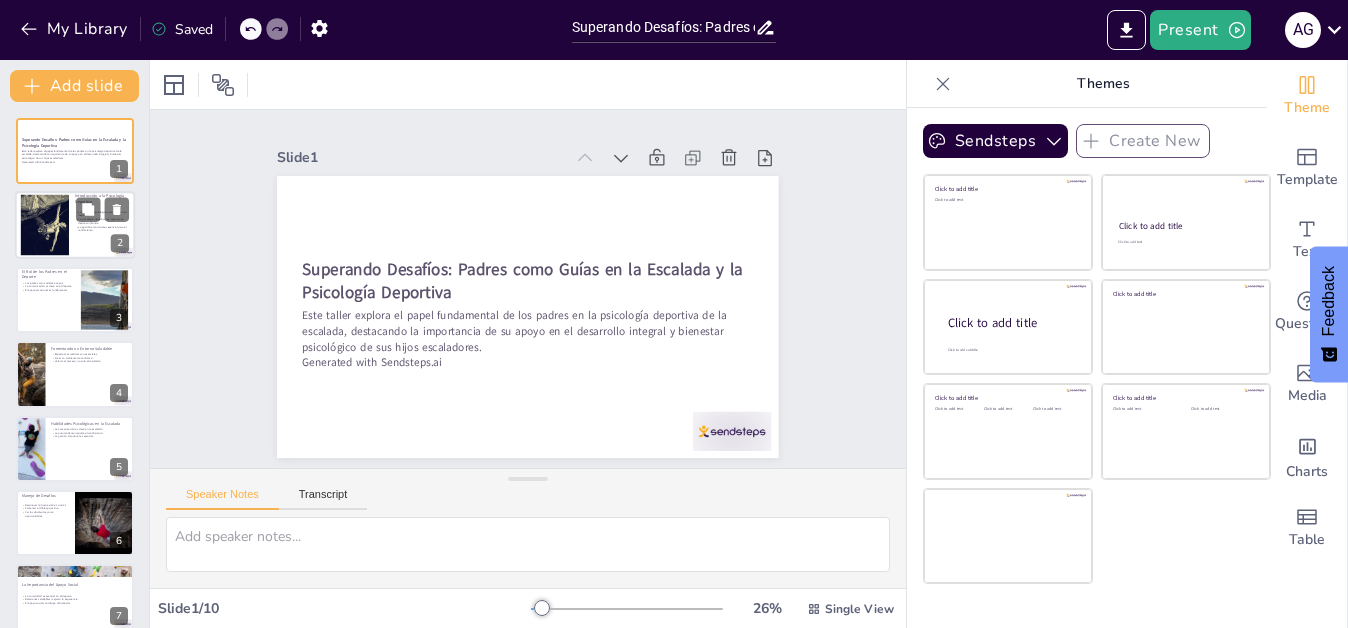click at bounding box center (44, 225) 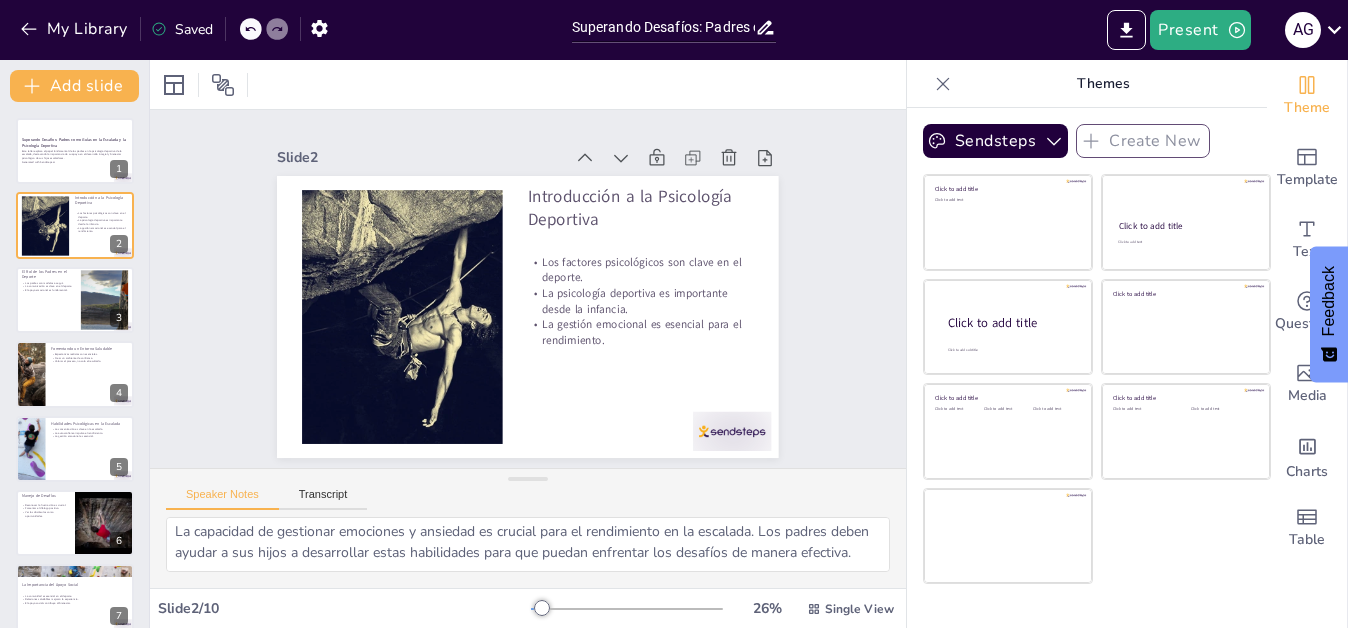 scroll, scrollTop: 110, scrollLeft: 0, axis: vertical 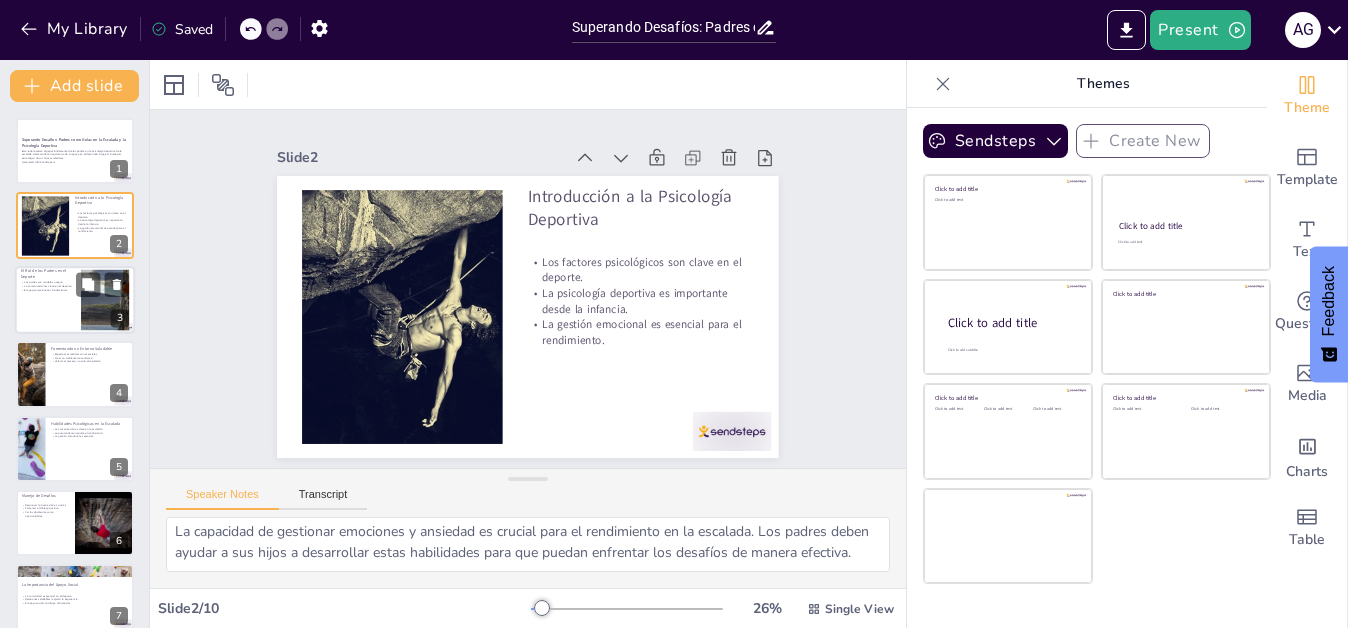 click at bounding box center [75, 300] 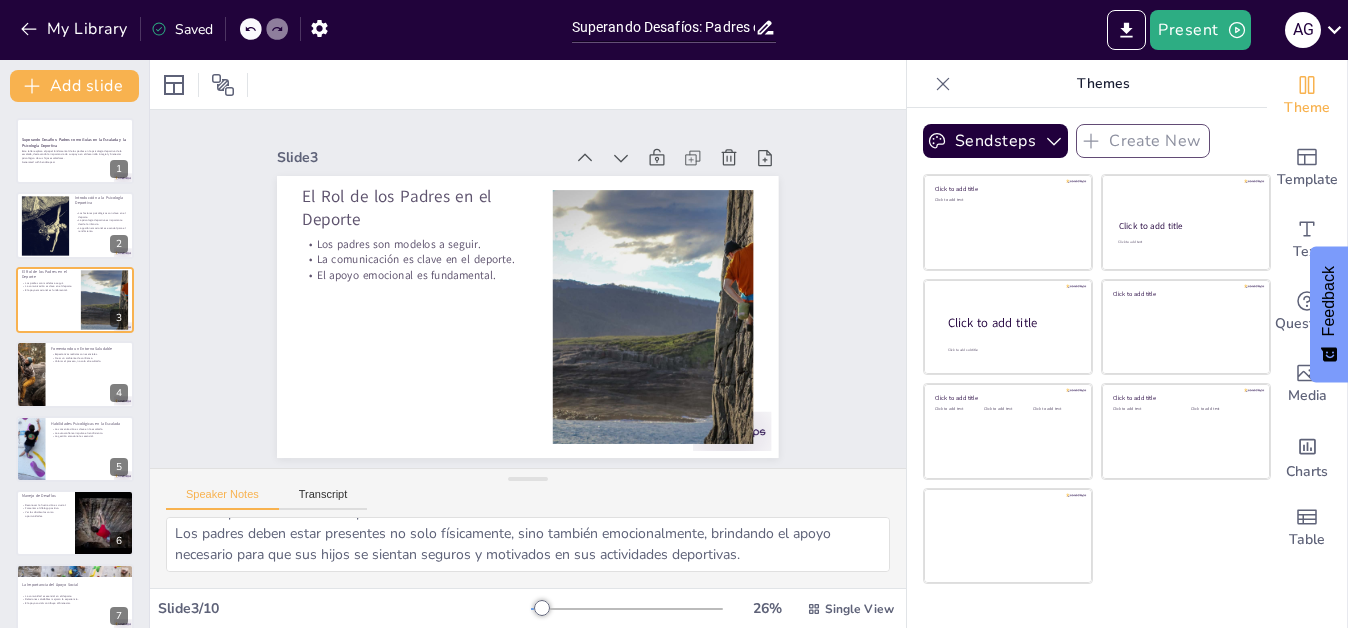 scroll, scrollTop: 89, scrollLeft: 0, axis: vertical 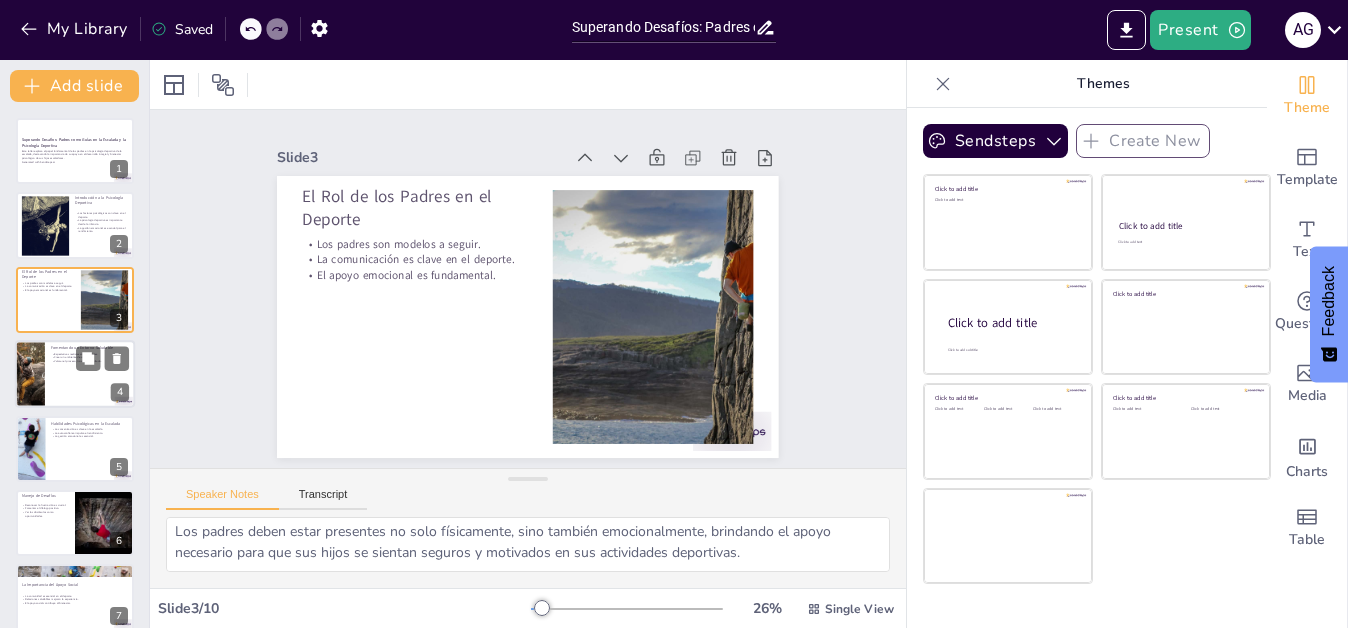 click at bounding box center (75, 374) 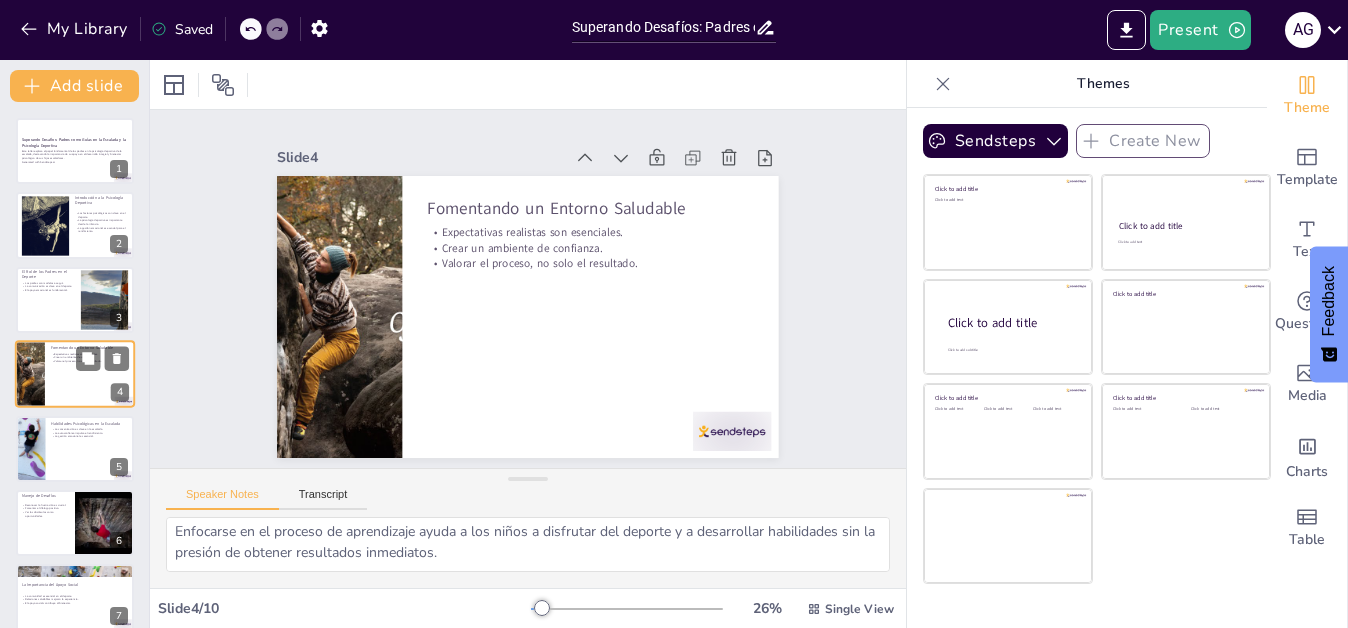 scroll, scrollTop: 9, scrollLeft: 0, axis: vertical 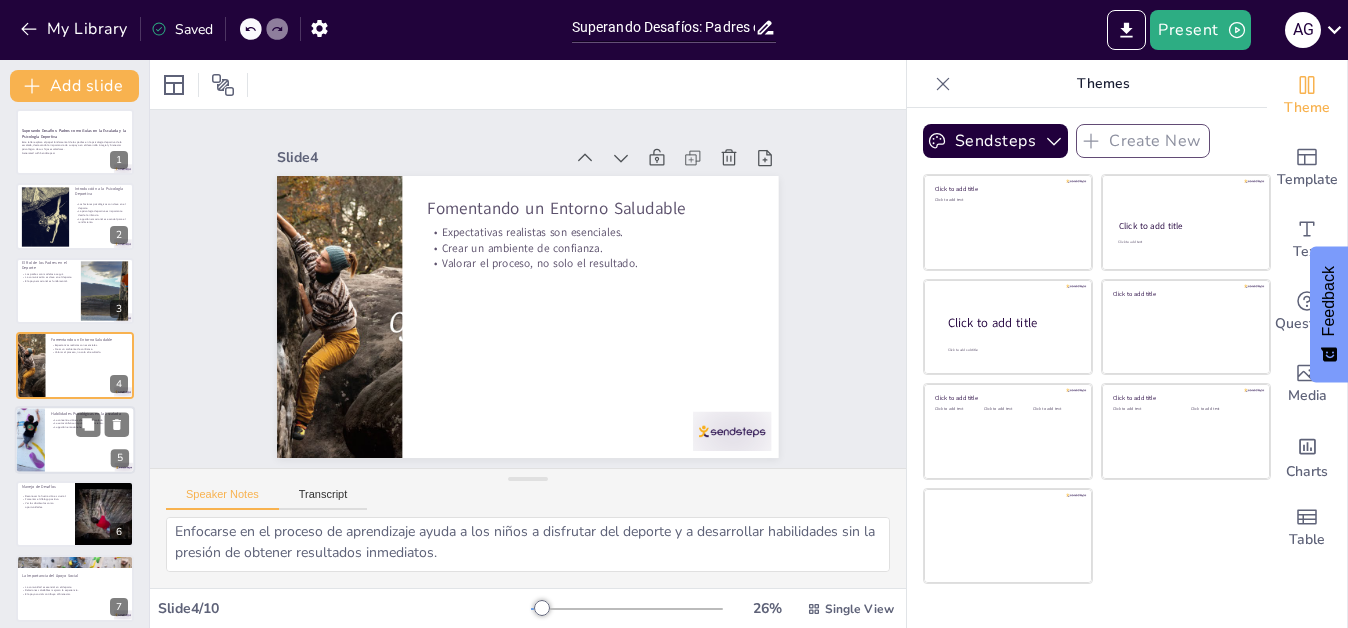 click at bounding box center (75, 440) 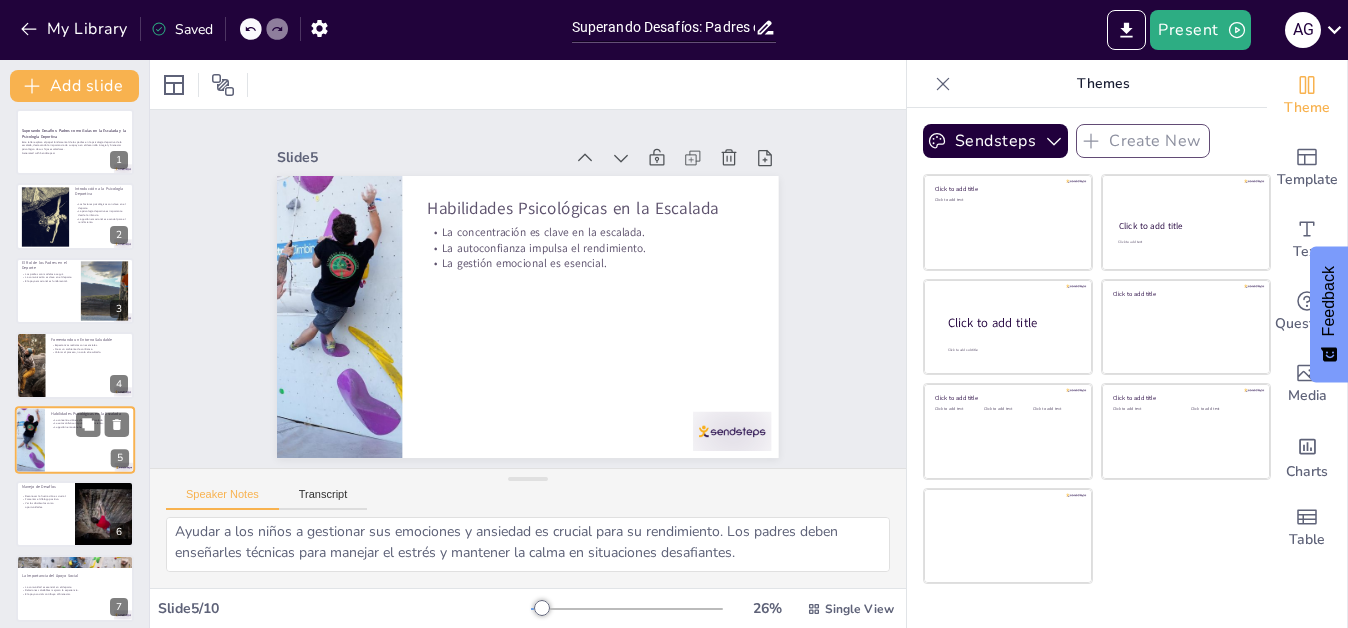 scroll, scrollTop: 84, scrollLeft: 0, axis: vertical 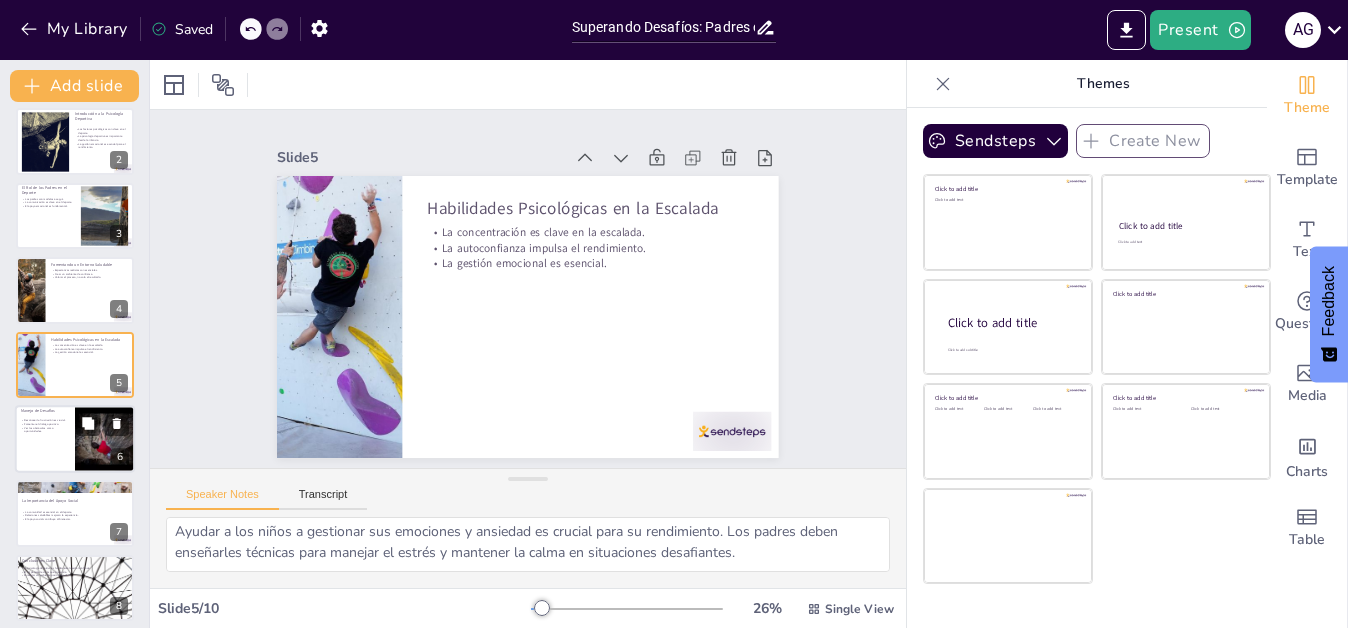 click at bounding box center [75, 439] 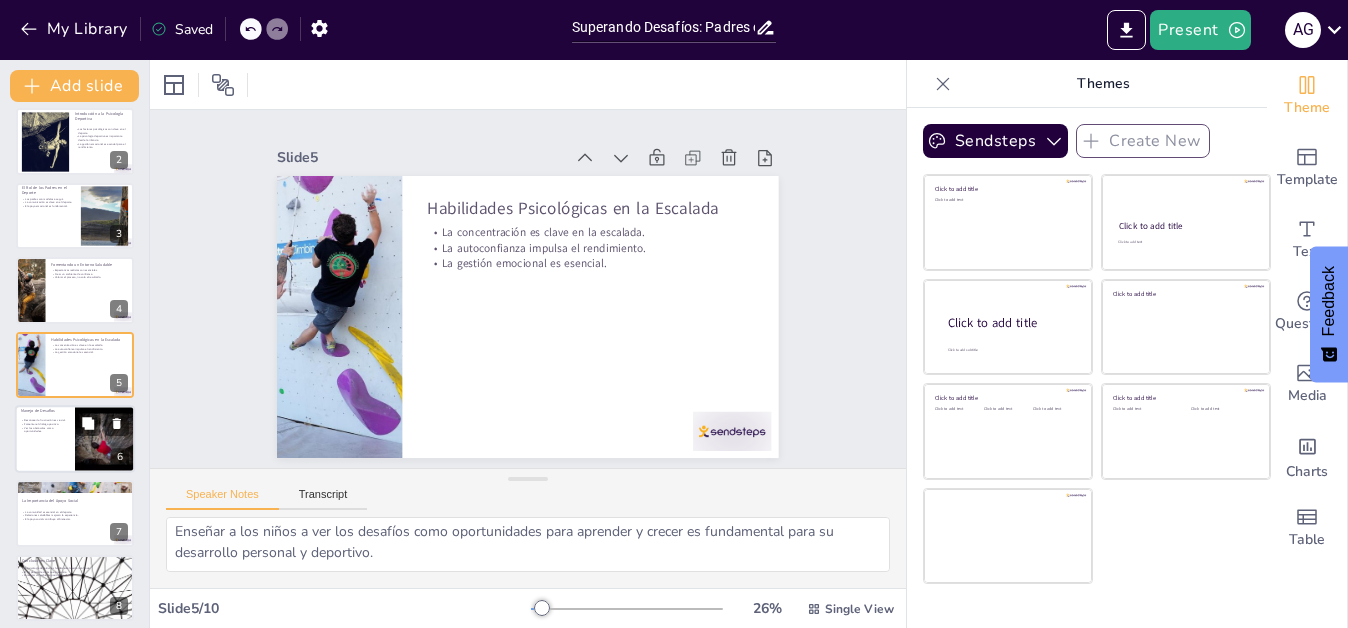 scroll, scrollTop: 158, scrollLeft: 0, axis: vertical 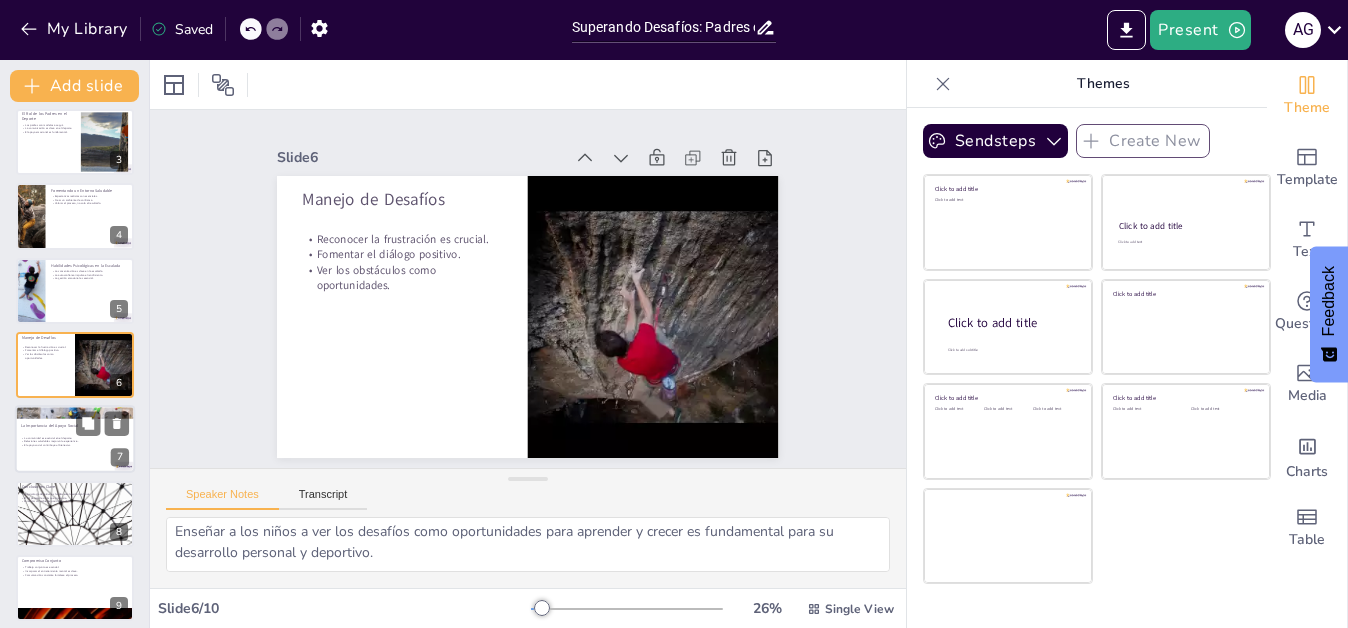 click at bounding box center (75, 440) 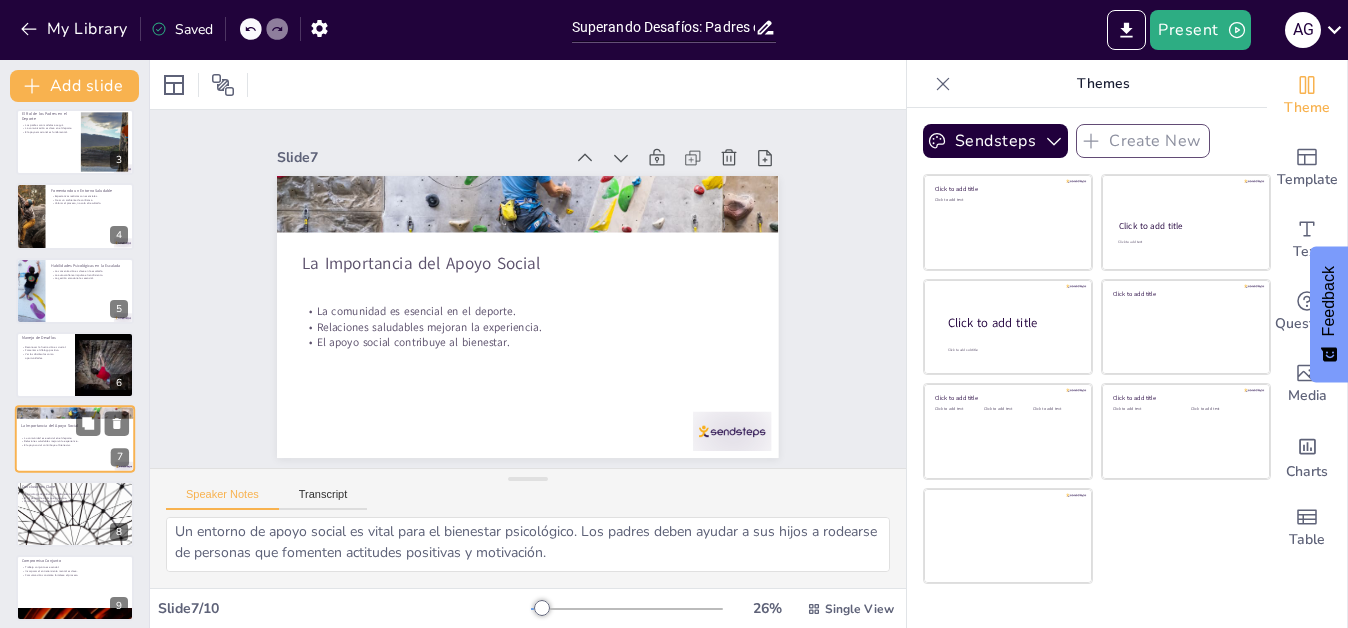 scroll, scrollTop: 232, scrollLeft: 0, axis: vertical 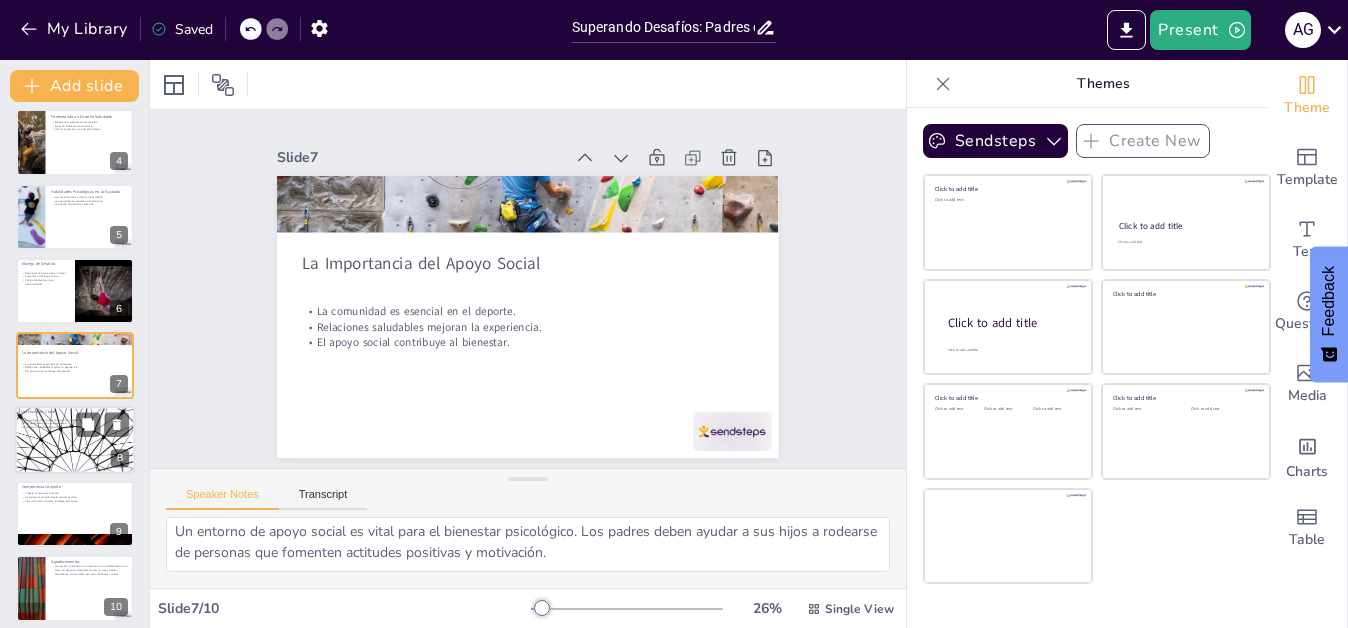 click at bounding box center (75, 440) 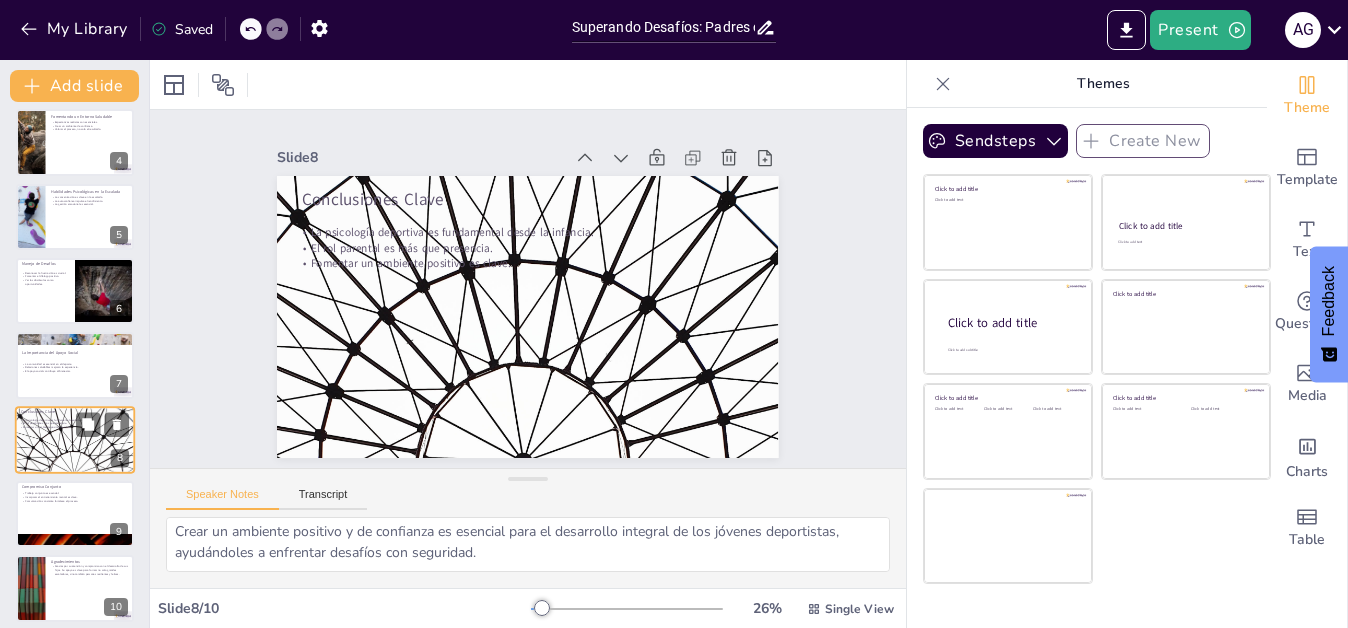 scroll, scrollTop: 242, scrollLeft: 0, axis: vertical 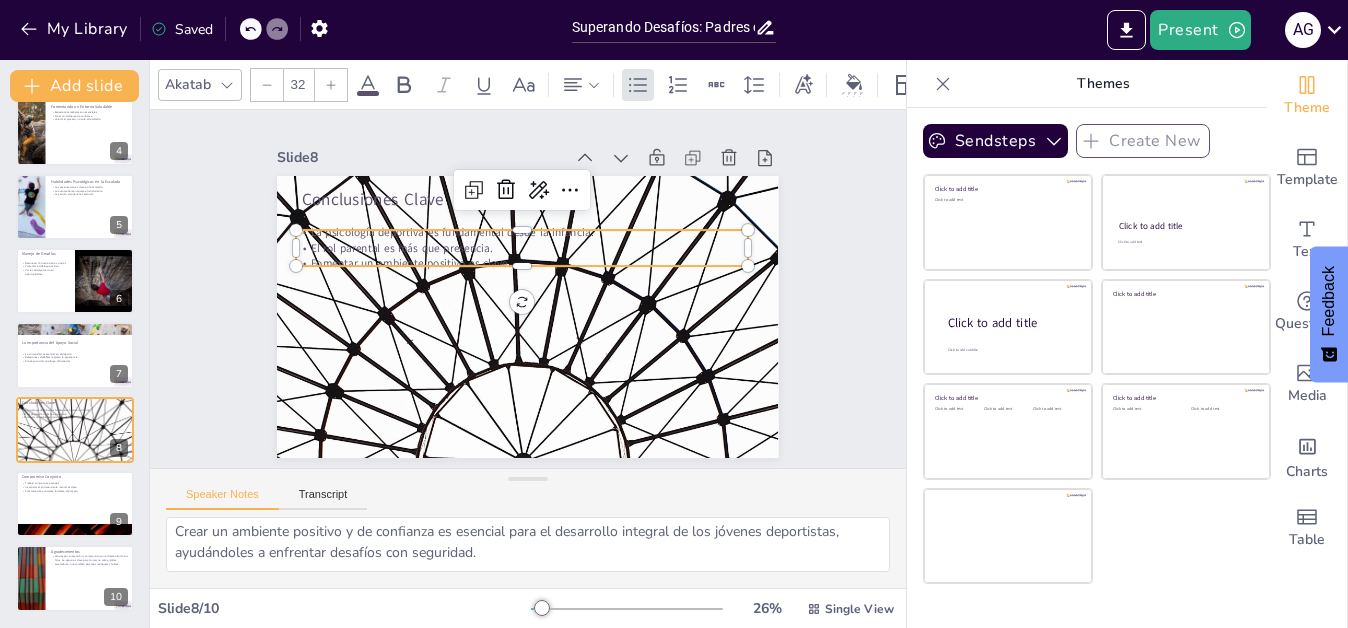 click on "El rol parental es más que presencia." at bounding box center [521, 248] 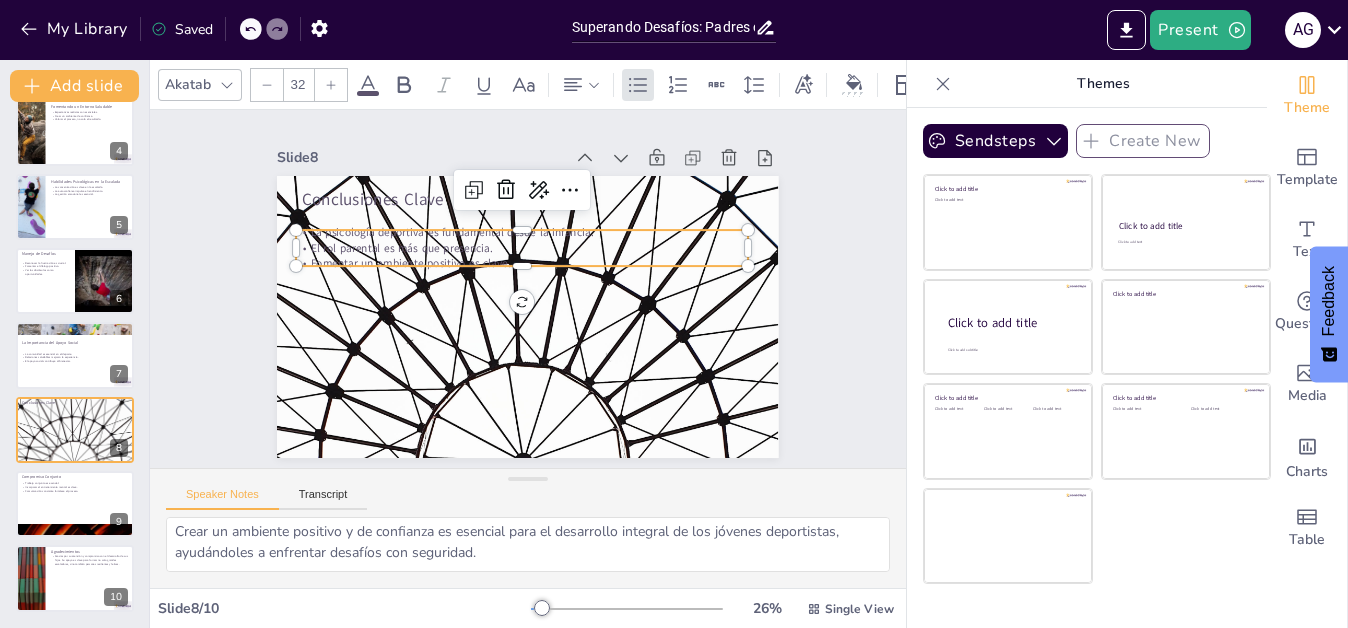 click on "La psicología deportiva es fundamental desde la infancia." at bounding box center [528, 232] 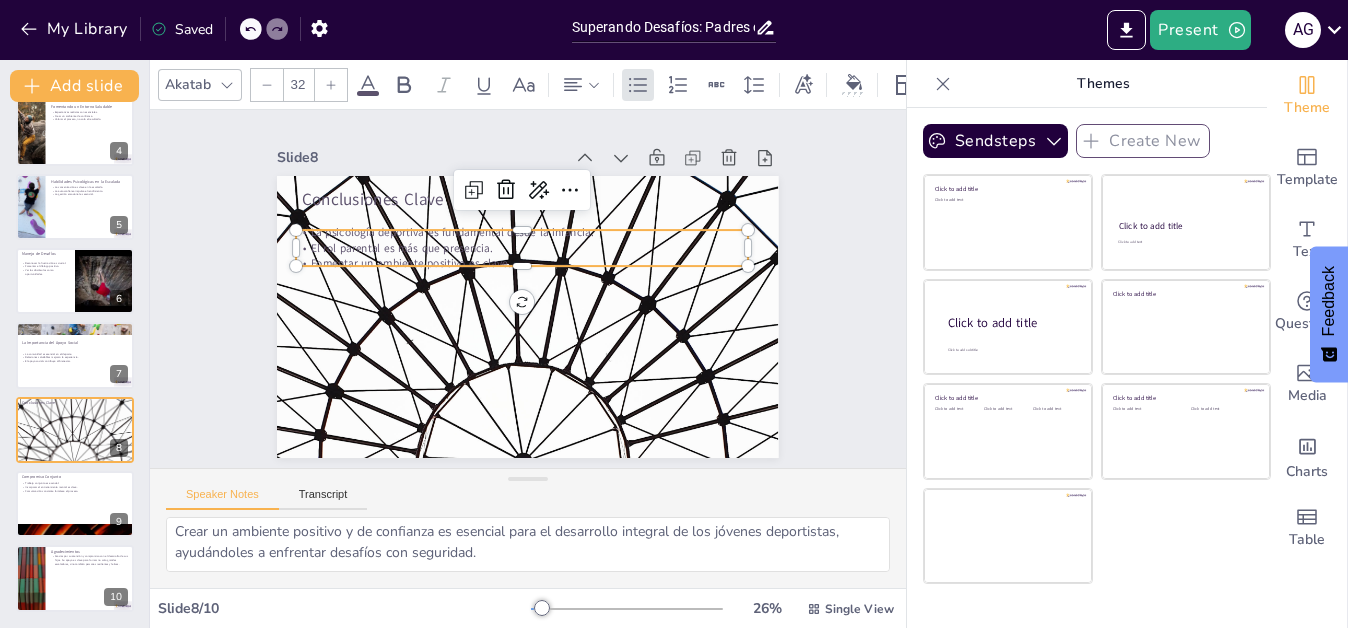 click on "La psicología deportiva es fundamental desde la infancia." at bounding box center (528, 232) 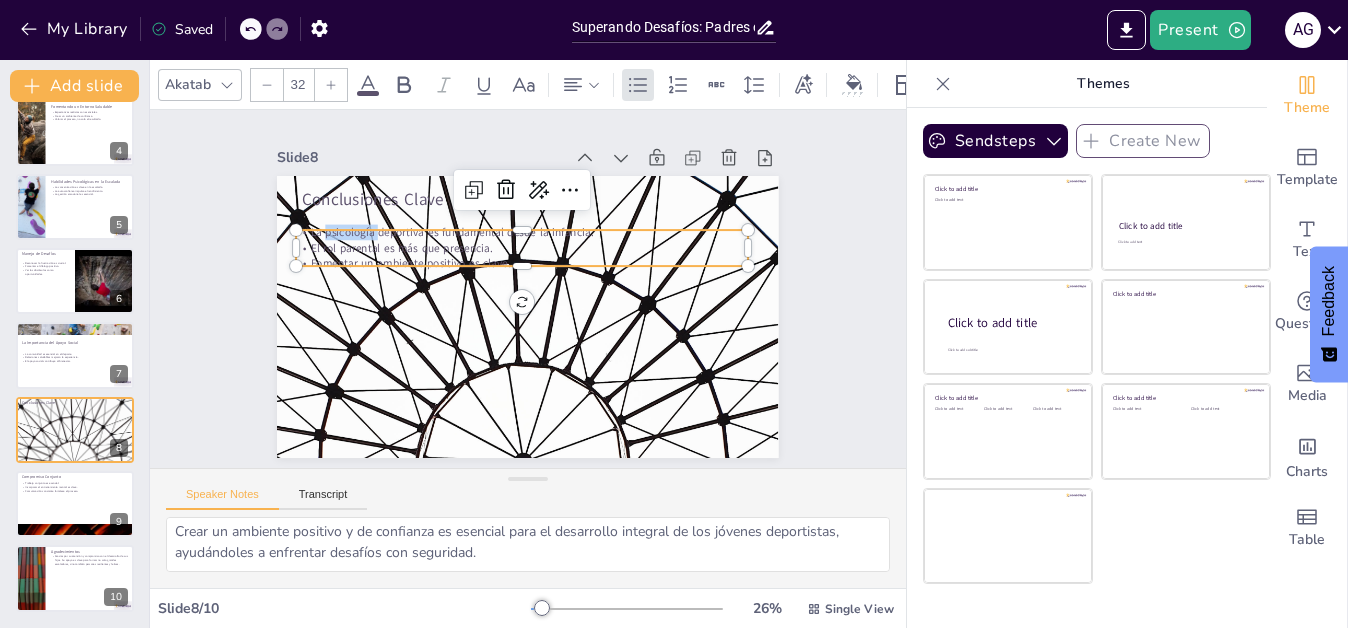 click on "La psicología deportiva es fundamental desde la infancia." at bounding box center (528, 232) 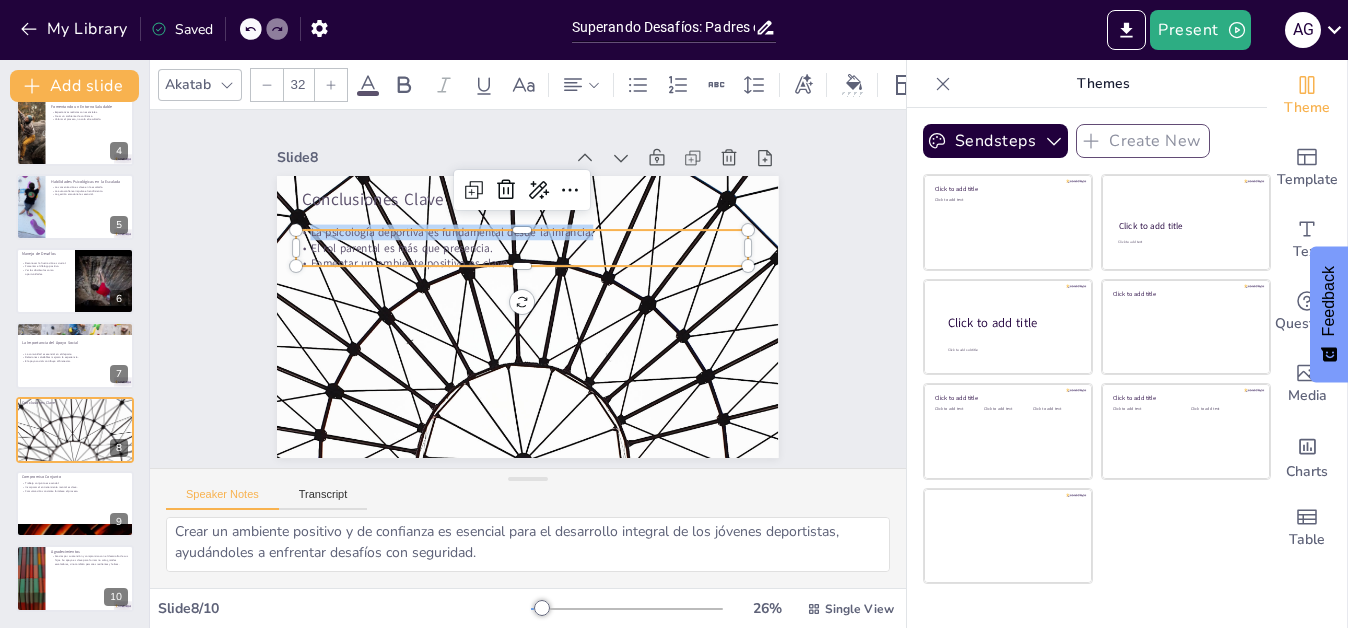 click on "La psicología deportiva es fundamental desde la infancia." at bounding box center [528, 232] 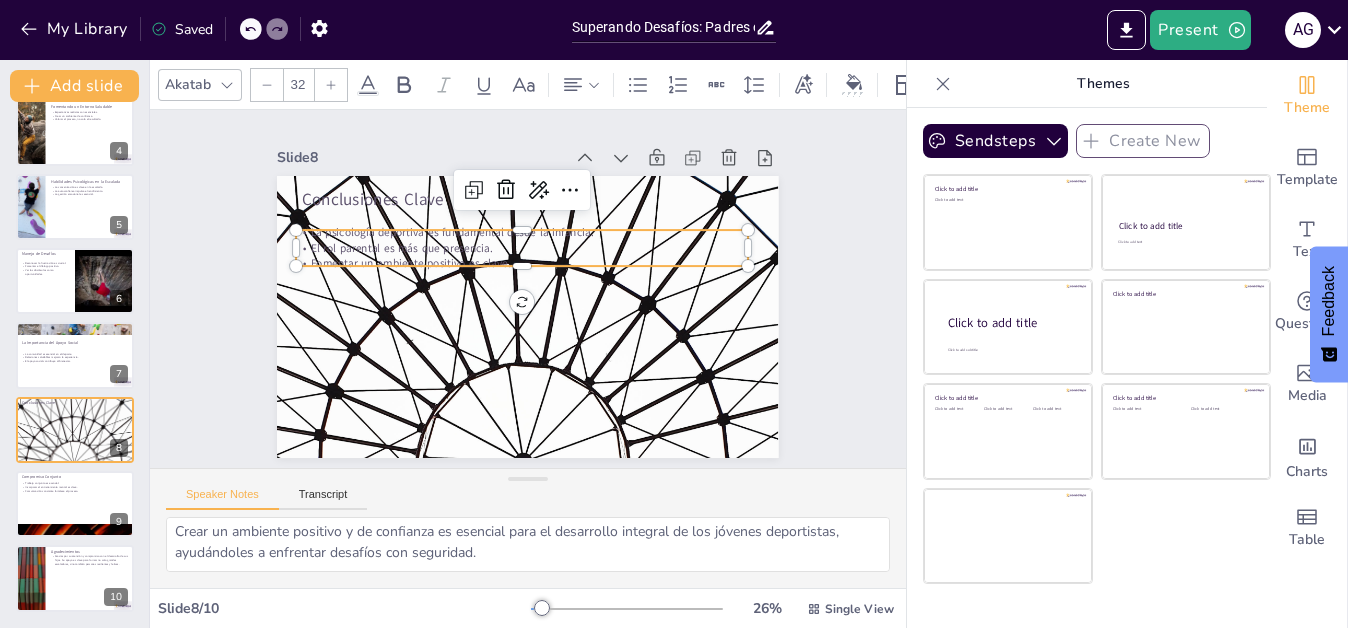 click on "Fomentar un ambiente positivo es clave." at bounding box center [524, 263] 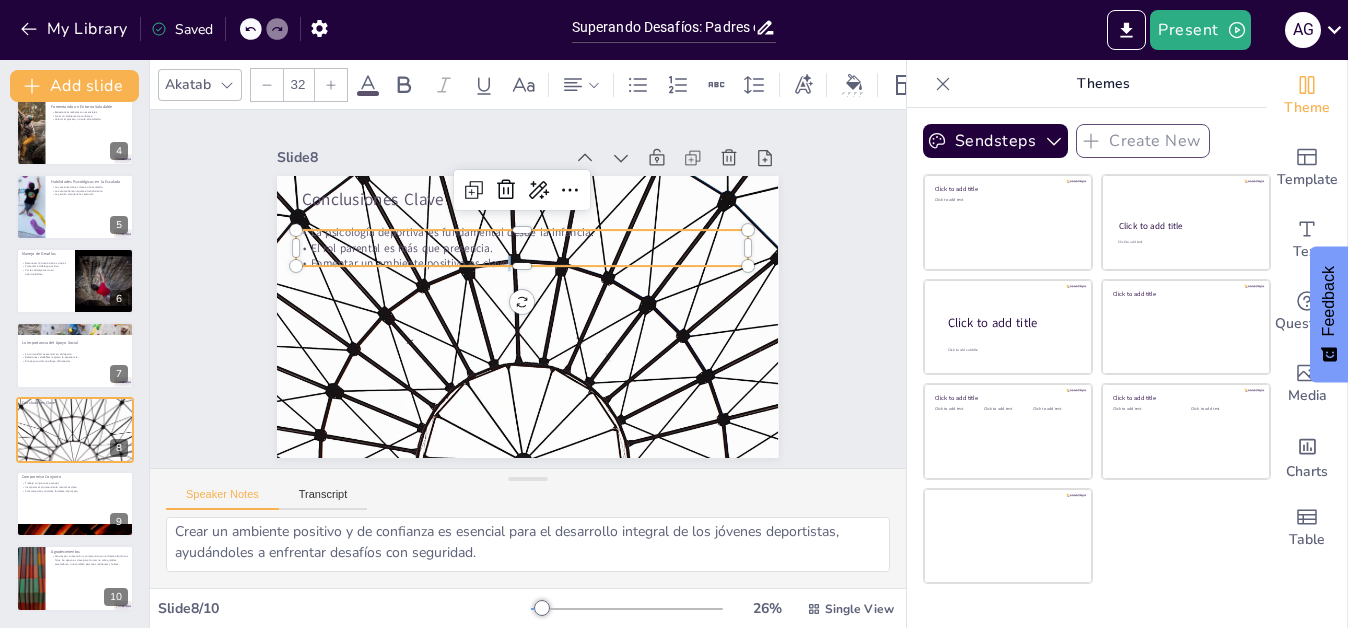 click on "Fomentar un ambiente positivo es clave." at bounding box center (524, 263) 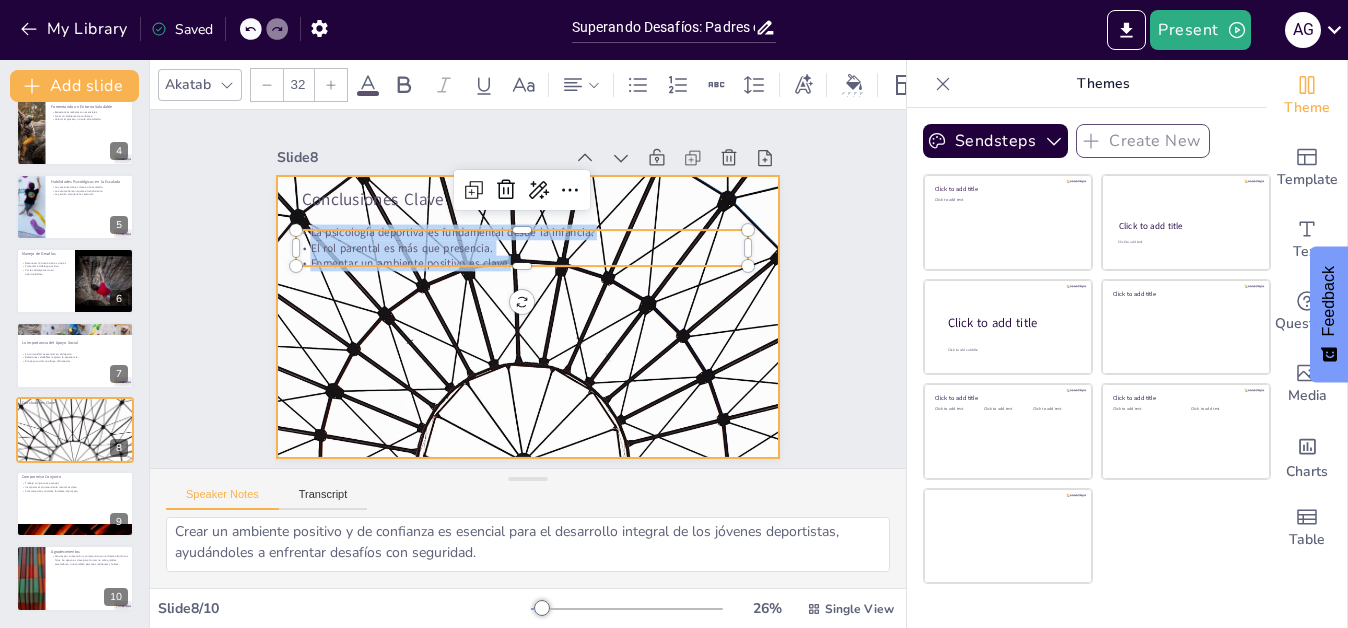 drag, startPoint x: 292, startPoint y: 231, endPoint x: 501, endPoint y: 271, distance: 212.79332 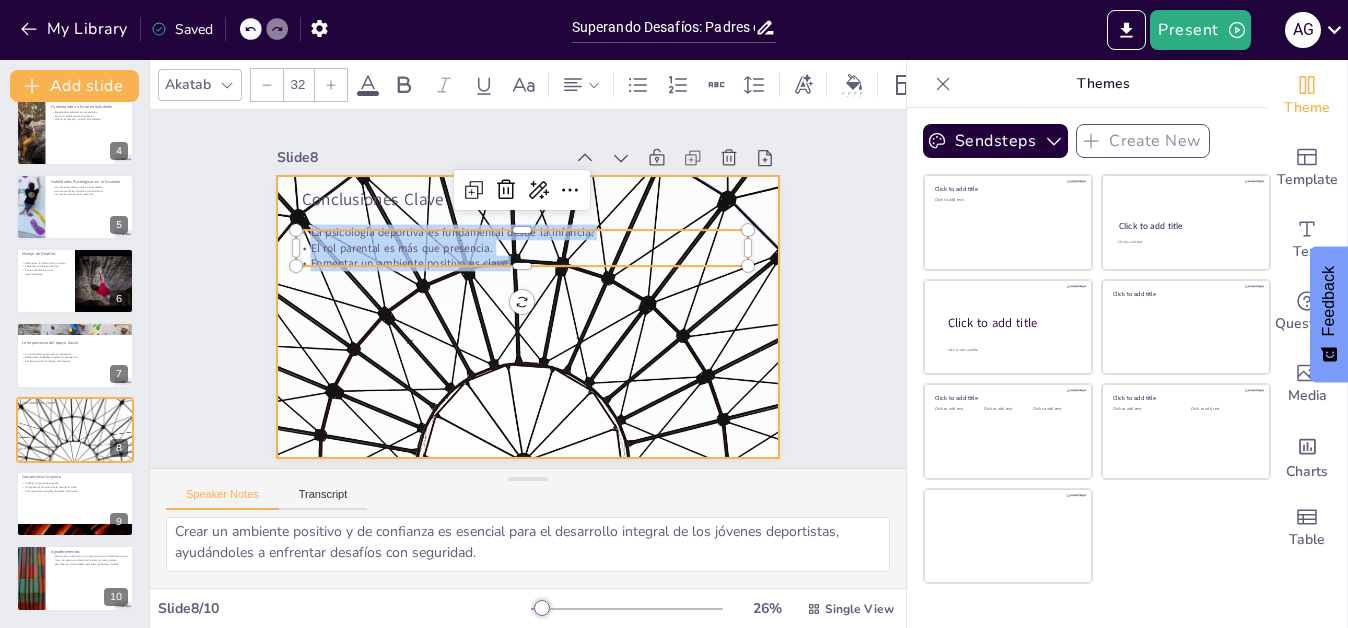 click on "Conclusiones Clave La psicología deportiva es fundamental desde la infancia. El rol parental es más que presencia. Fomentar un ambiente positivo es clave." at bounding box center [527, 317] 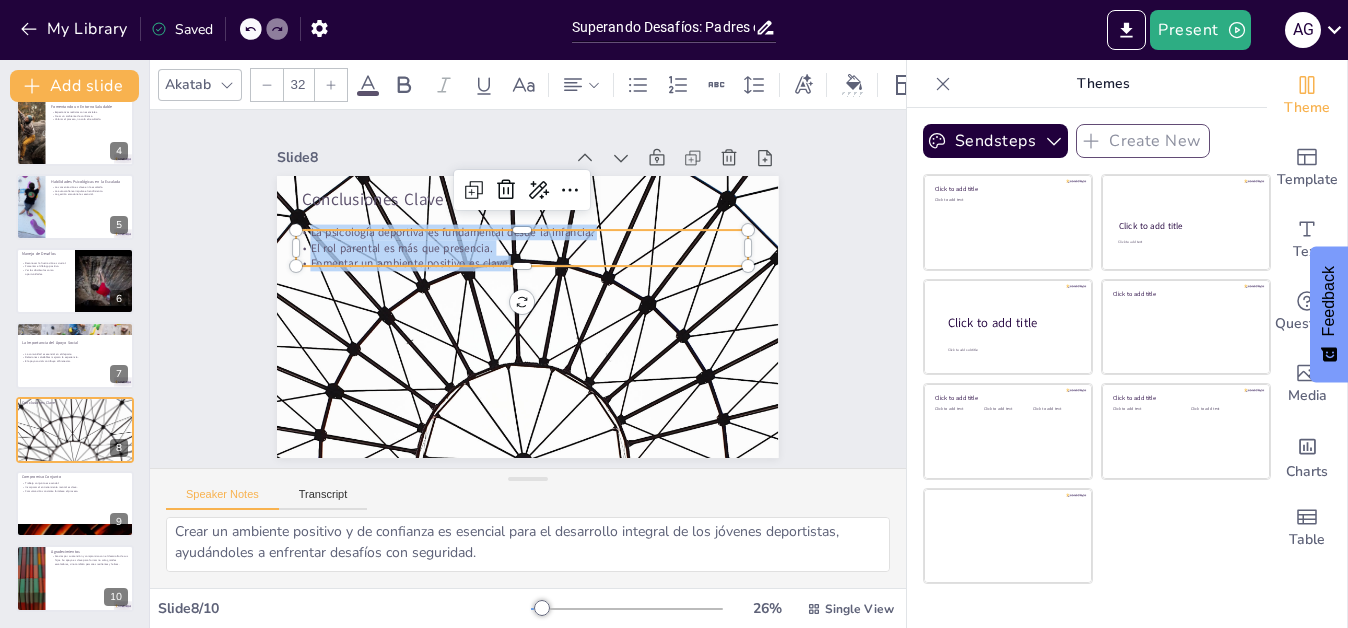 click 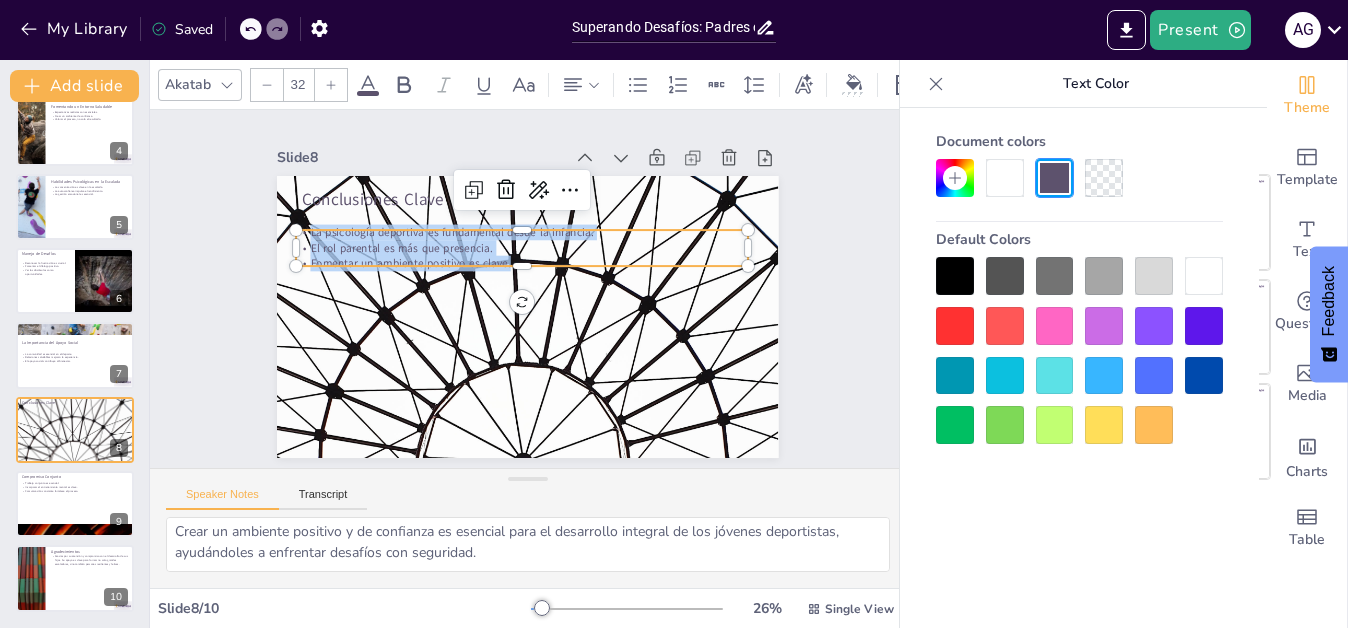 click at bounding box center (955, 276) 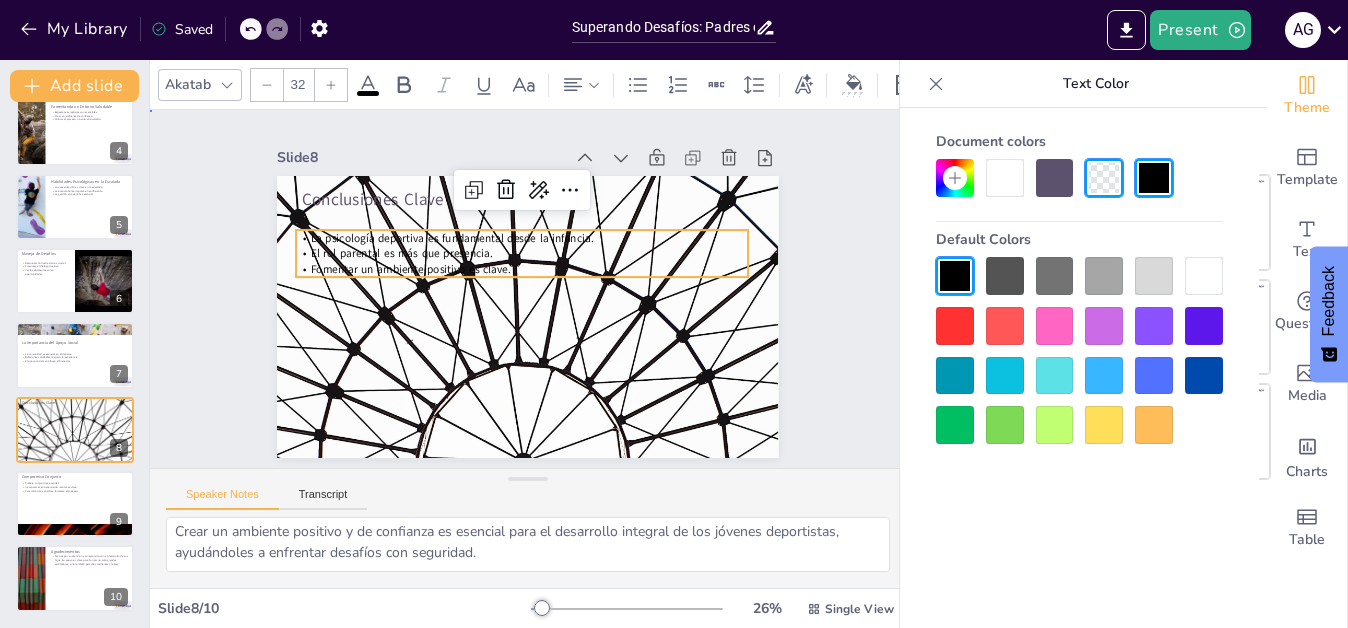 click on "Slide  1 Superando Desafíos: Padres como Guías en la Escalada y la Psicología Deportiva Este taller explora el papel fundamental de los padres en la psicología deportiva de la escalada, destacando la importancia de su apoyo en el desarrollo integral y bienestar psicológico de sus hijos escaladores. Generated with Sendsteps.ai Slide  2 Introducción a la Psicología Deportiva Los factores psicológicos son clave en el deporte. La psicología deportiva es importante desde la infancia. La gestión emocional es esencial para el rendimiento. Slide  3 El Rol de los Padres en el Deporte Los padres son modelos a seguir. La comunicación es clave en el deporte. El apoyo emocional es fundamental. Slide  4 Fomentando un Entorno Saludable Expectativas realistas son esenciales. Crear un ambiente de confianza. Valorar el proceso, no solo el resultado. Slide  5 Habilidades Psicológicas en la Escalada La concentración es clave en la escalada. La autoconfianza impulsa el rendimiento. La gestión emocional es esencial." at bounding box center (528, 288) 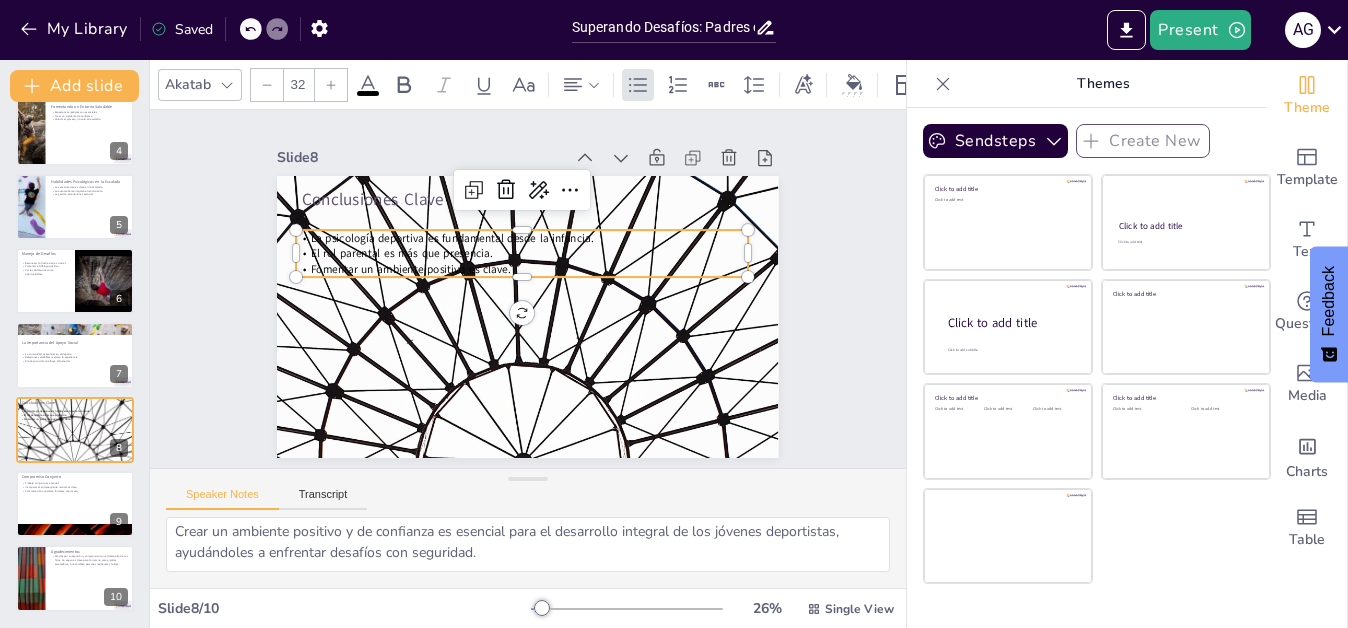 click on "Fomentar un ambiente positivo es clave." at bounding box center [521, 269] 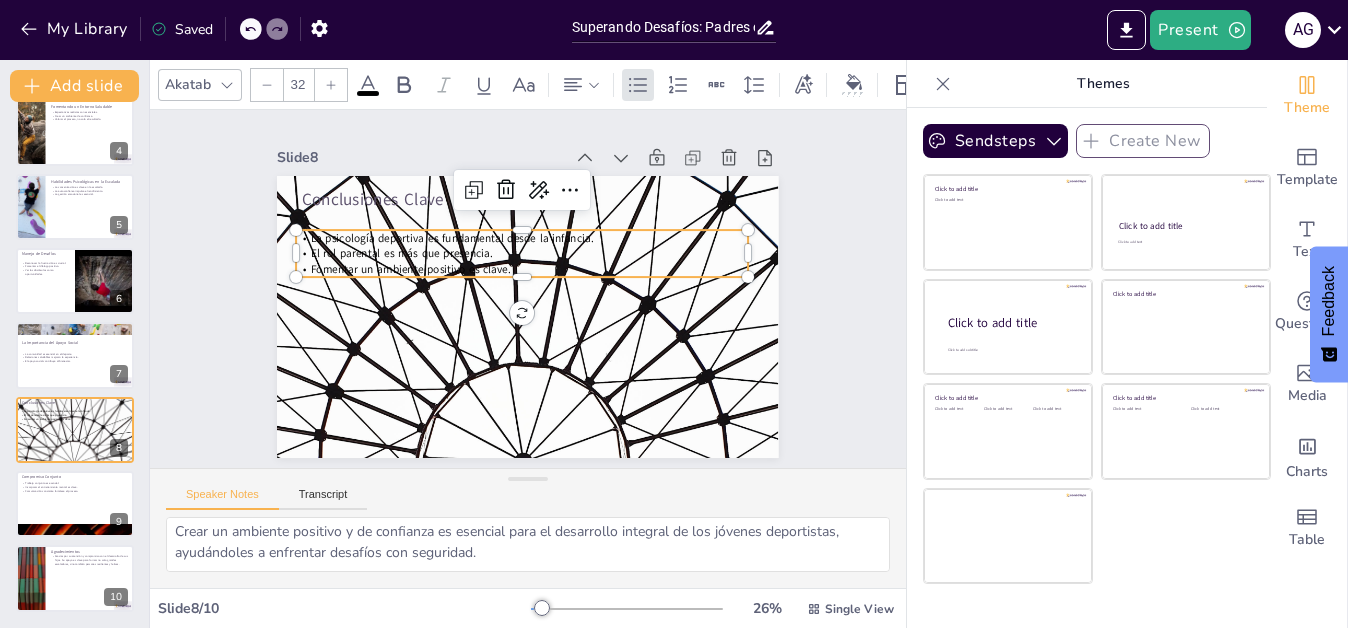 click on "Fomentar un ambiente positivo es clave." at bounding box center [524, 268] 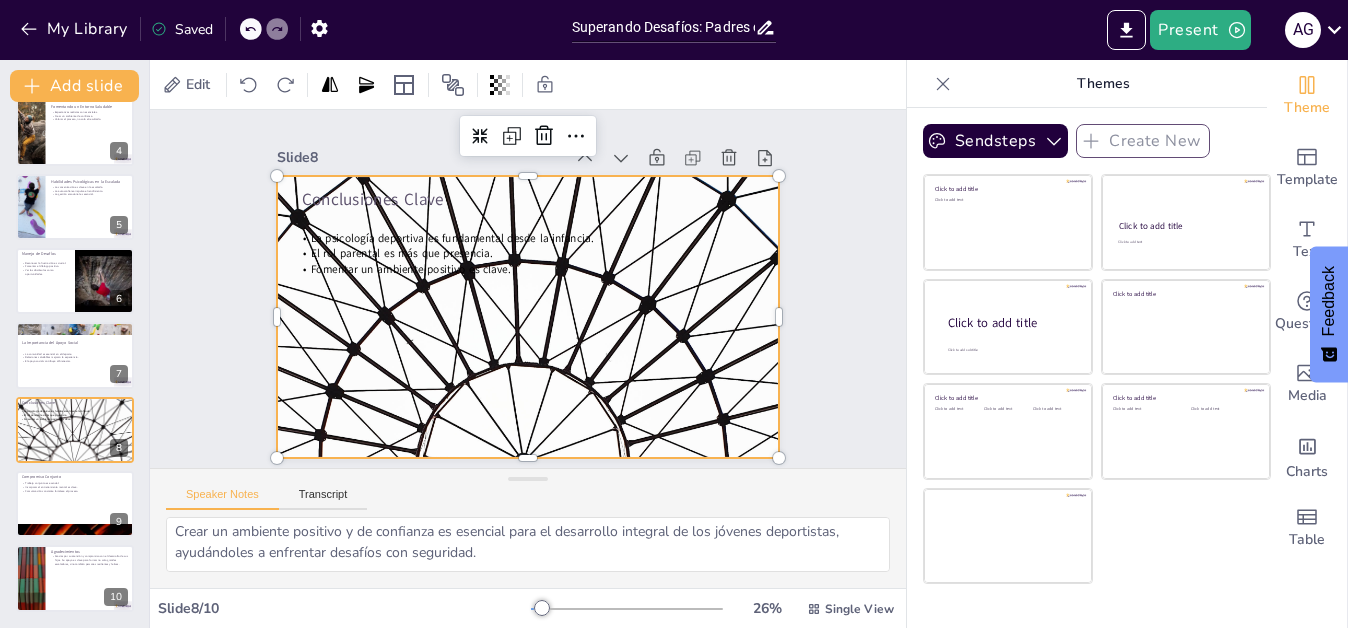 click at bounding box center (525, 316) 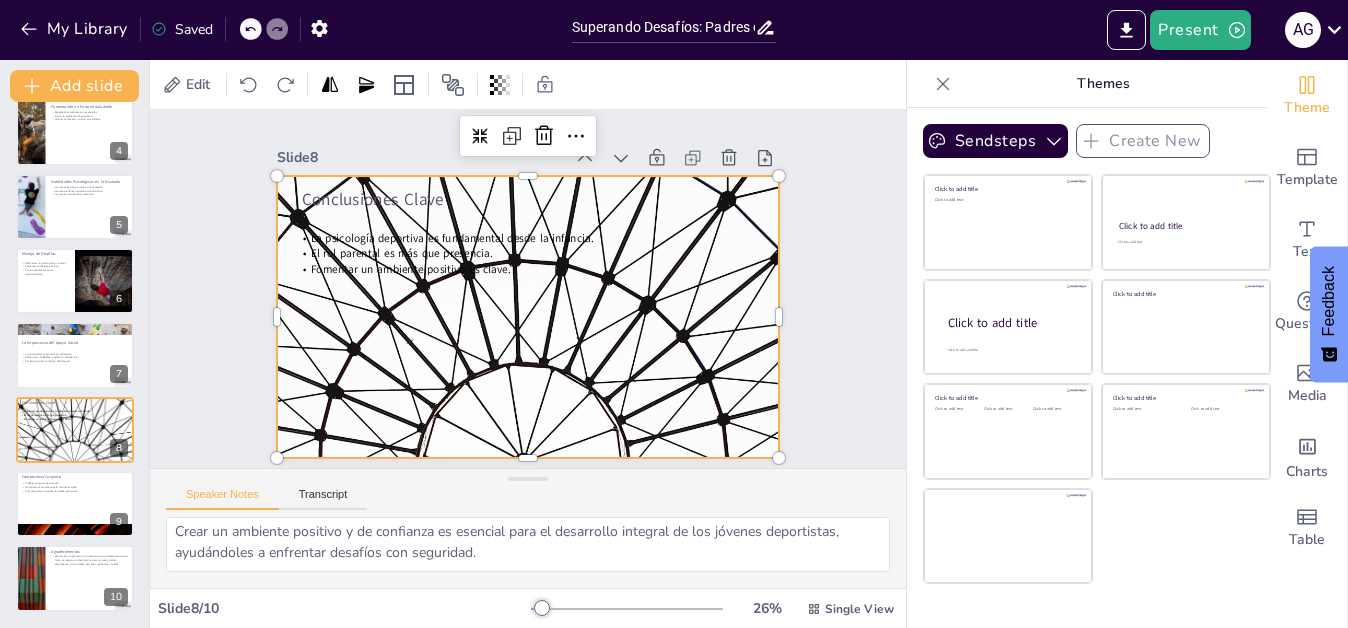 click at bounding box center (473, 85) 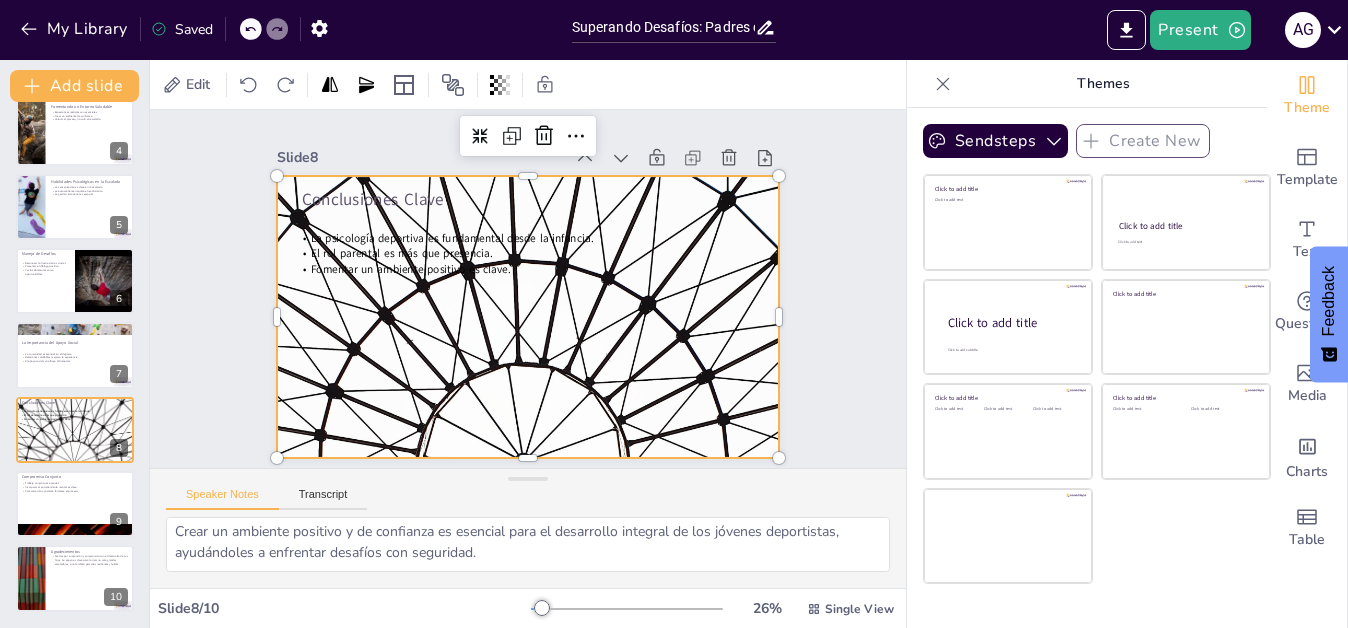 click at bounding box center [525, 316] 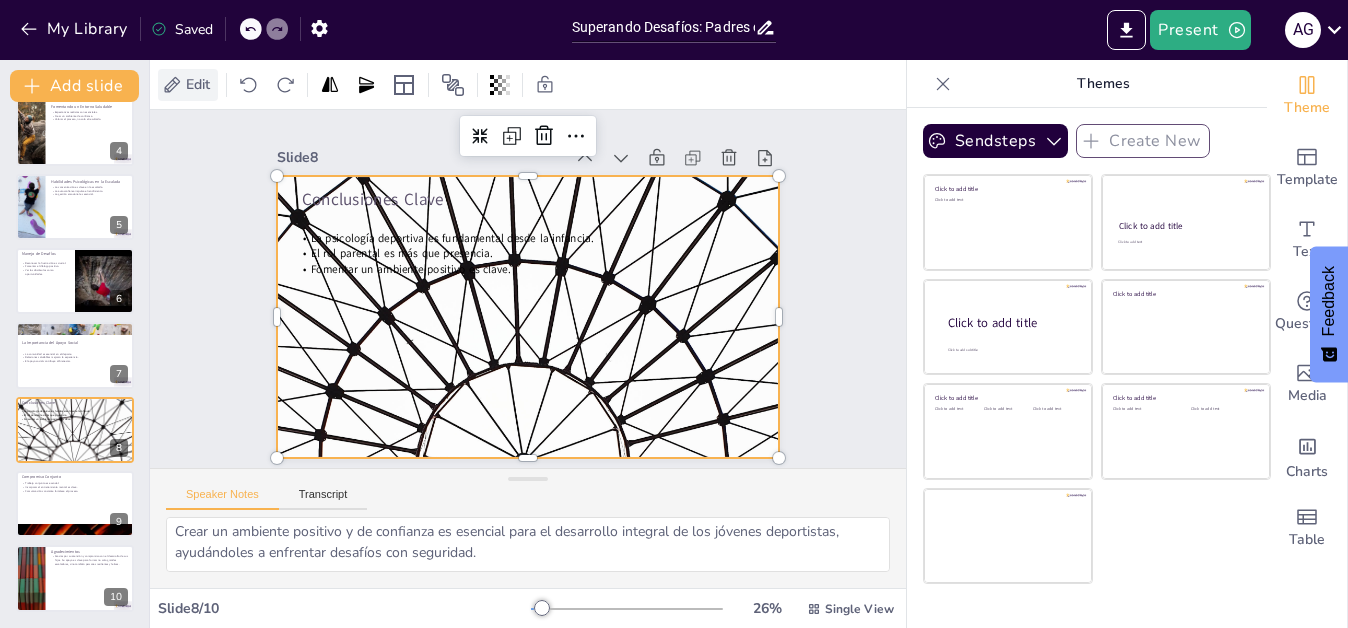 click on "Edit" at bounding box center (198, 84) 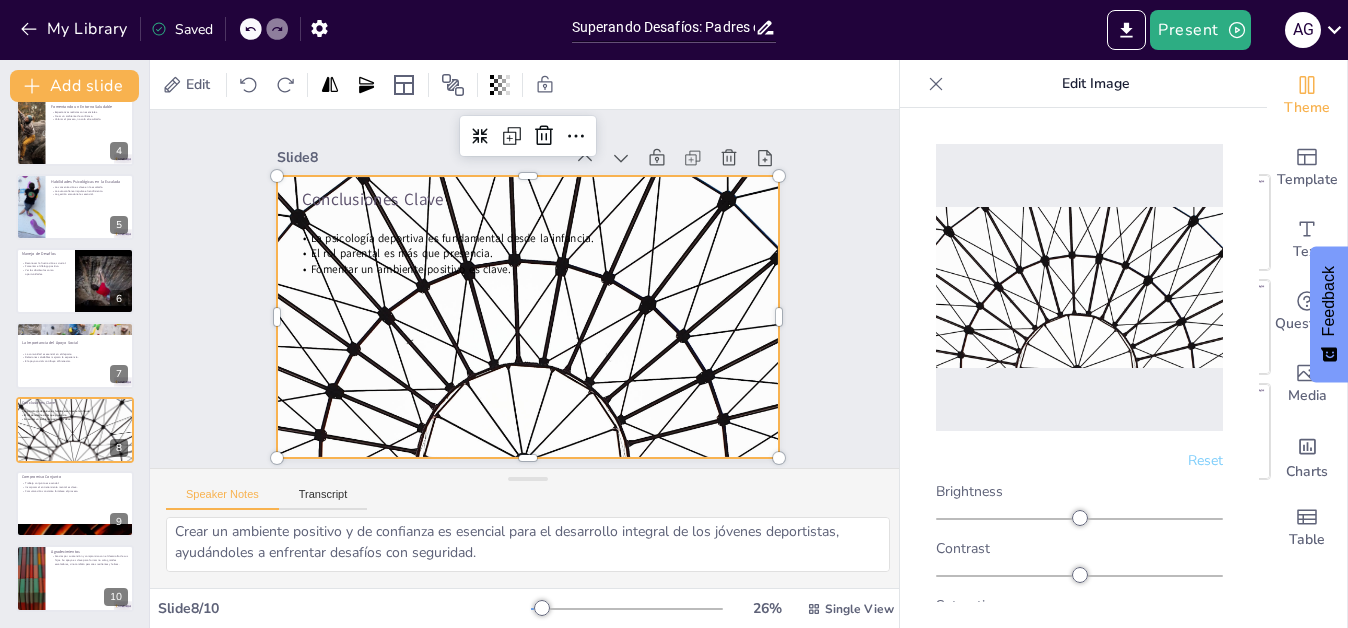 click at bounding box center (1079, 287) 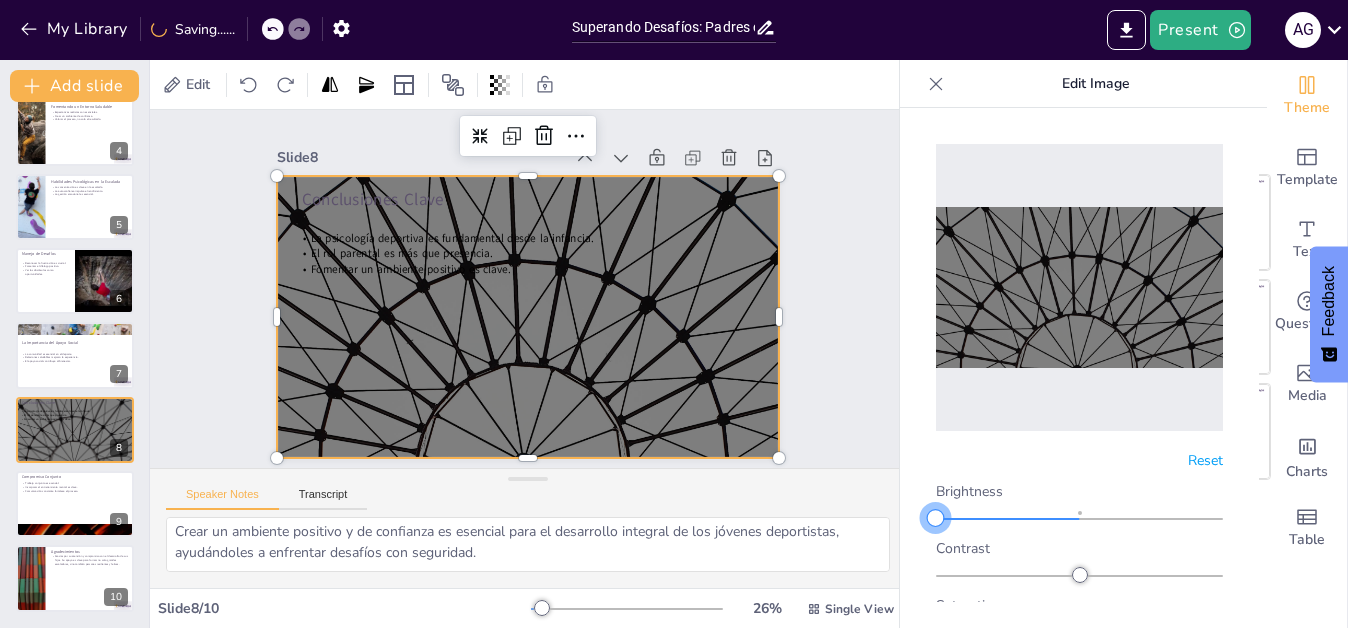 drag, startPoint x: 1070, startPoint y: 504, endPoint x: 923, endPoint y: 505, distance: 147.0034 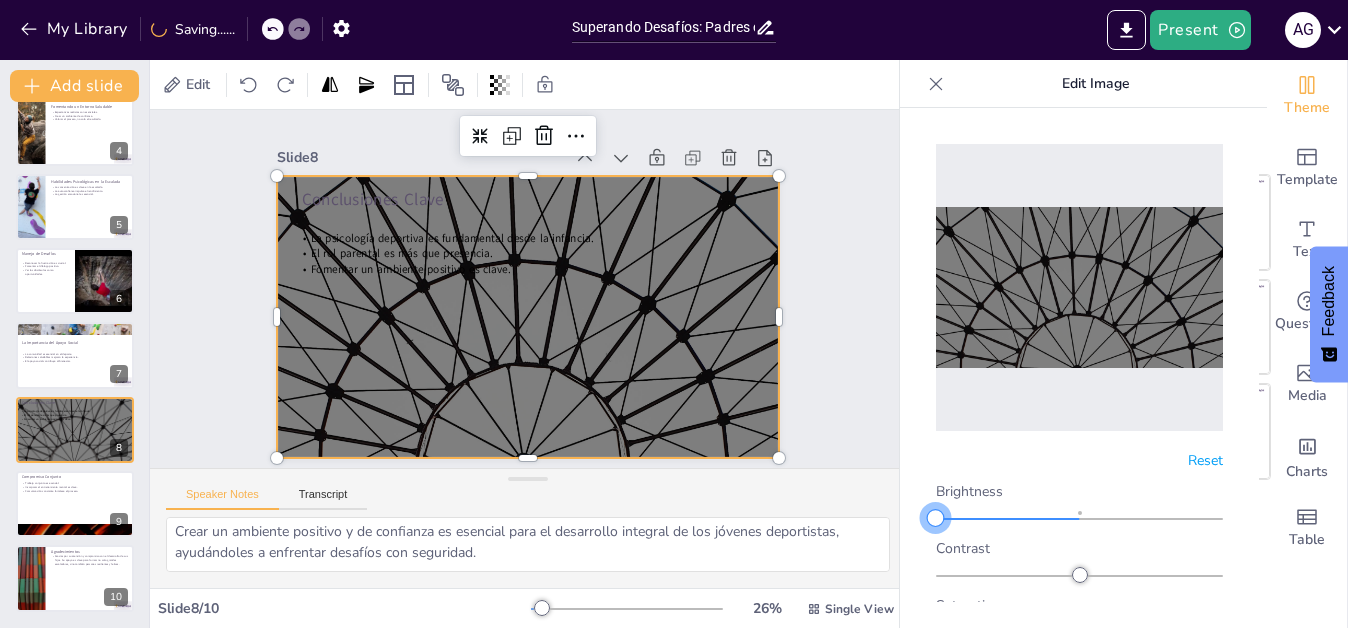click on "Reset Brightness Contrast Saturation Hue Rotate Grayscale Blur" at bounding box center [1079, 363] 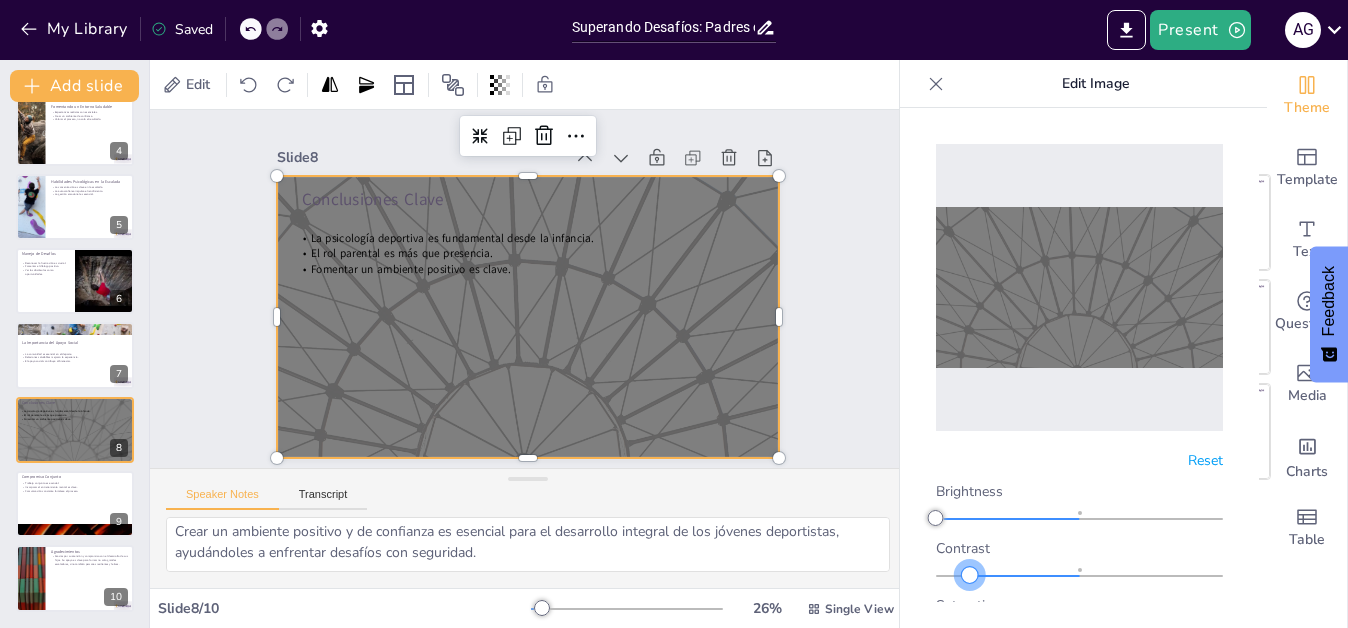 drag, startPoint x: 1065, startPoint y: 568, endPoint x: 968, endPoint y: 553, distance: 98.15294 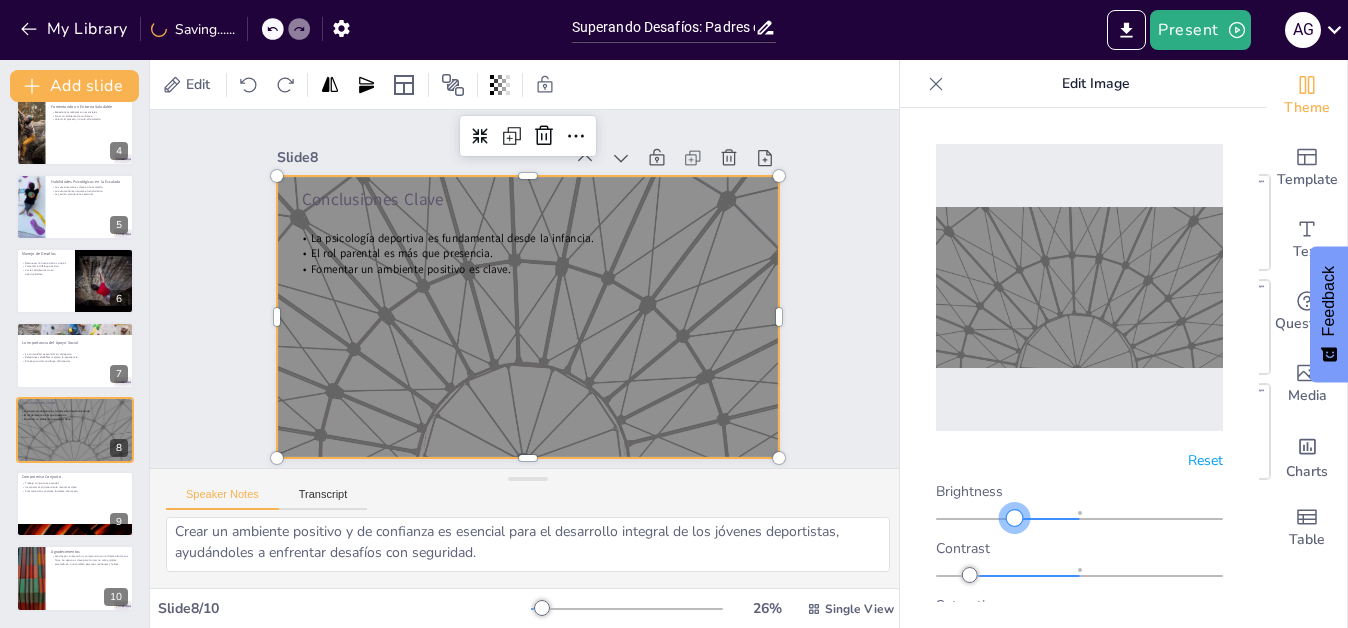 drag, startPoint x: 935, startPoint y: 505, endPoint x: 1011, endPoint y: 507, distance: 76.02631 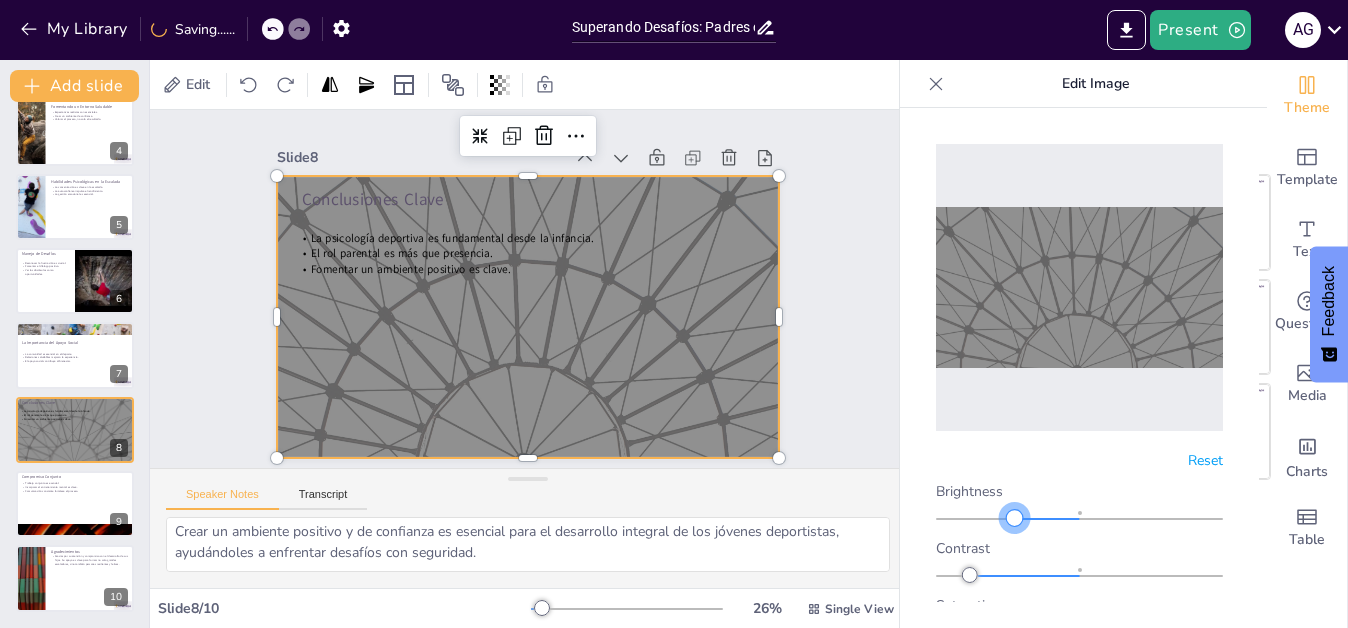 click at bounding box center (1015, 518) 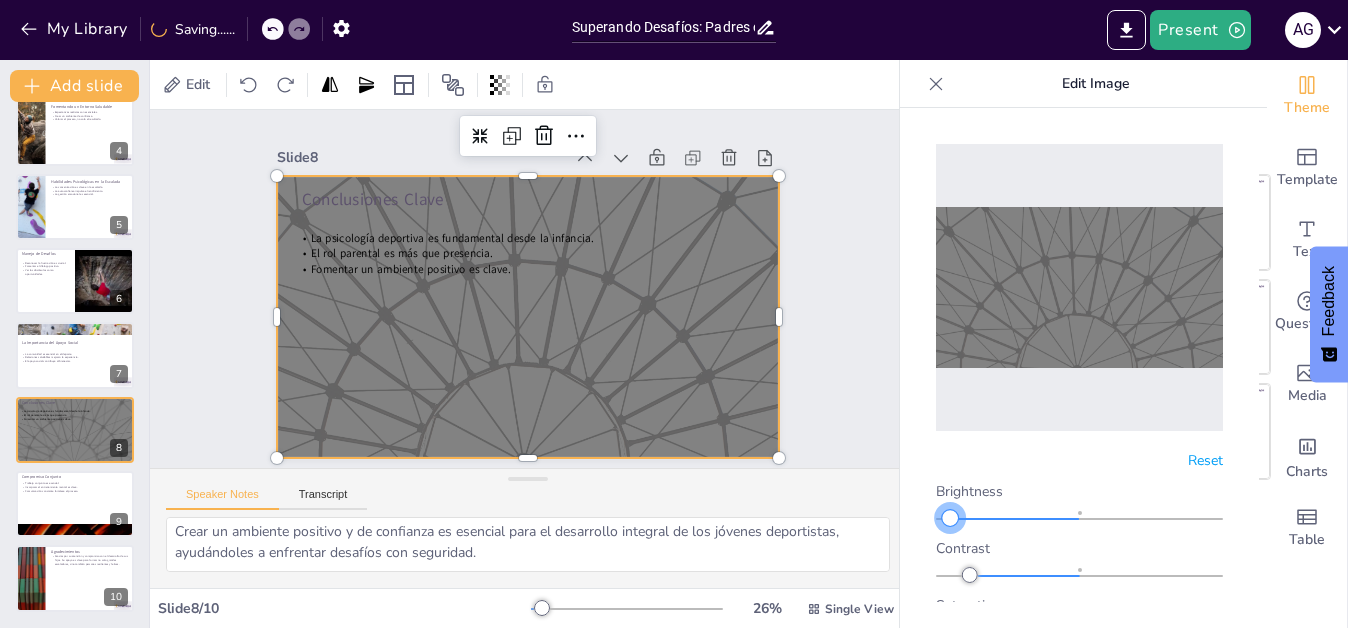 drag, startPoint x: 1011, startPoint y: 507, endPoint x: 950, endPoint y: 507, distance: 61 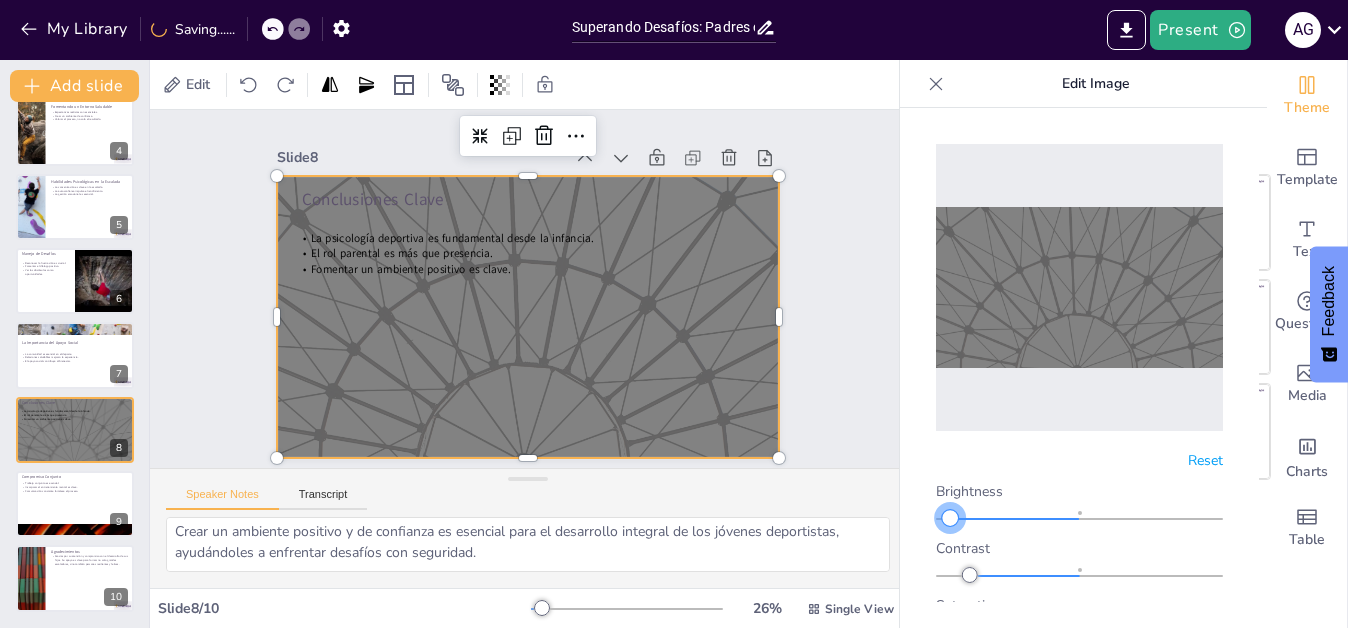 click at bounding box center [950, 518] 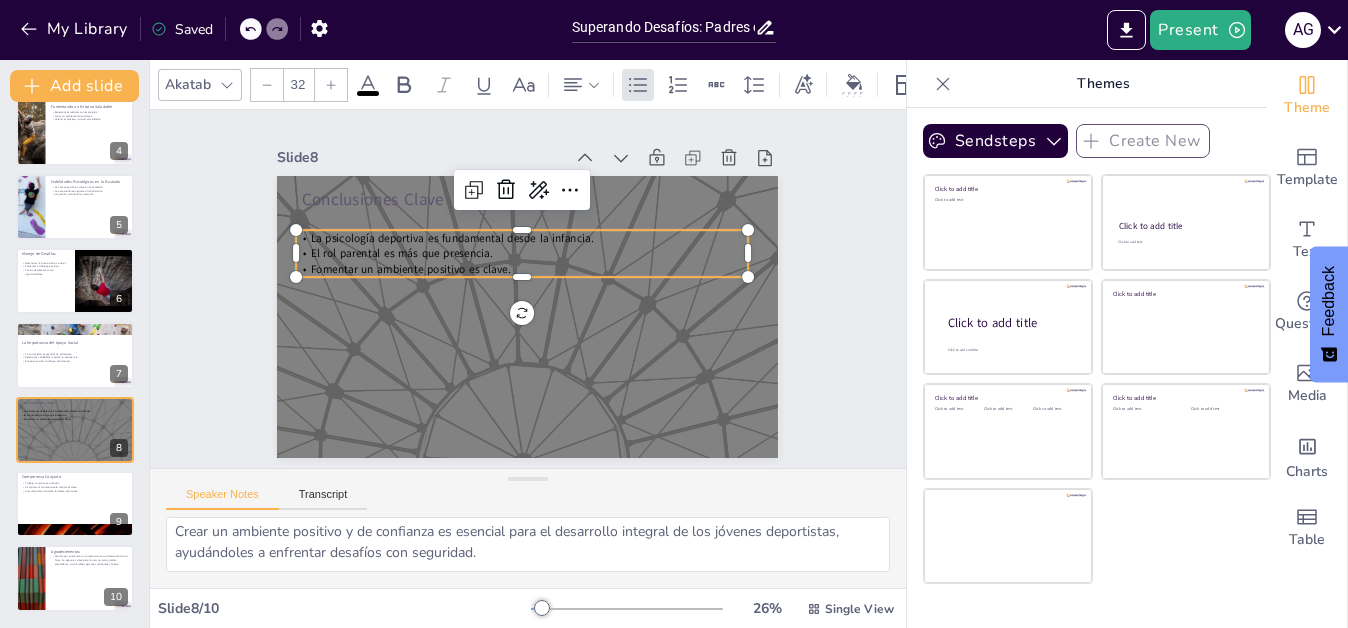 click on "Fomentar un ambiente positivo es clave." at bounding box center (411, 268) 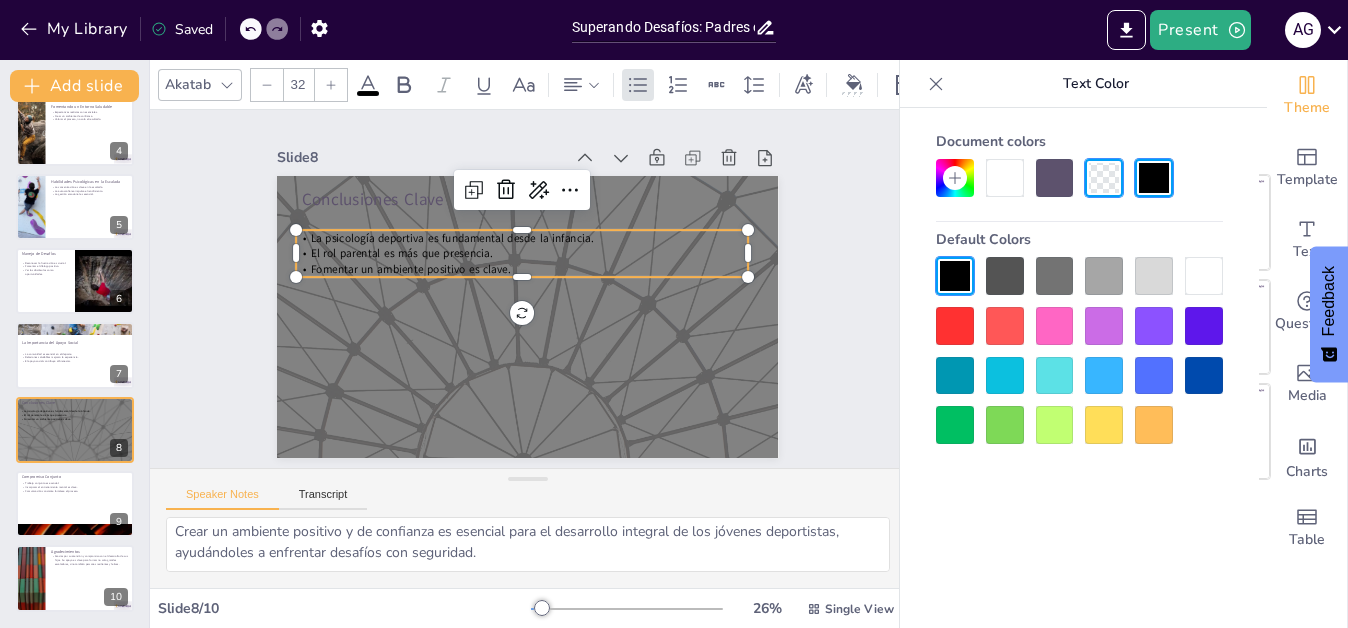 click at bounding box center [1005, 178] 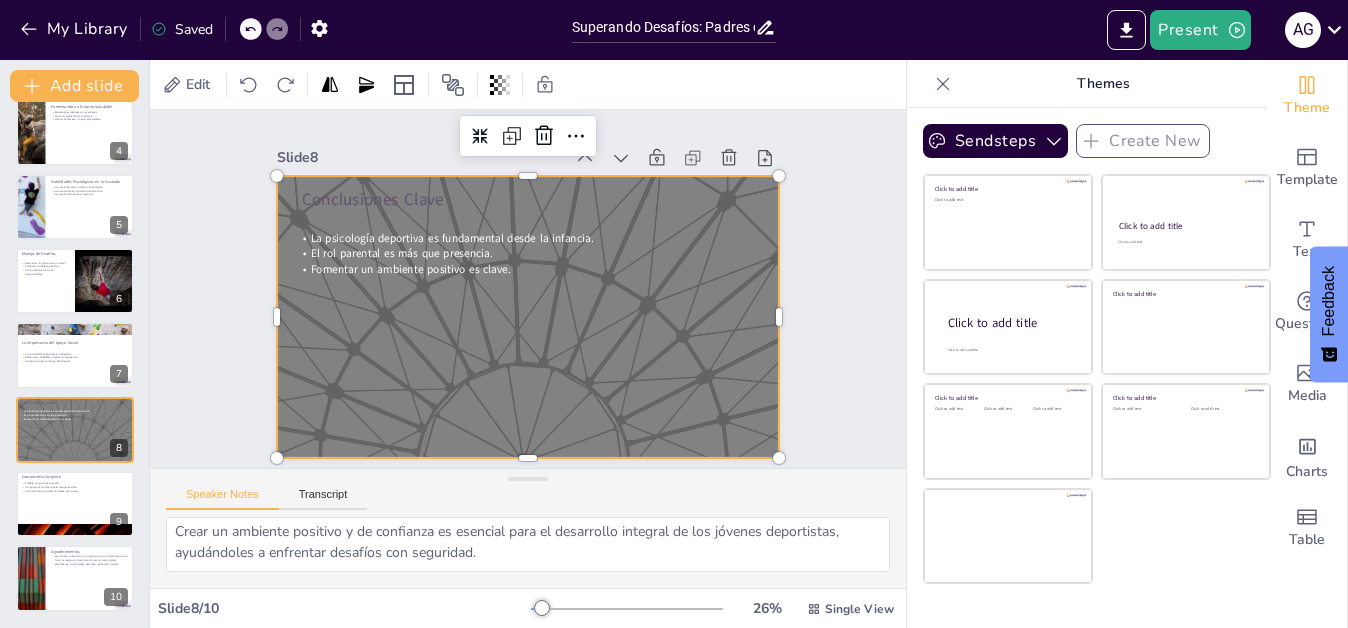 click at bounding box center (525, 316) 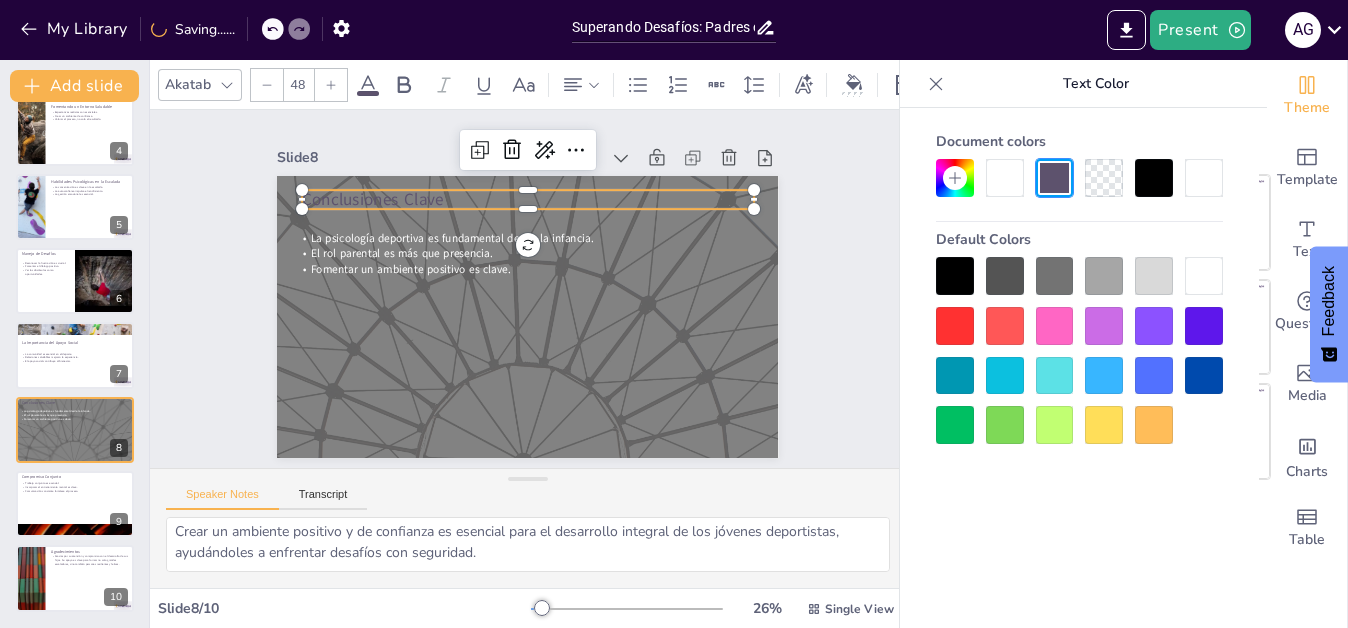 click on "Conclusiones Clave" at bounding box center [527, 199] 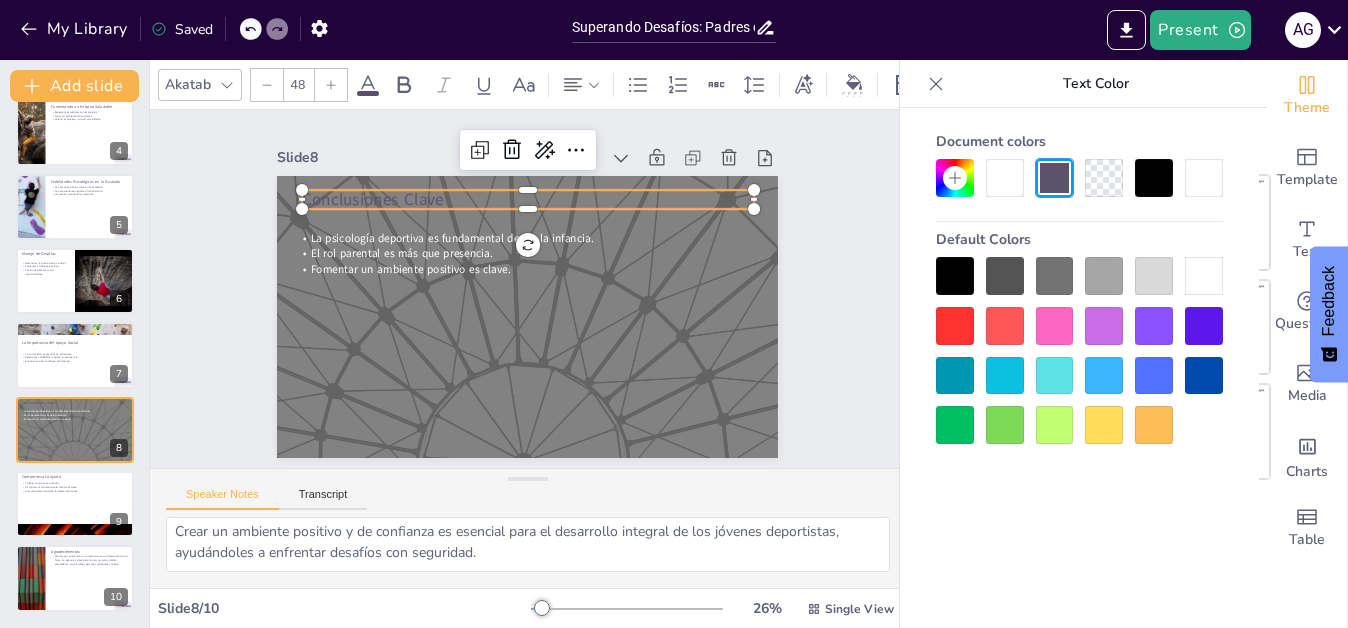 click at bounding box center [1005, 178] 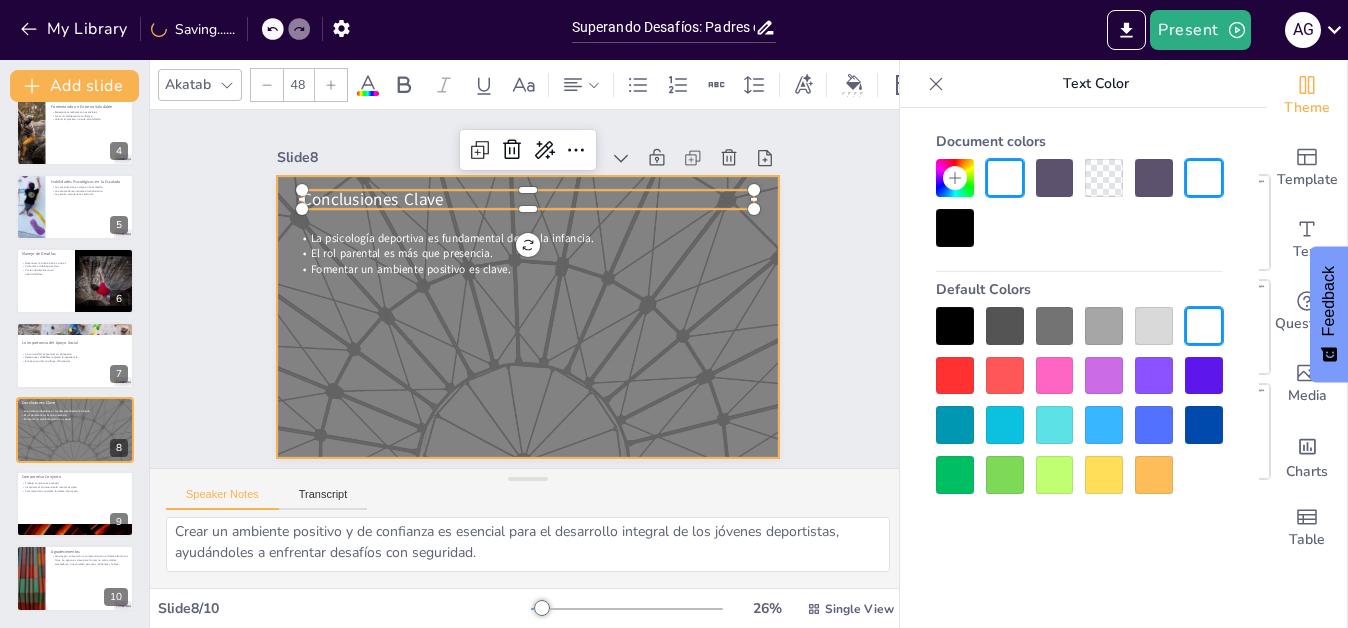 click at bounding box center (527, 317) 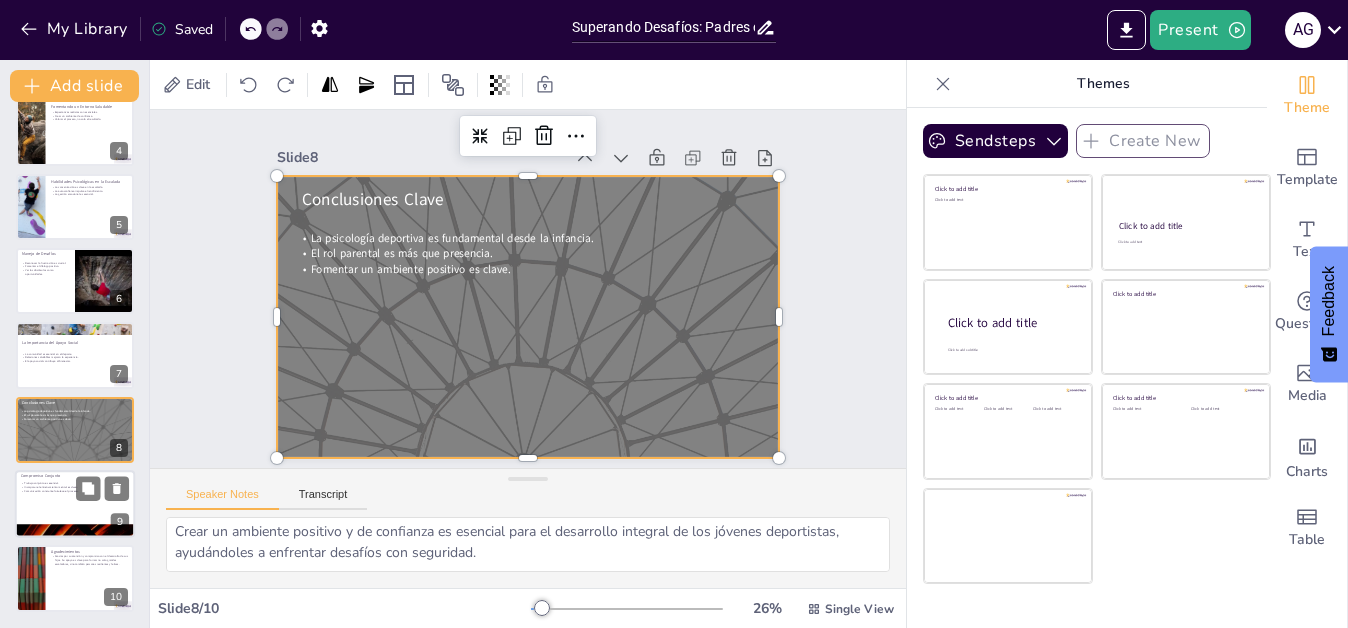 click at bounding box center (75, 504) 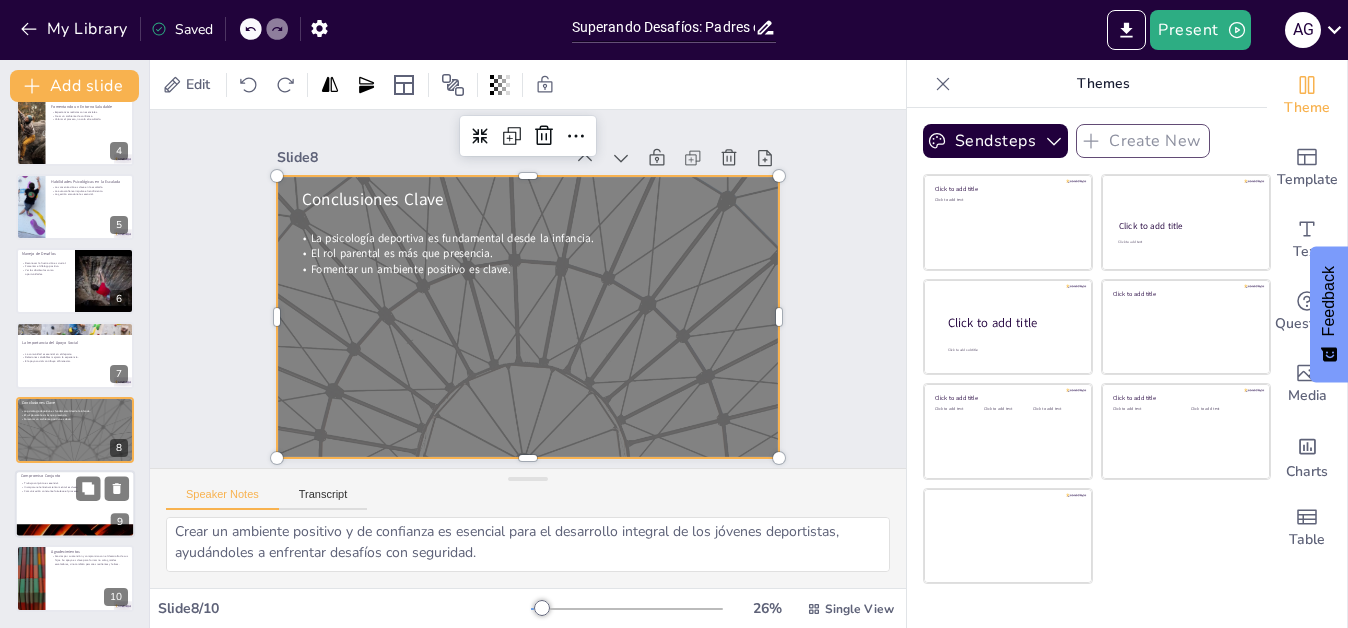 type on "La colaboración entre padres, entrenadores y psicólogos es vital para el desarrollo integral de los jóvenes deportistas. Este enfoque colaborativo potencia el rendimiento y bienestar.
Integrar el entrenamiento mental en las rutinas deportivas ayuda a los jóvenes a desarrollar habilidades psicológicas que son esenciales para el éxito en la escalada y en la vida.
Mantener una comunicación abierta y constante entre padres y entrenadores es fundamental para crear un ambiente de apoyo y motivación para los jóvenes deportistas." 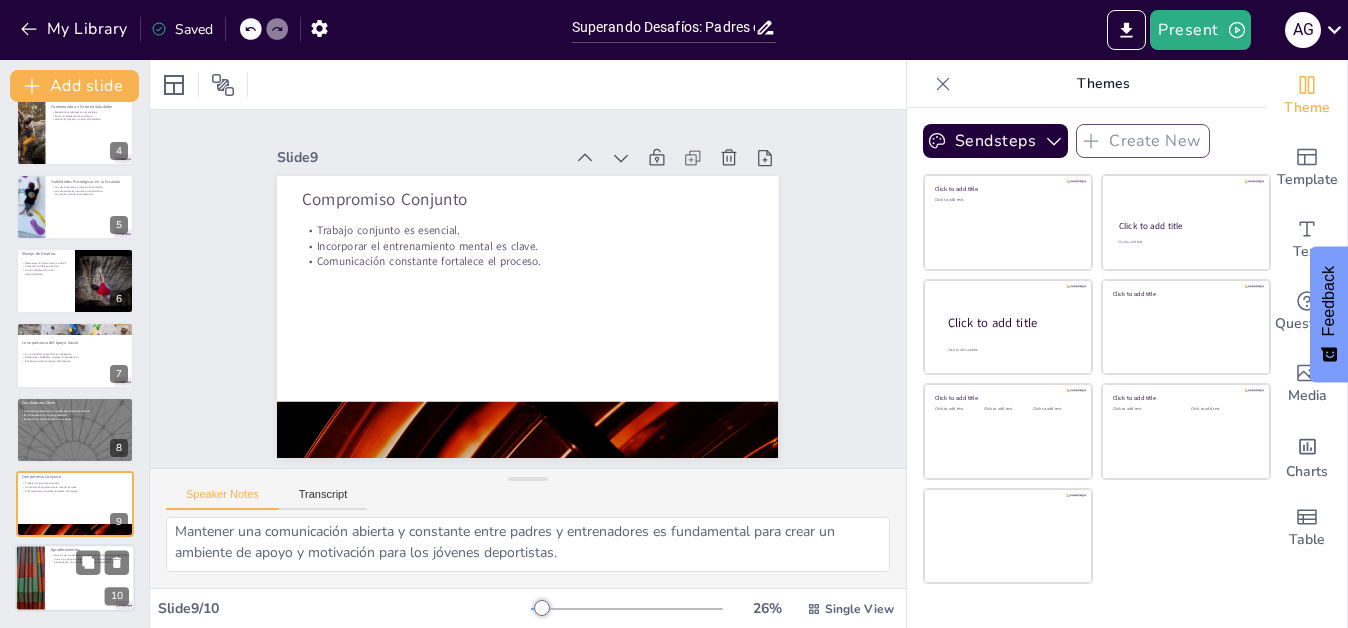 click at bounding box center [75, 579] 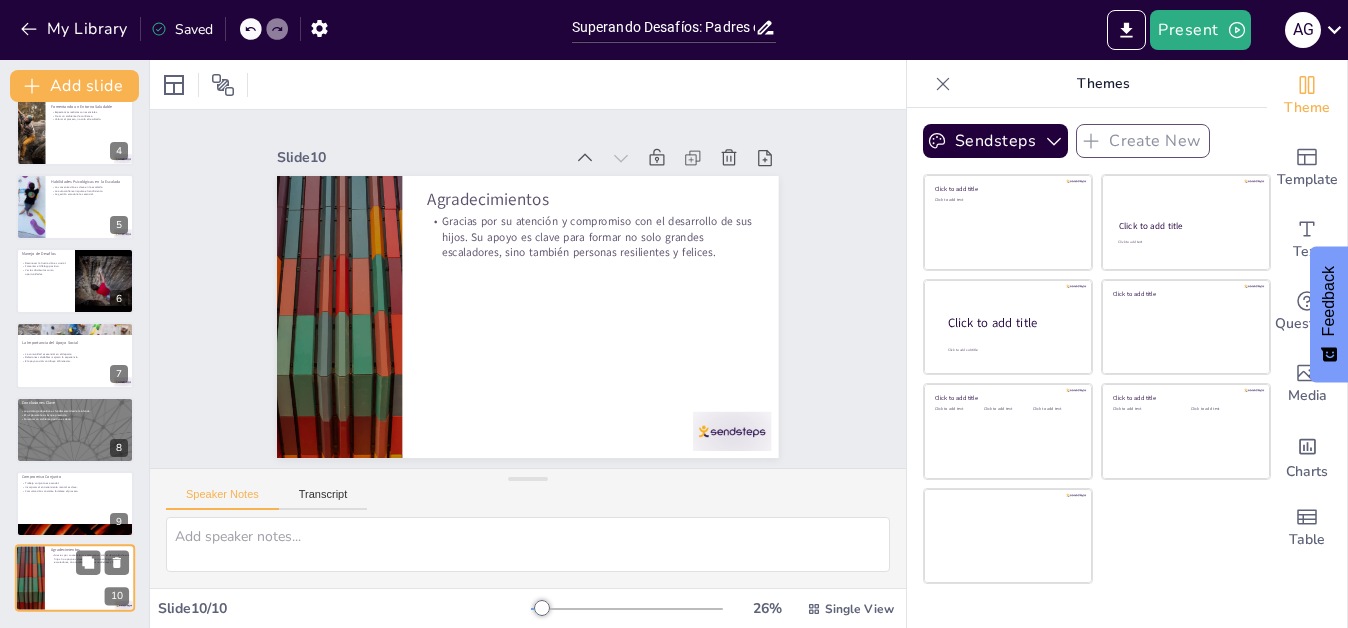 scroll, scrollTop: 0, scrollLeft: 0, axis: both 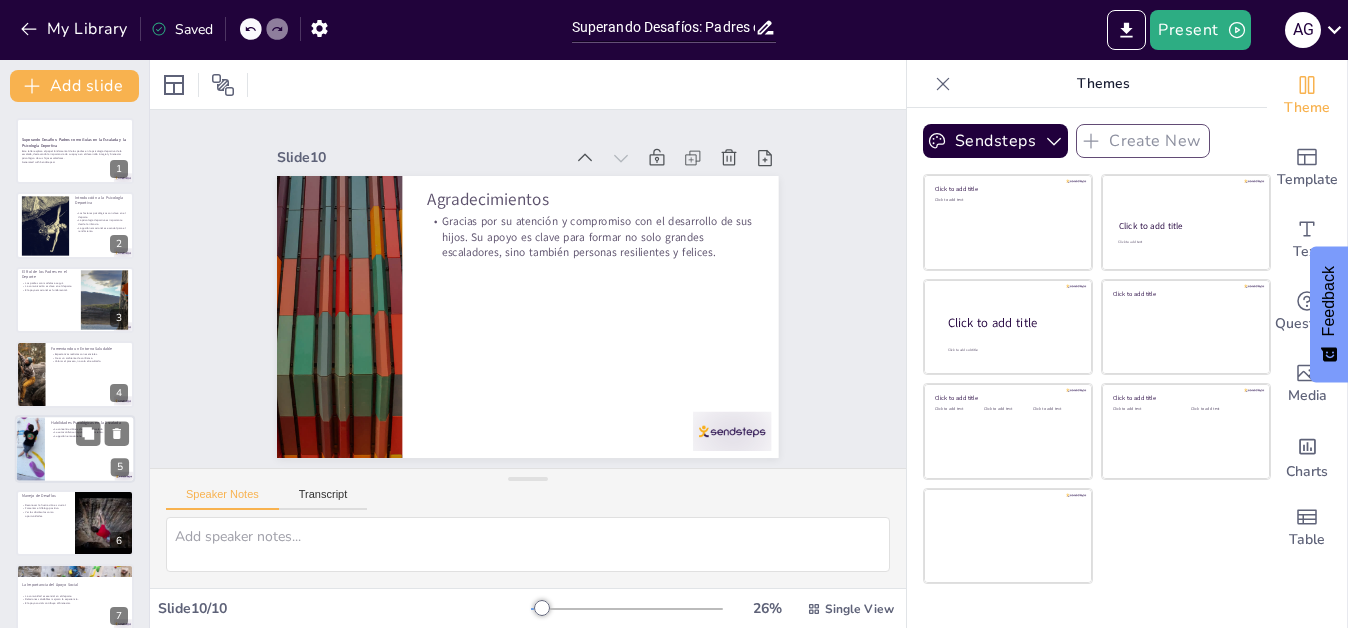 click at bounding box center (75, 449) 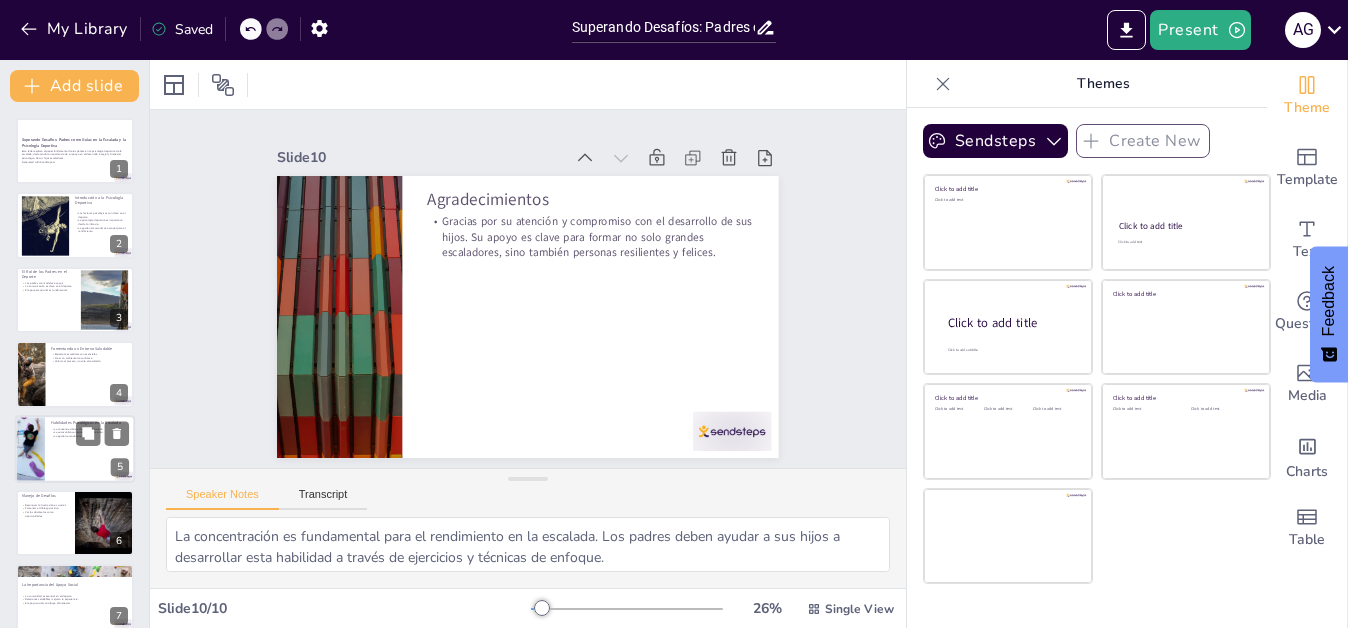 scroll, scrollTop: 84, scrollLeft: 0, axis: vertical 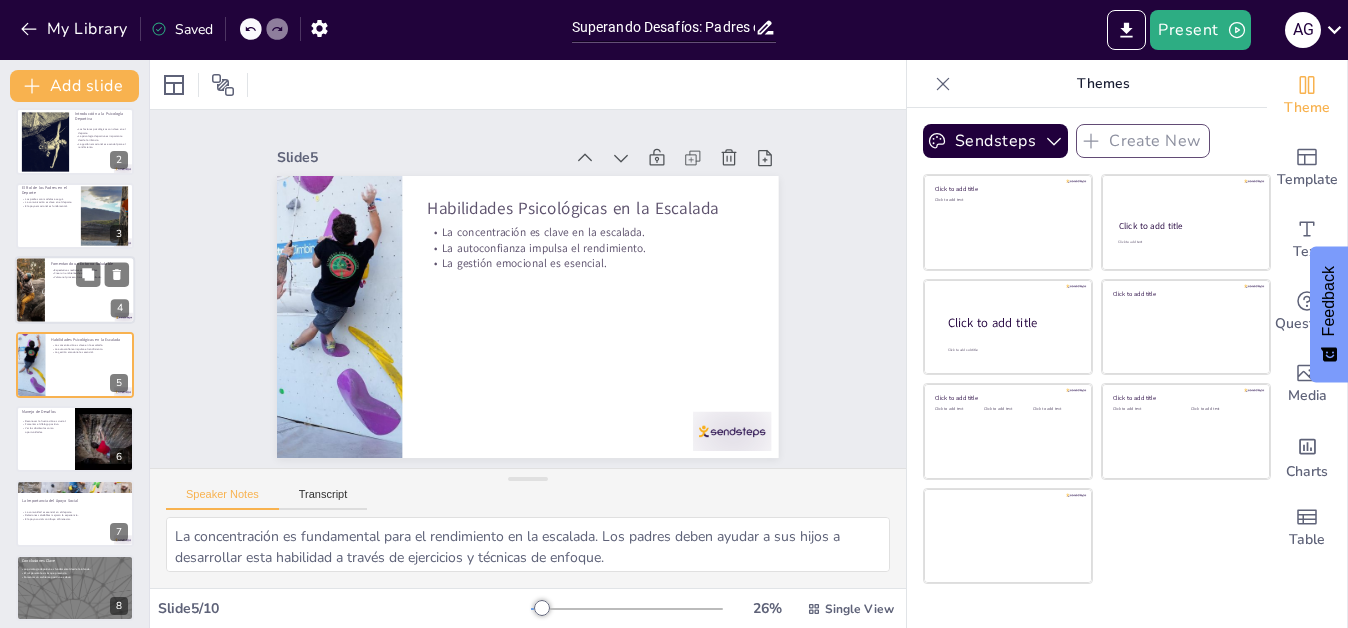 click on "Crear un ambiente de confianza." at bounding box center (90, 274) 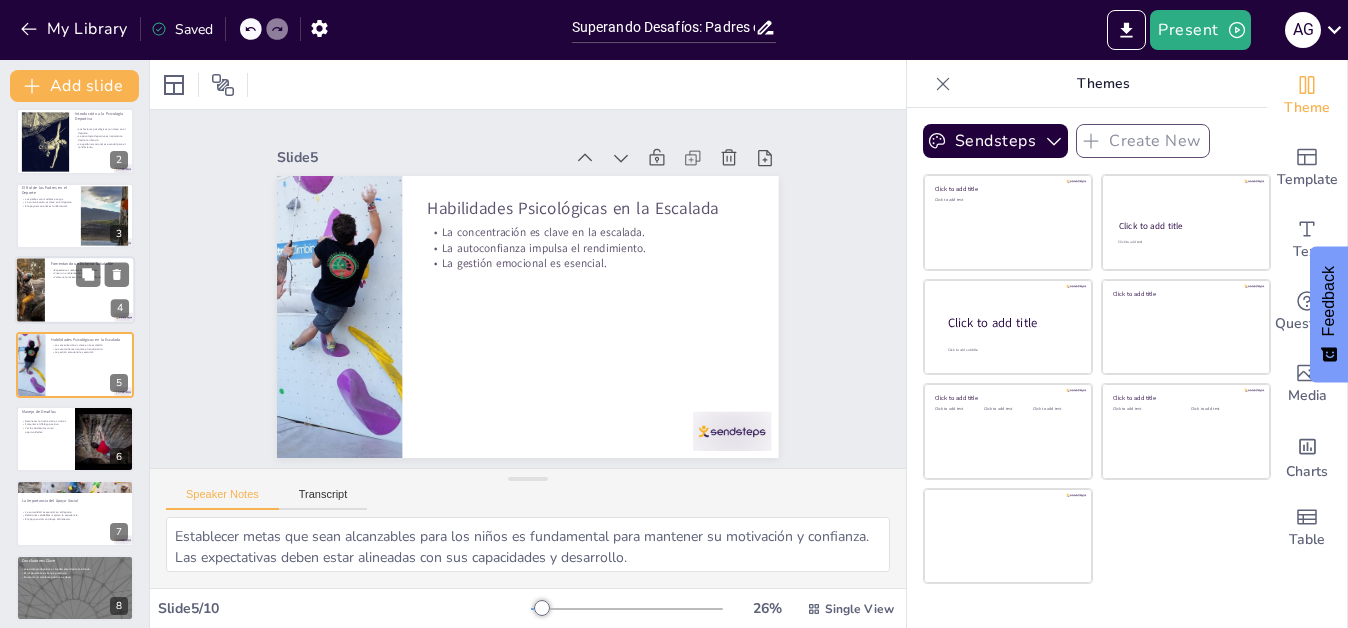 scroll, scrollTop: 9, scrollLeft: 0, axis: vertical 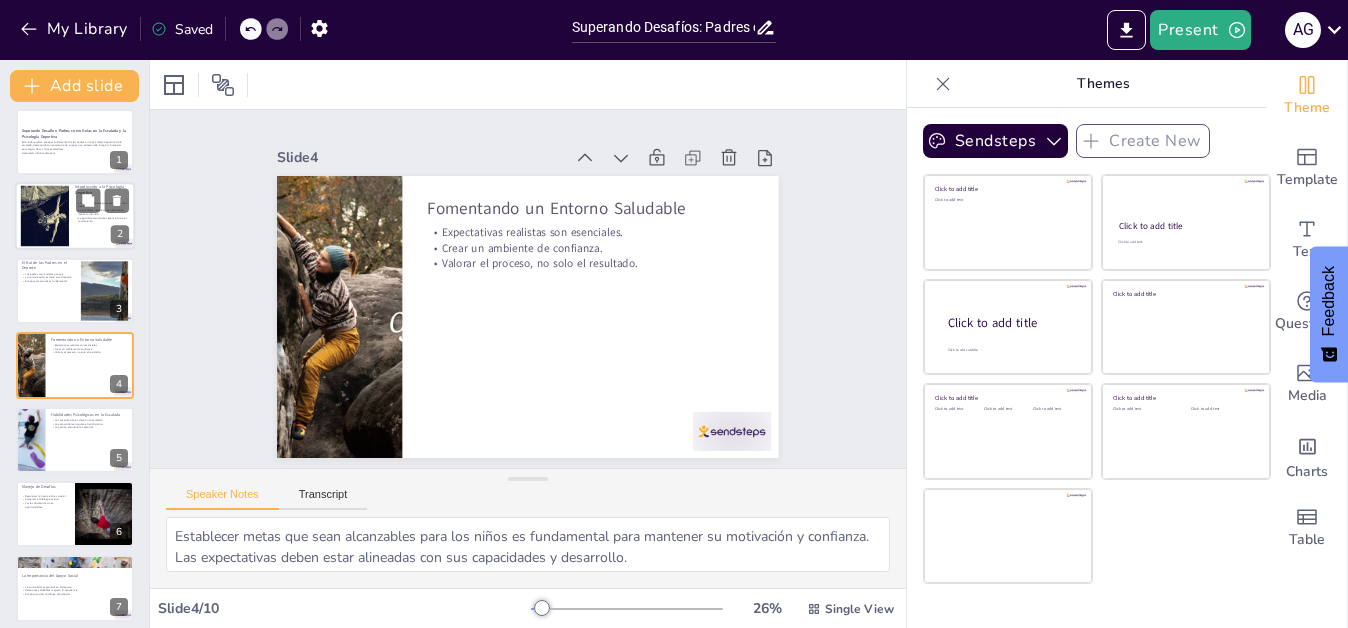 click at bounding box center (44, 216) 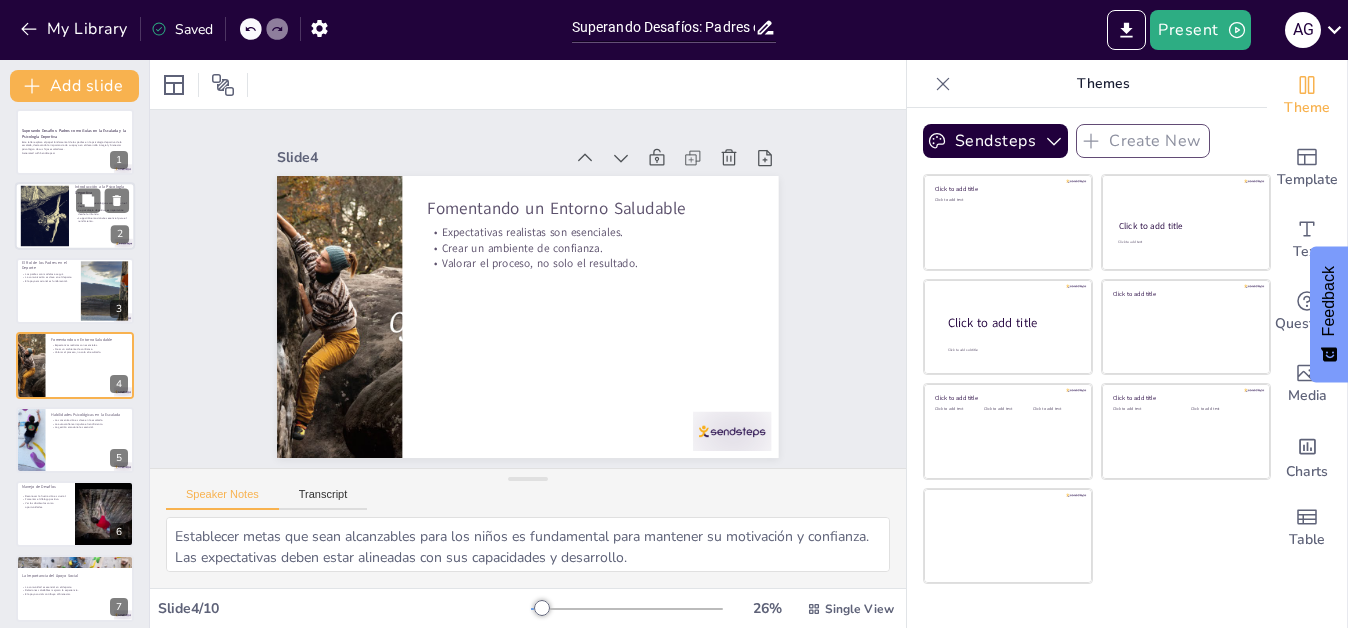 type on "La psicología influye en el rendimiento deportivo y en la salud emocional de los atletas. Entender cómo los factores psicológicos afectan a los deportistas es fundamental para maximizar su potencial y bienestar.
Desde una edad temprana, los niños pueden beneficiarse del apoyo psicológico, lo que les ayuda a desarrollar habilidades necesarias para enfrentar desafíos en el deporte y en la vida.
La capacidad de gestionar emociones y ansiedad es crucial para el rendimiento en la escalada. Los padres deben ayudar a sus hijos a desarrollar estas habilidades para que puedan enfrentar los desafíos de manera efectiva." 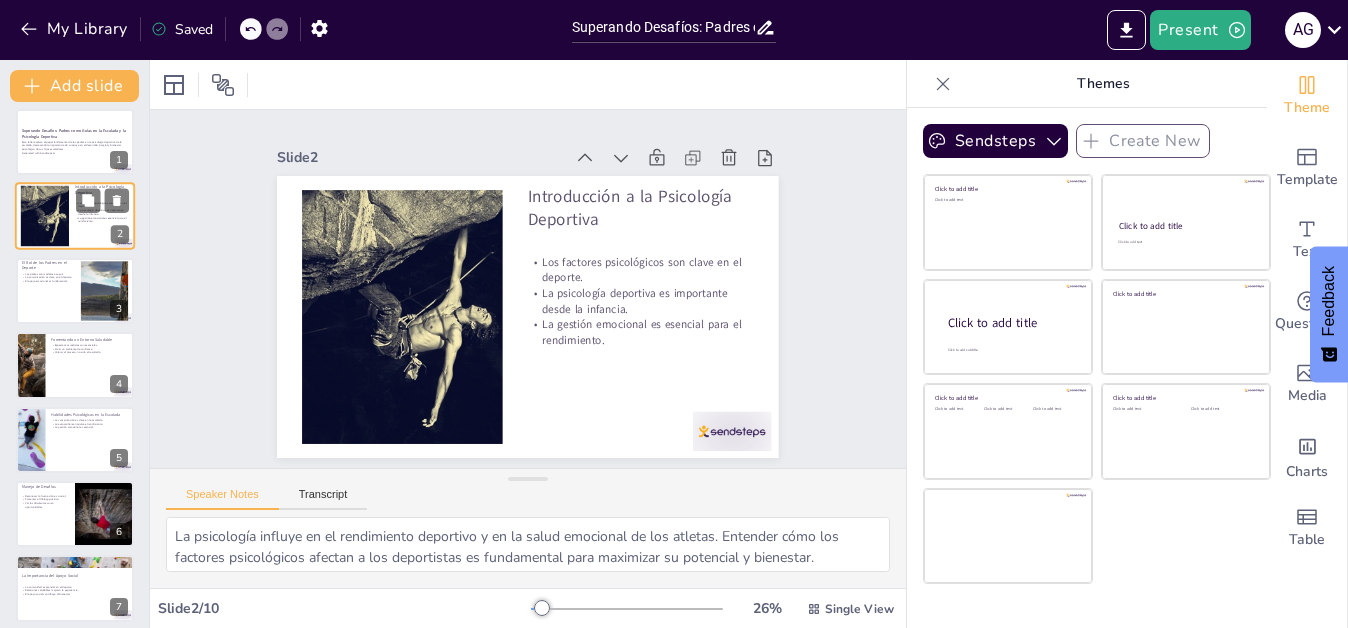 scroll, scrollTop: 0, scrollLeft: 0, axis: both 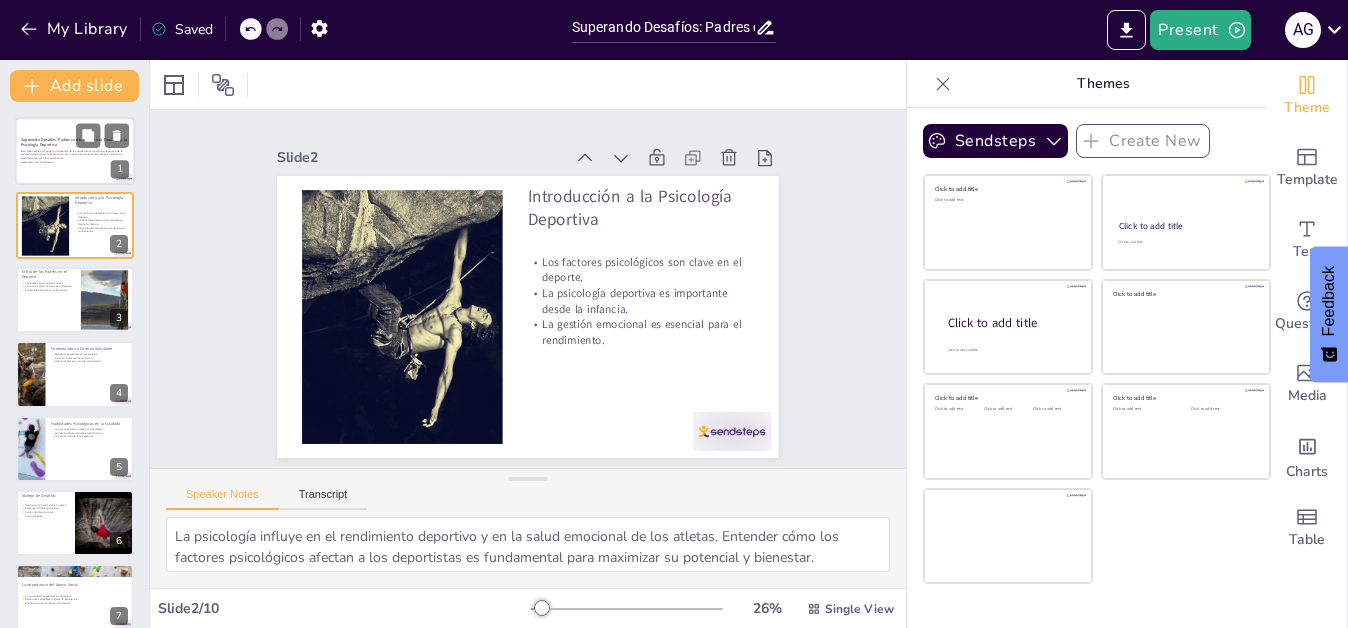 click at bounding box center (75, 151) 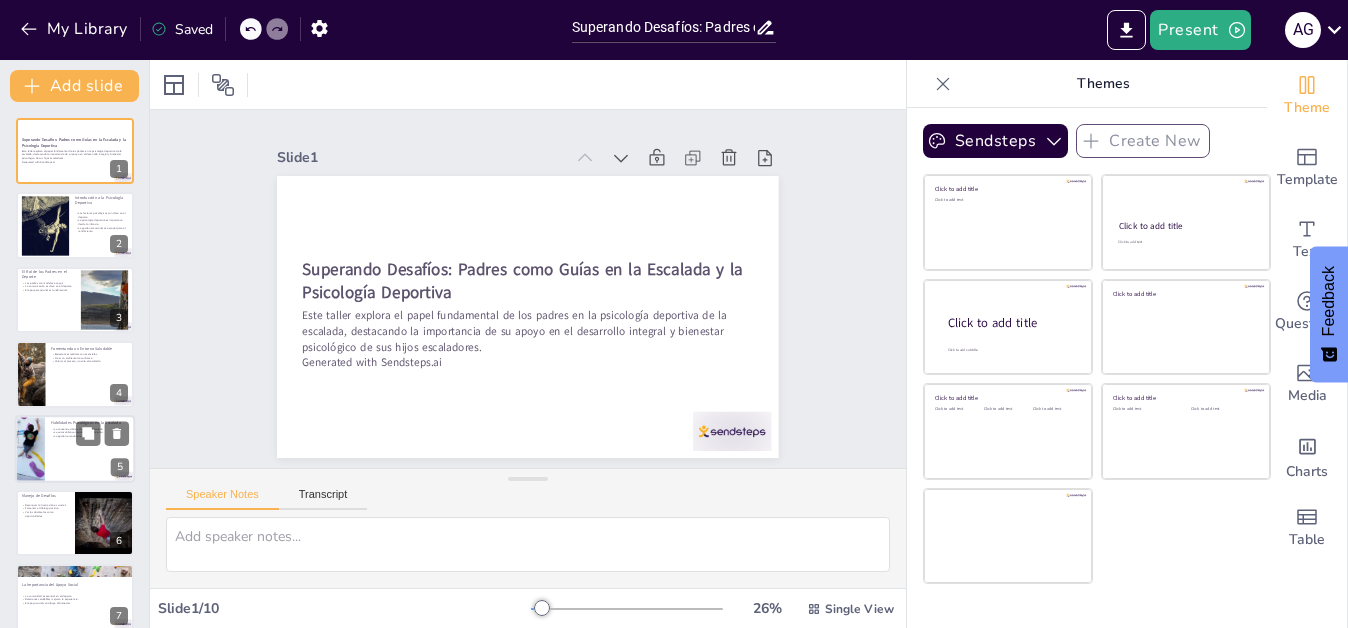 click at bounding box center [75, 449] 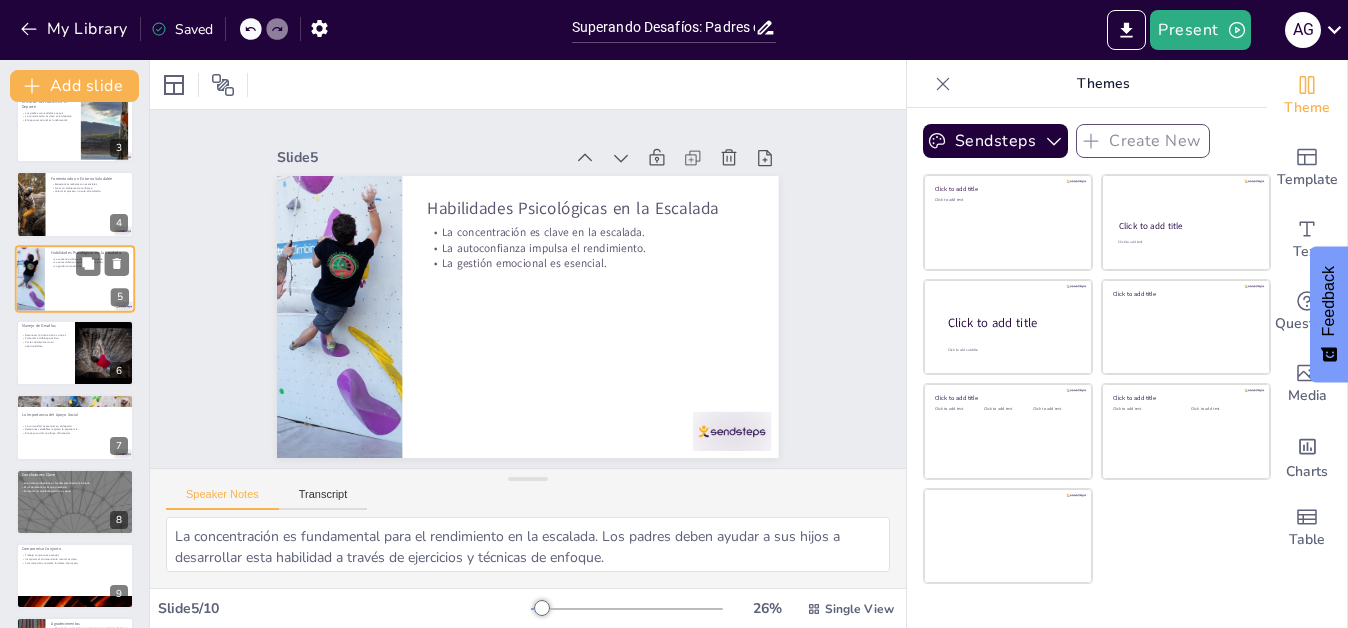 scroll, scrollTop: 242, scrollLeft: 0, axis: vertical 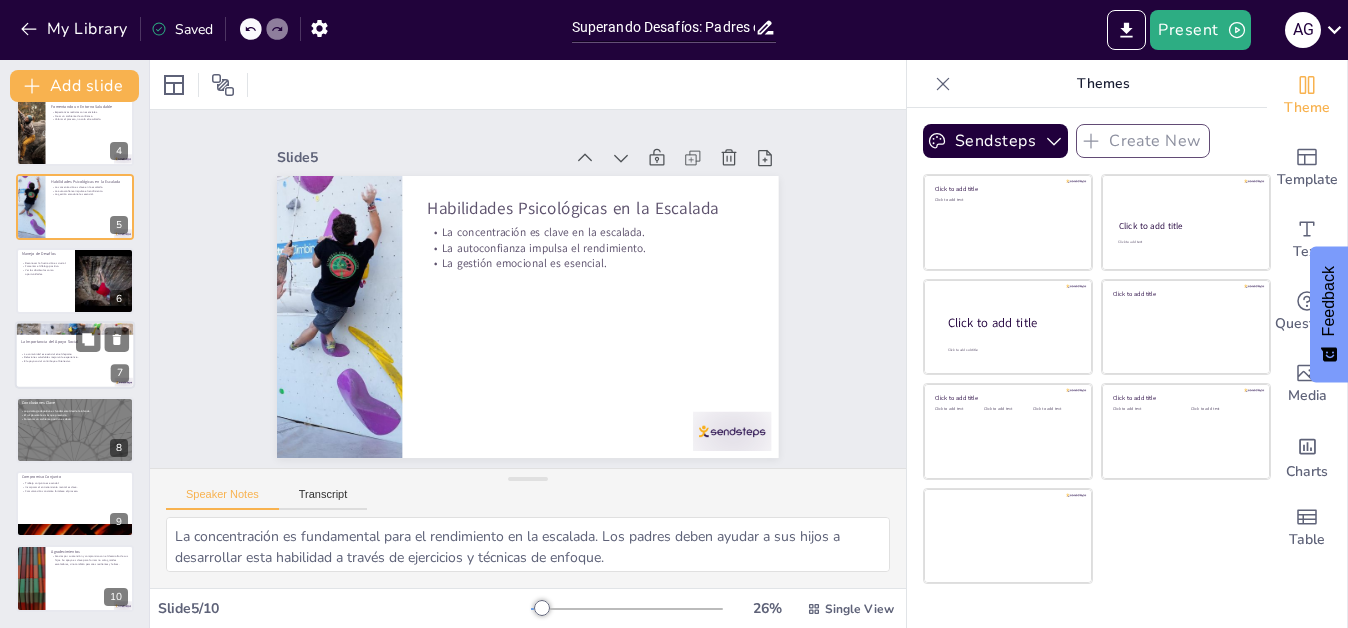 click at bounding box center [75, 356] 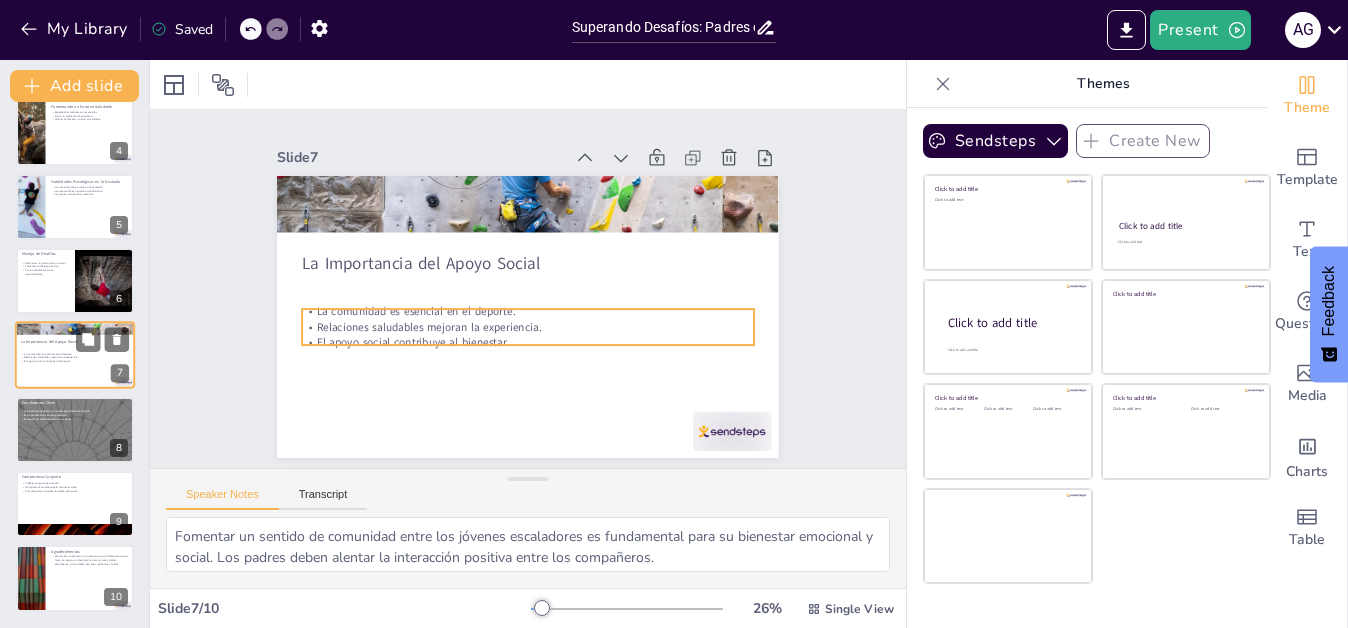 scroll, scrollTop: 232, scrollLeft: 0, axis: vertical 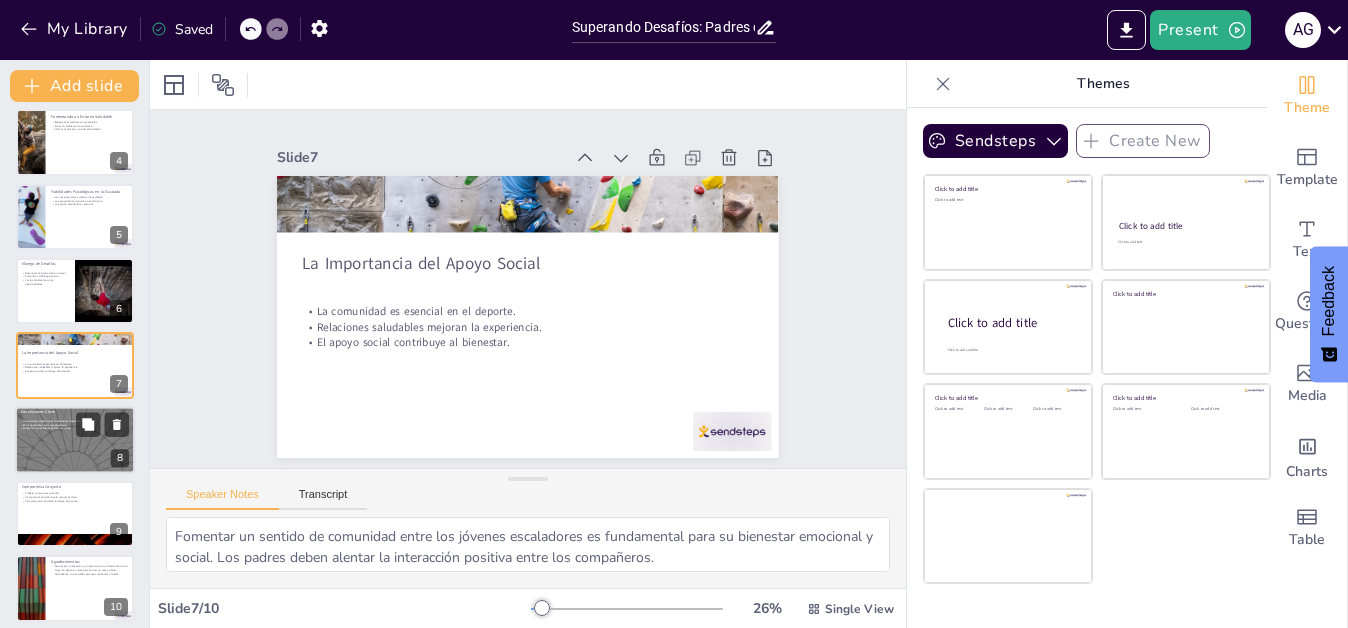 click at bounding box center [75, 440] 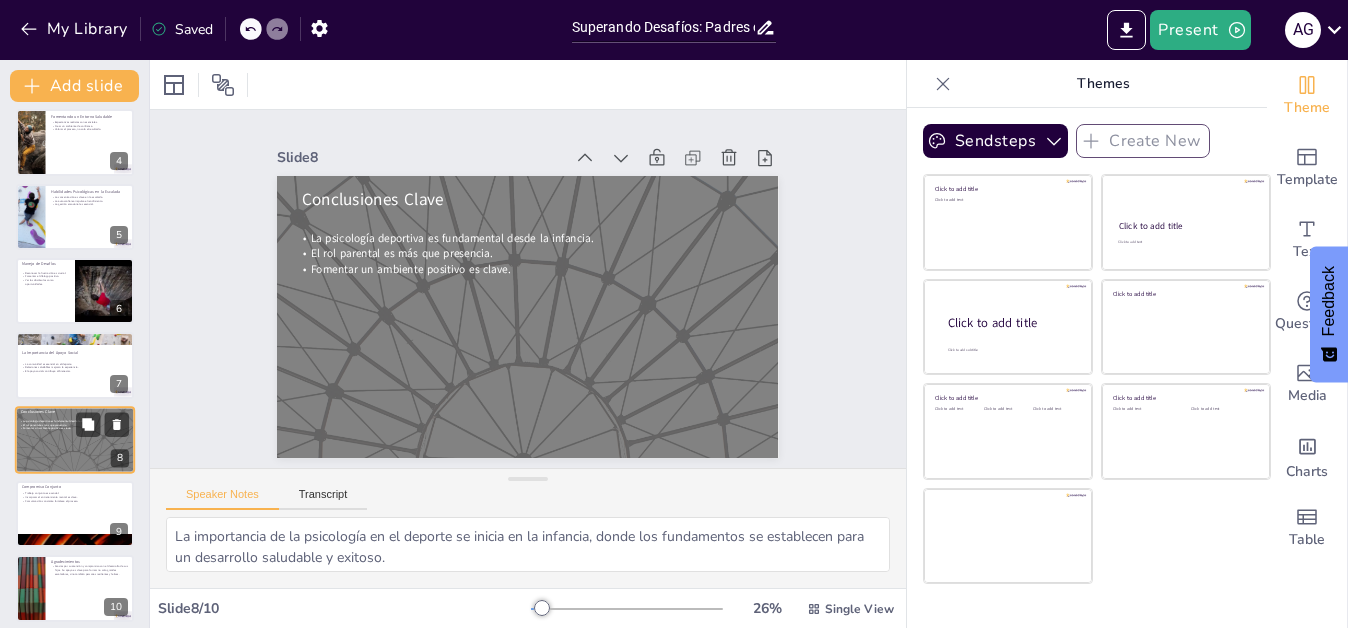scroll, scrollTop: 242, scrollLeft: 0, axis: vertical 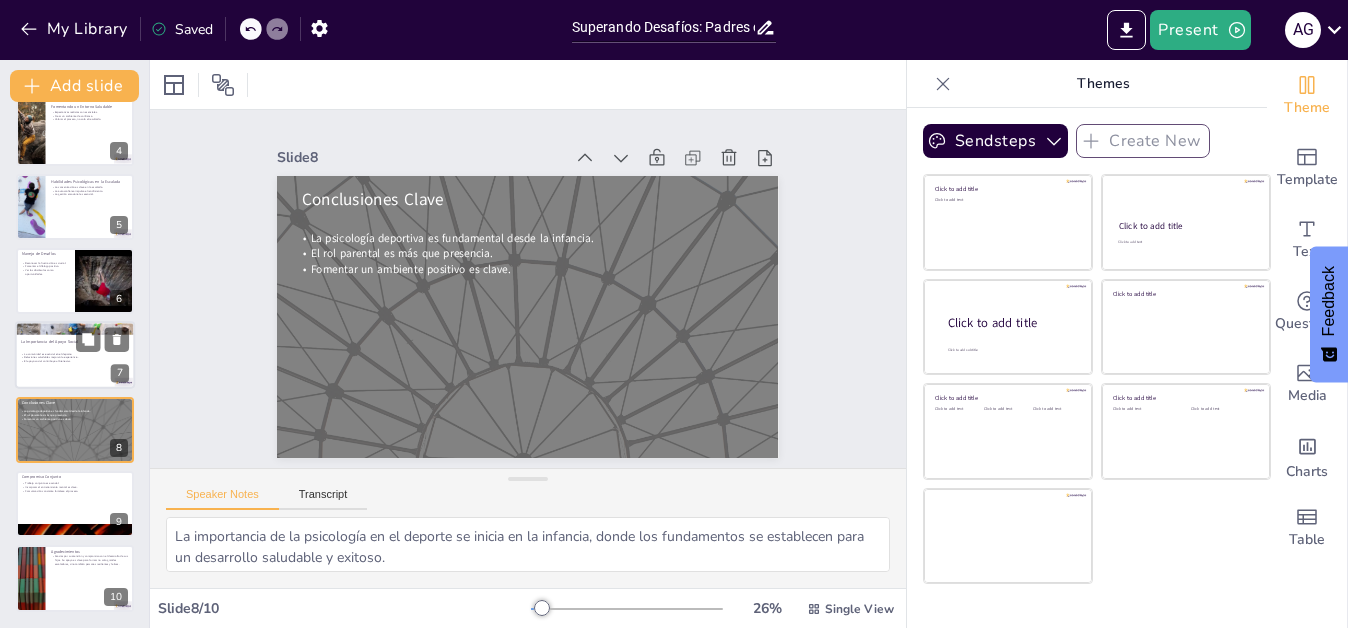 click at bounding box center (75, 356) 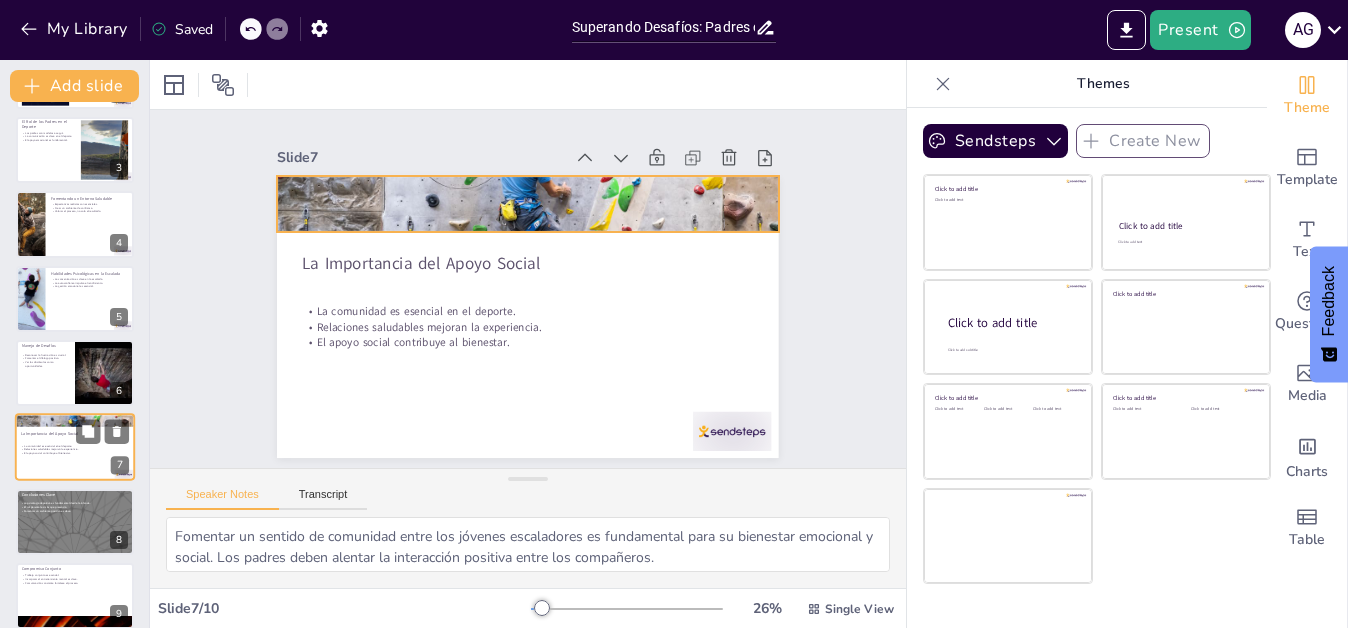 scroll, scrollTop: 148, scrollLeft: 0, axis: vertical 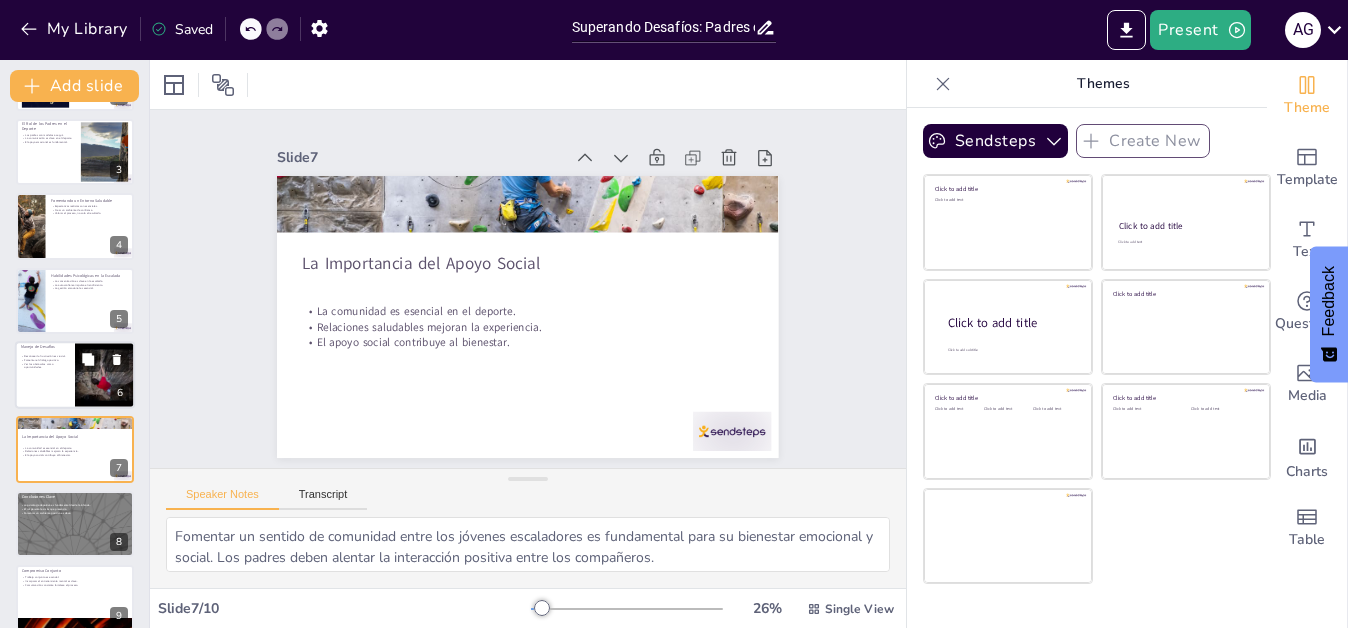 click at bounding box center (75, 375) 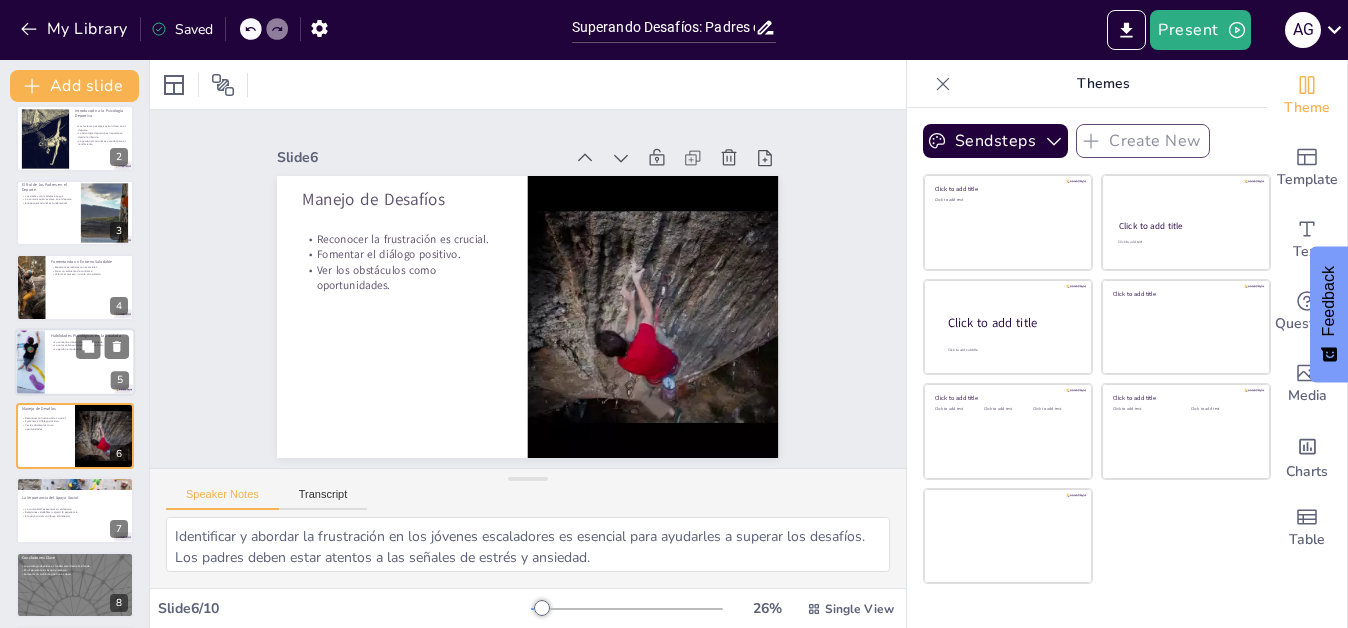 click at bounding box center [30, 362] 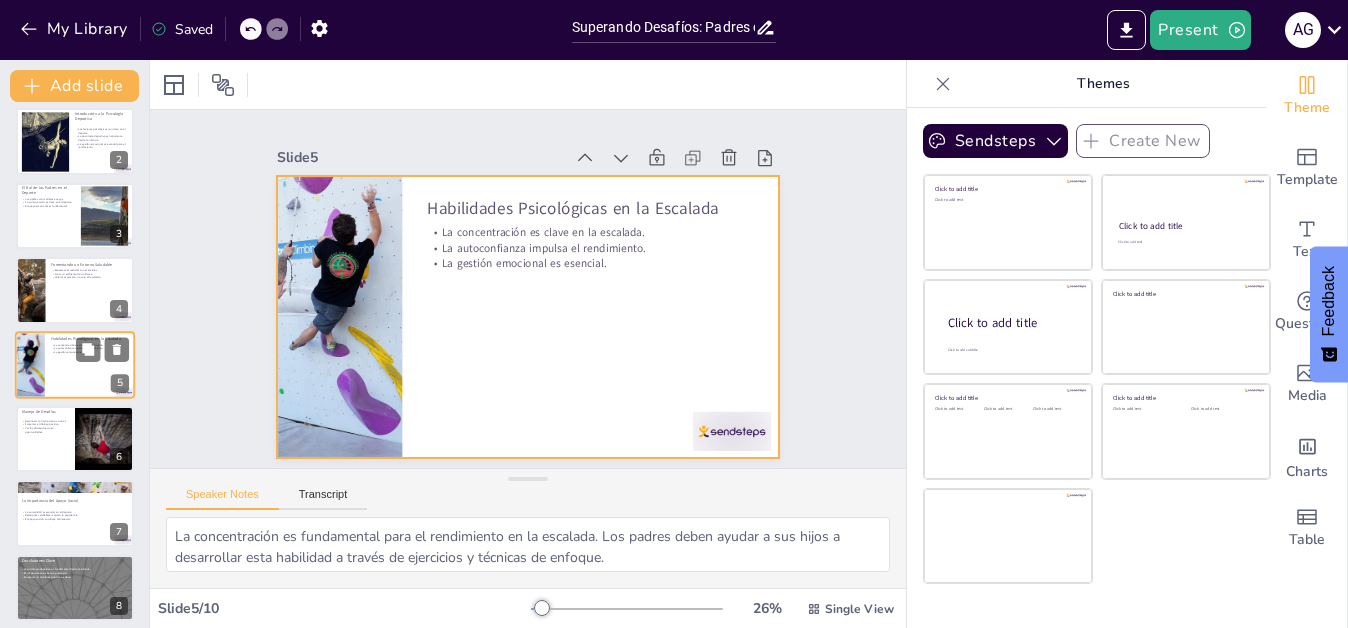scroll, scrollTop: 0, scrollLeft: 0, axis: both 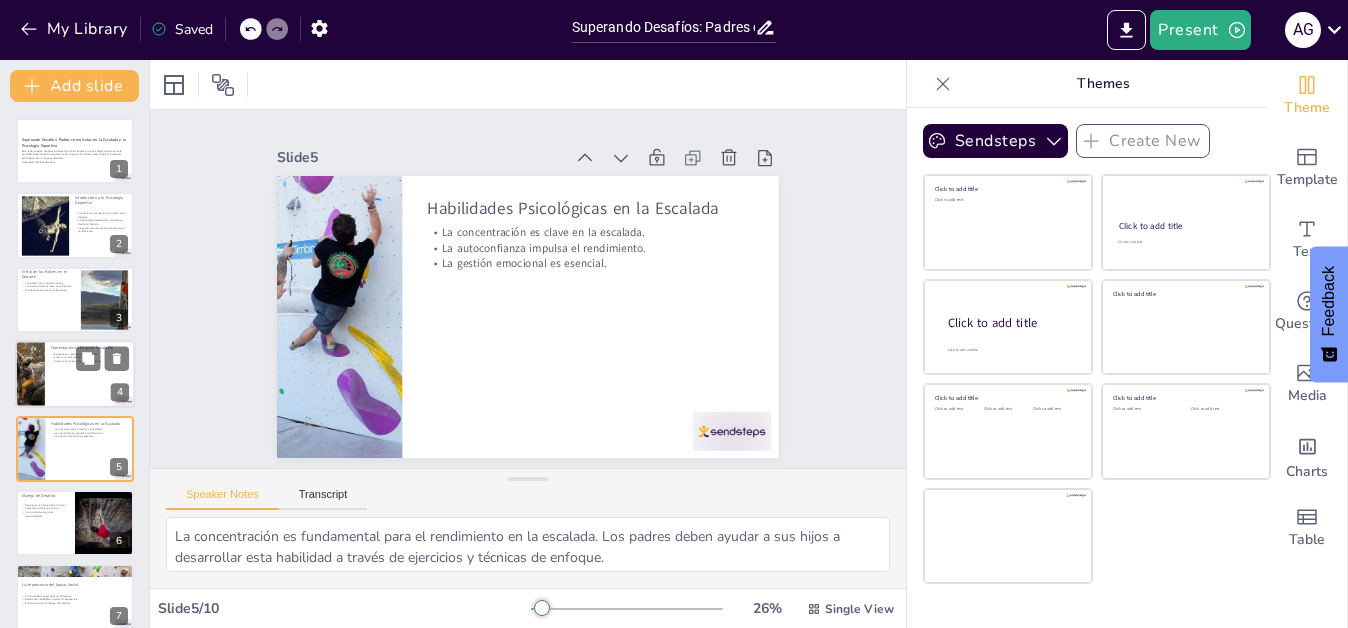 click at bounding box center (75, 374) 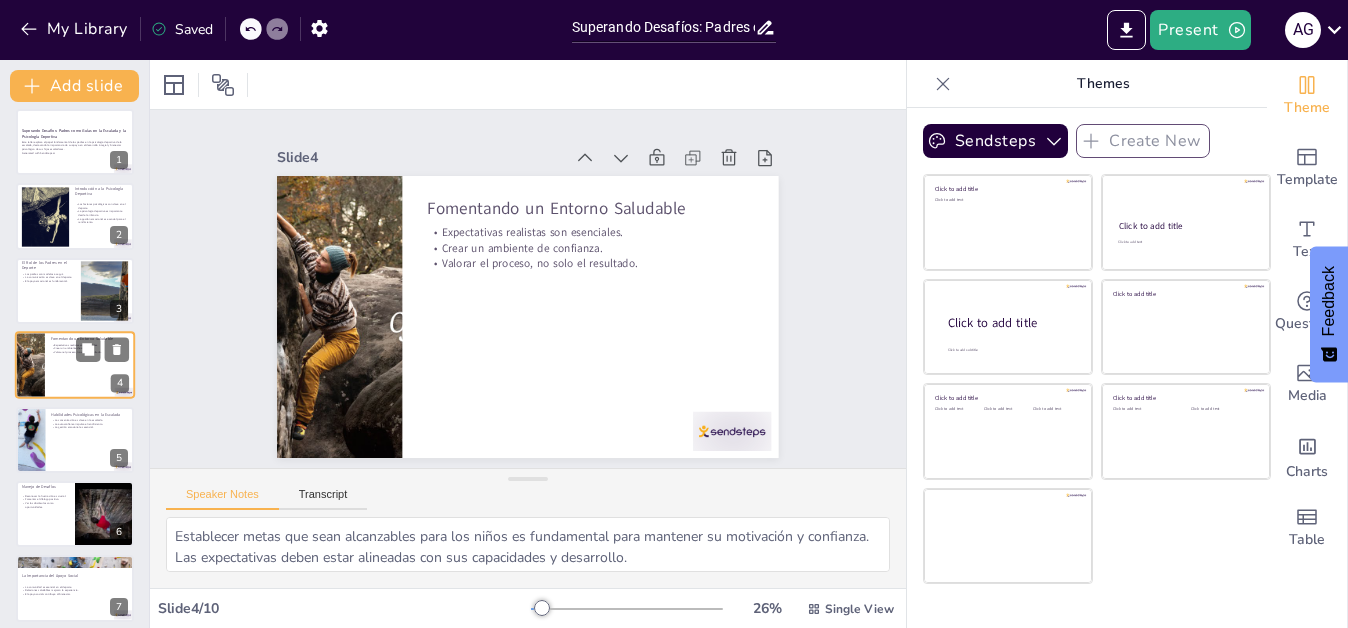 scroll, scrollTop: 0, scrollLeft: 0, axis: both 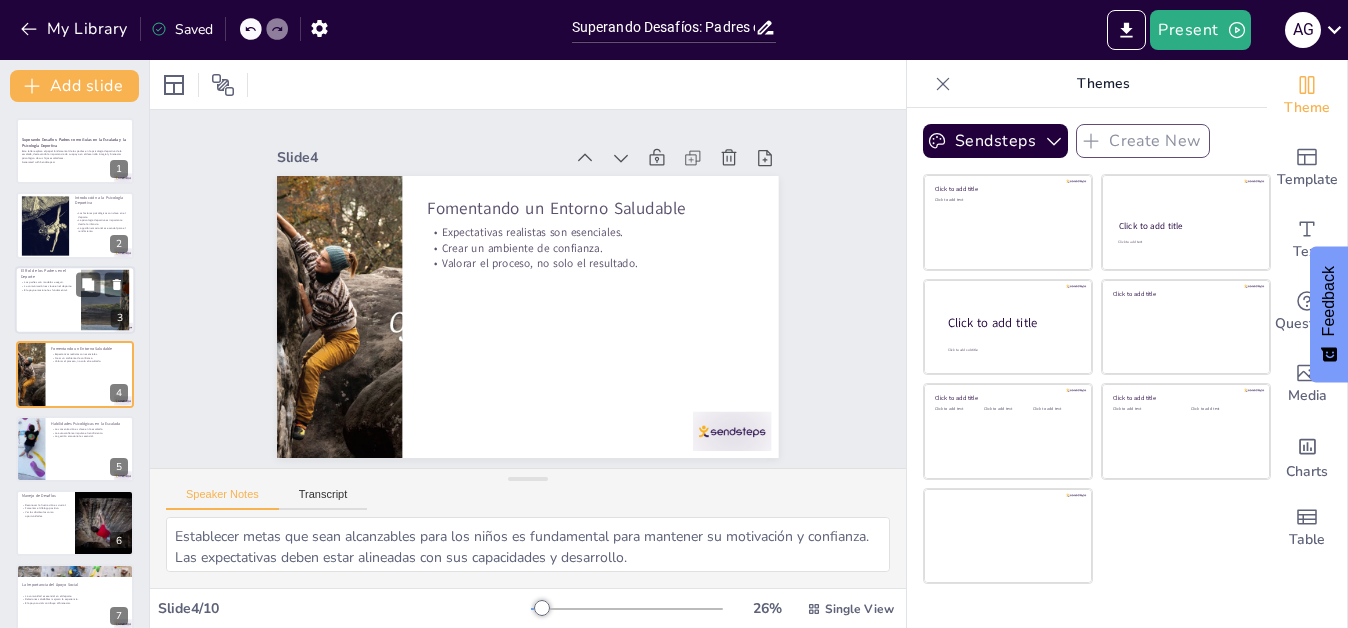 click at bounding box center [75, 300] 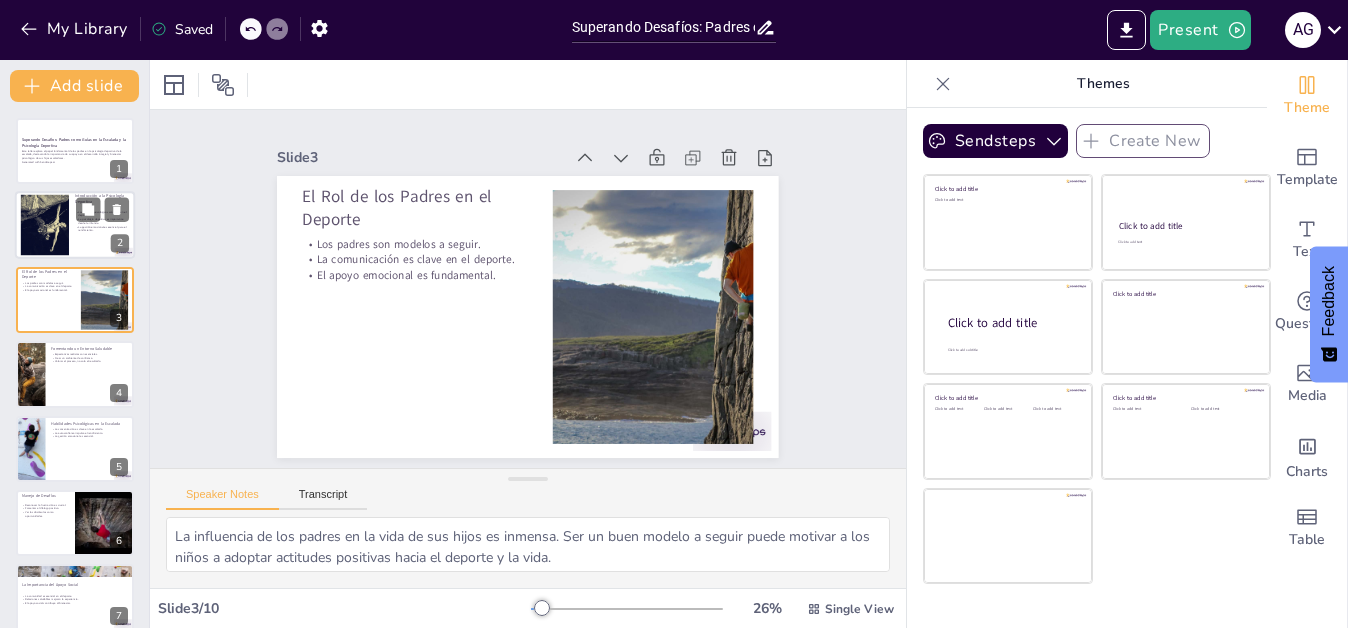 click at bounding box center [44, 225] 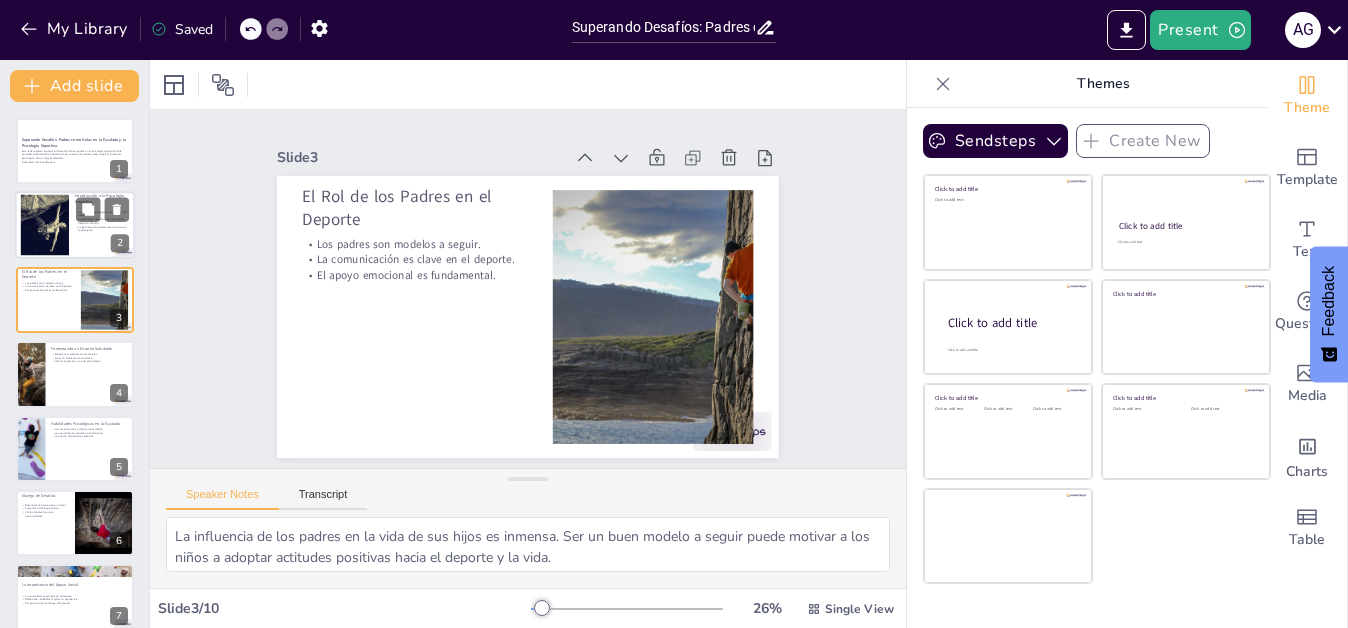 type on "La psicología influye en el rendimiento deportivo y en la salud emocional de los atletas. Entender cómo los factores psicológicos afectan a los deportistas es fundamental para maximizar su potencial y bienestar.
Desde una edad temprana, los niños pueden beneficiarse del apoyo psicológico, lo que les ayuda a desarrollar habilidades necesarias para enfrentar desafíos en el deporte y en la vida.
La capacidad de gestionar emociones y ansiedad es crucial para el rendimiento en la escalada. Los padres deben ayudar a sus hijos a desarrollar estas habilidades para que puedan enfrentar los desafíos de manera efectiva." 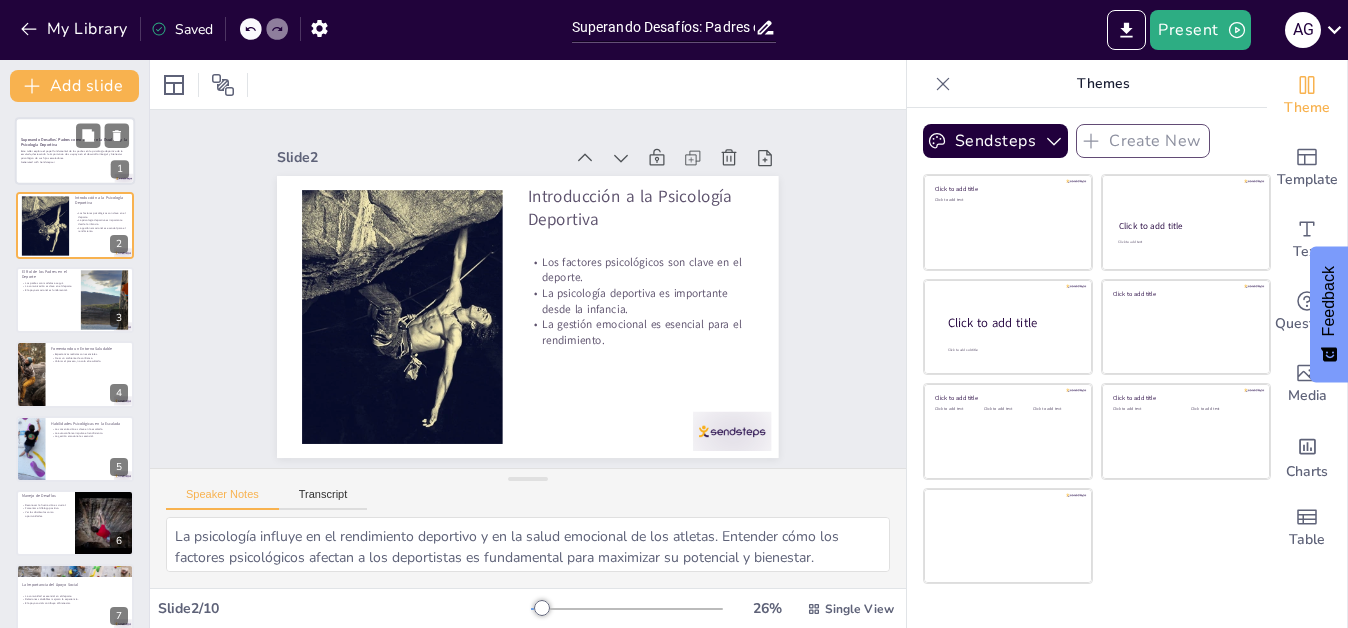click on "Este taller explora el papel fundamental de los padres en la psicología deportiva de la escalada, destacando la importancia de su apoyo en el desarrollo integral y bienestar psicológico de sus hijos escaladores." at bounding box center [75, 154] 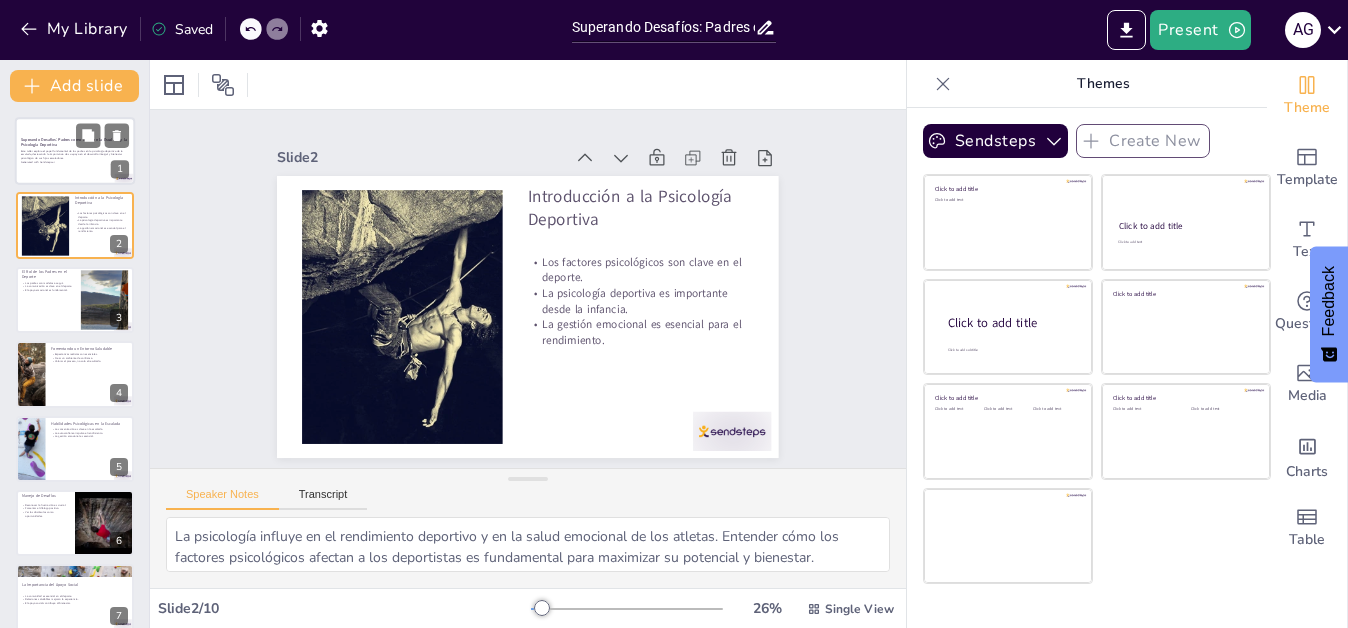 type 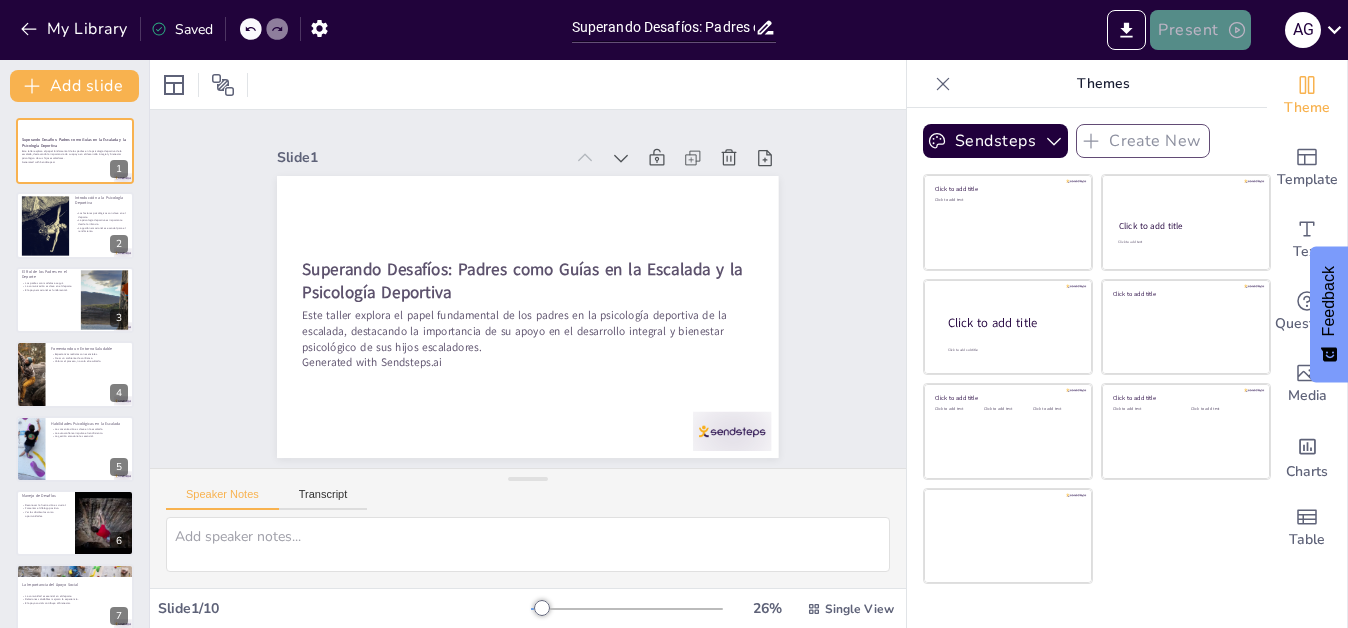 click on "Present" at bounding box center [1200, 30] 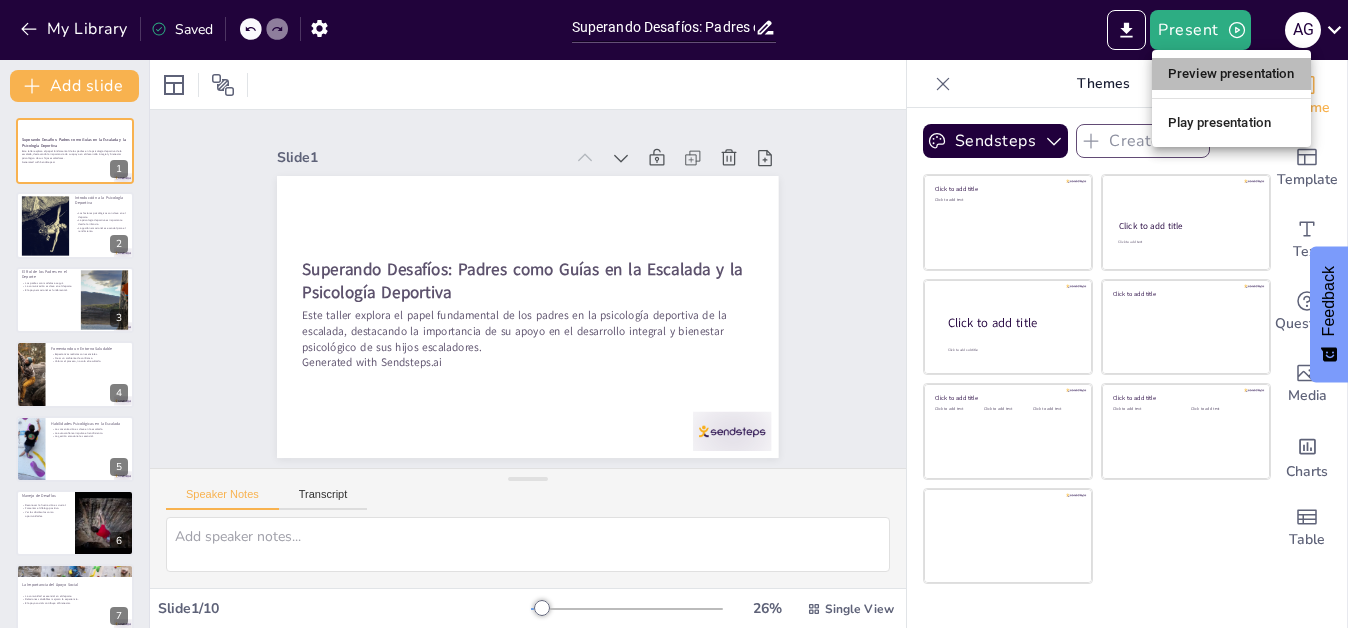 click on "Preview presentation" at bounding box center [1231, 74] 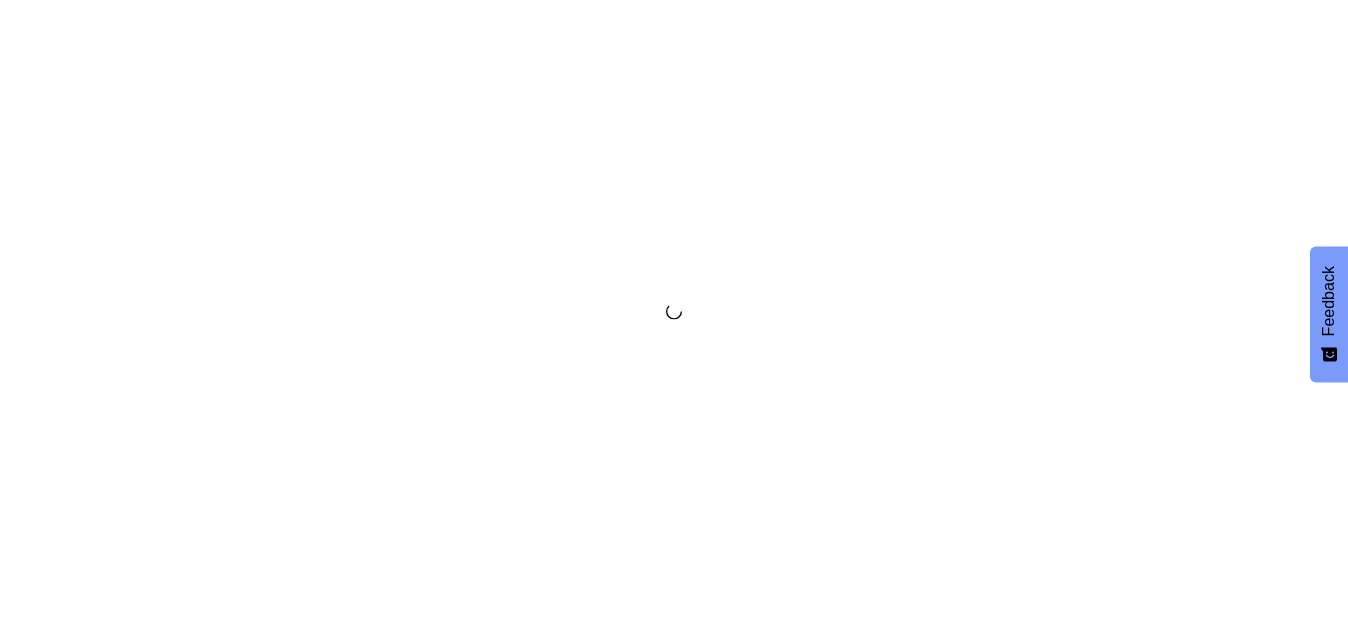 scroll, scrollTop: 0, scrollLeft: 0, axis: both 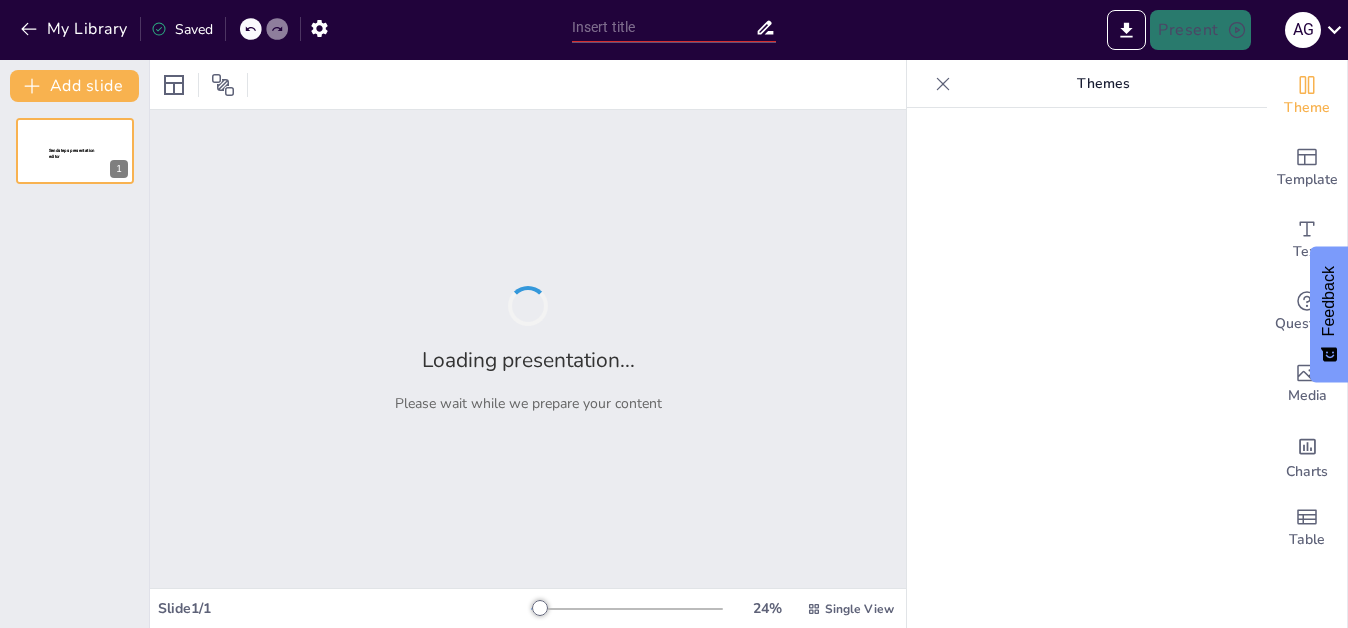 type on "Superando Desafíos: Padres como Guías en la Escalada y la Psicología Deportiva" 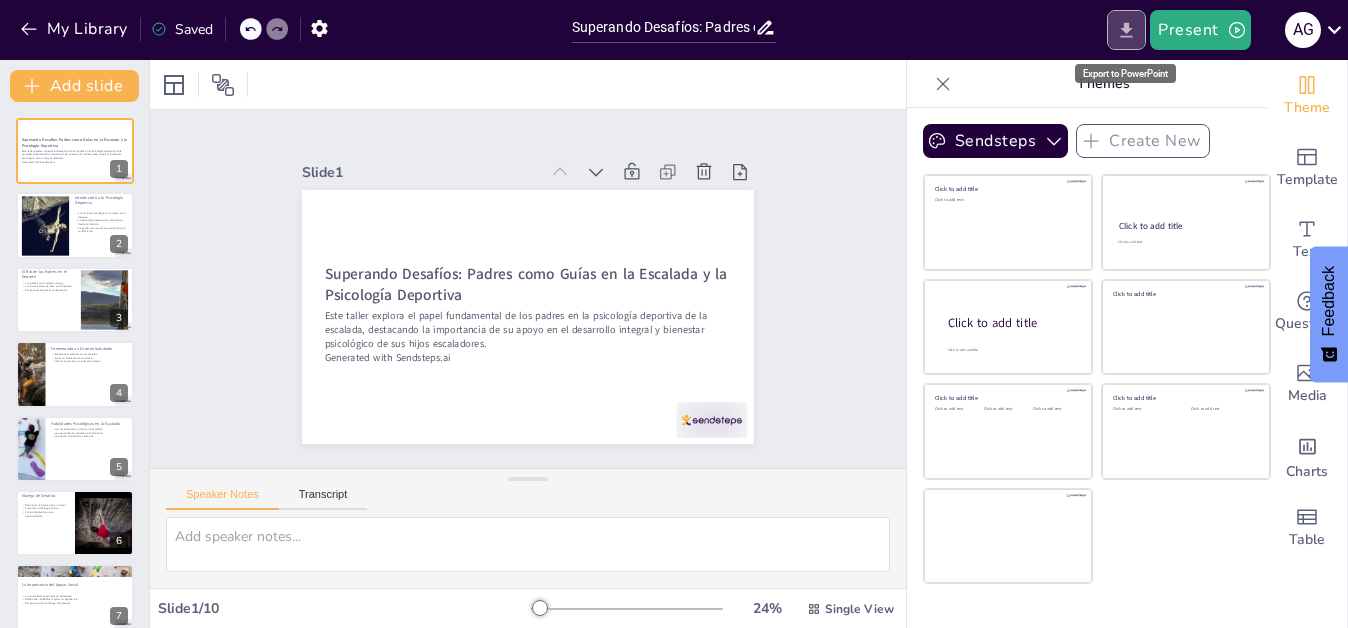 click 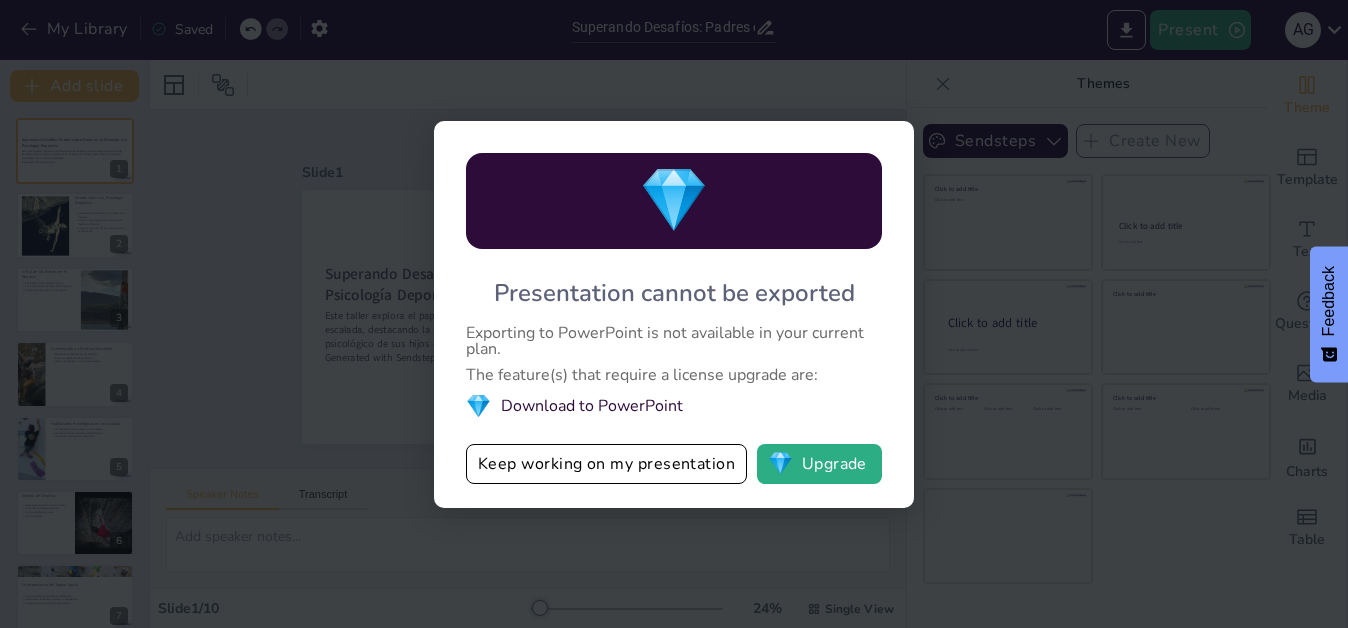 click on "💎 Presentation cannot be exported Exporting to PowerPoint is not available in your current plan. The feature(s) that require a license upgrade are: 💎 Download to PowerPoint Keep working on my presentation 💎 Upgrade" at bounding box center (674, 314) 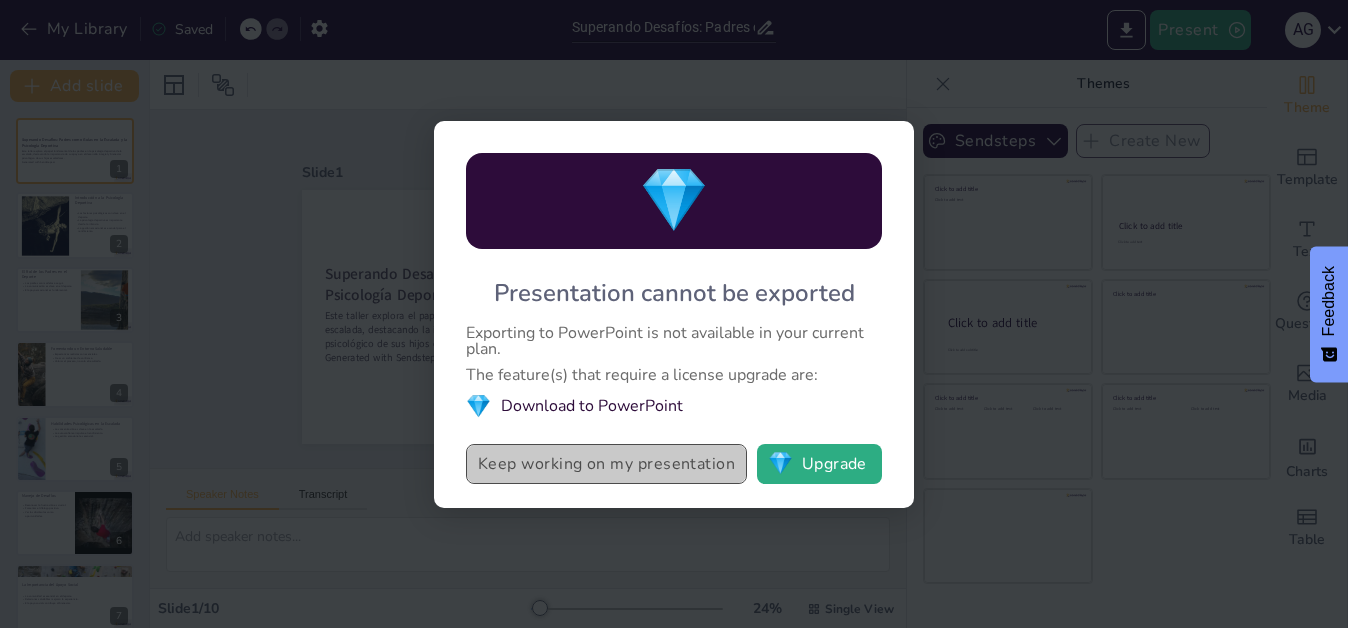 click on "Keep working on my presentation" at bounding box center (606, 464) 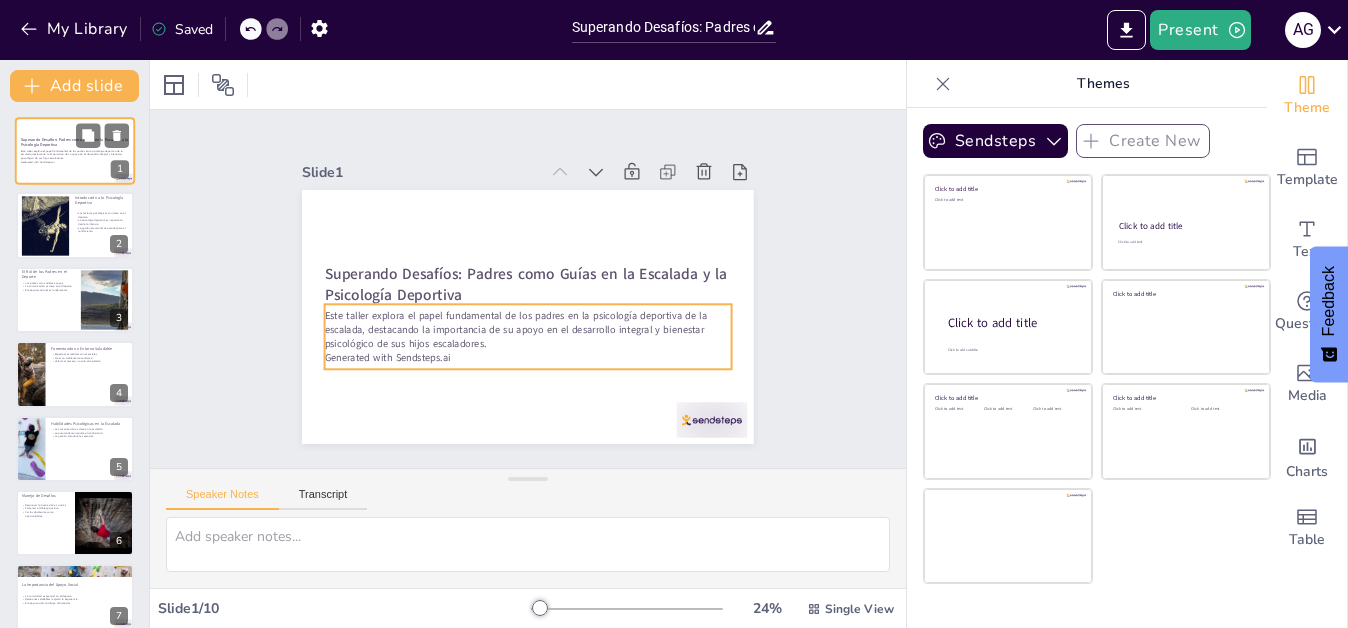 click on "Generated with Sendsteps.ai" at bounding box center (75, 162) 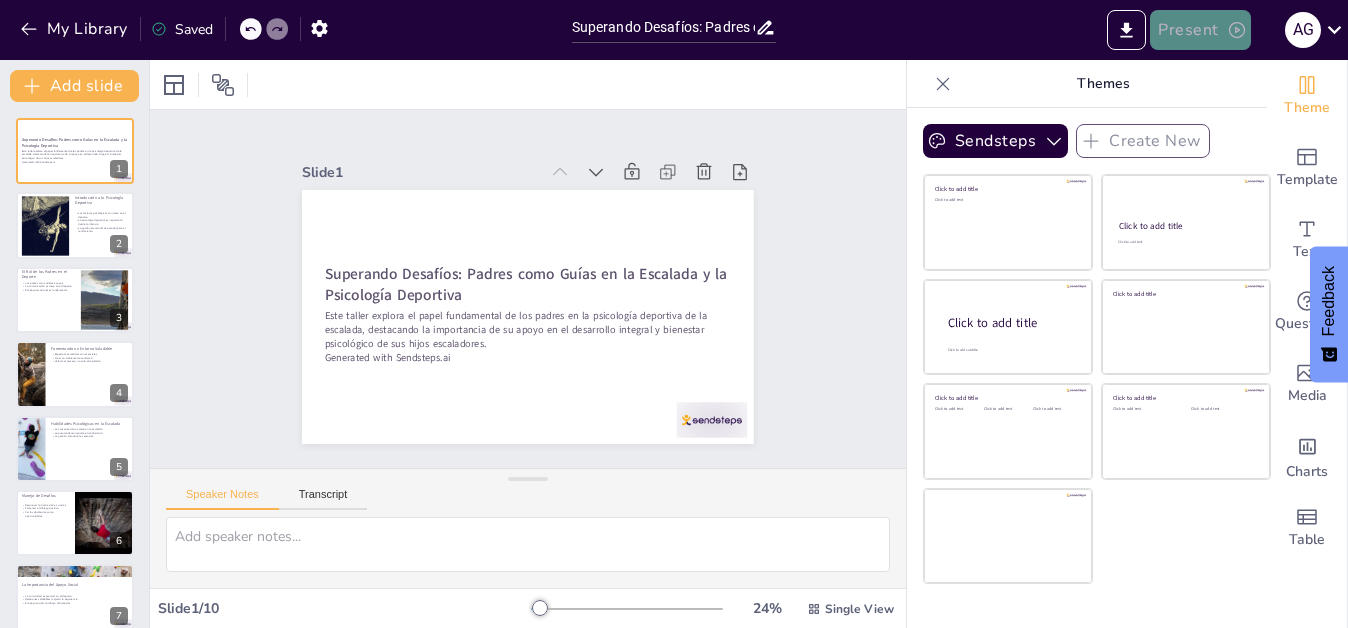 click on "Present" at bounding box center [1200, 30] 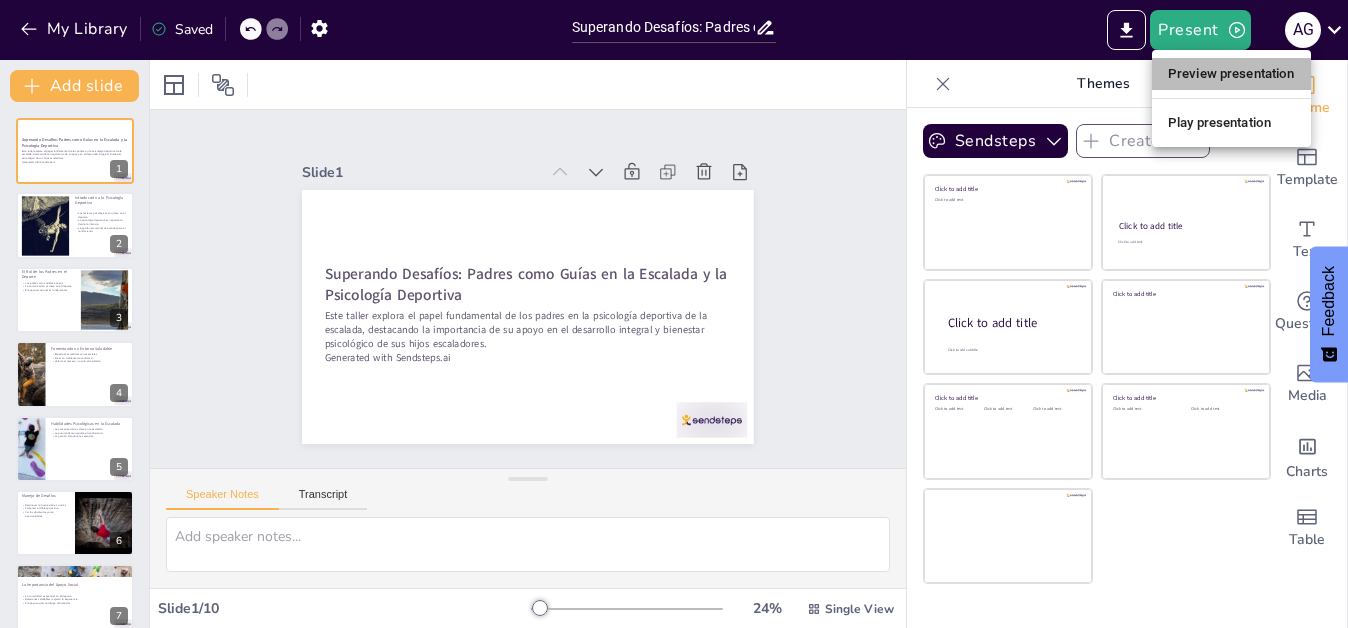 click on "Preview presentation" at bounding box center (1231, 74) 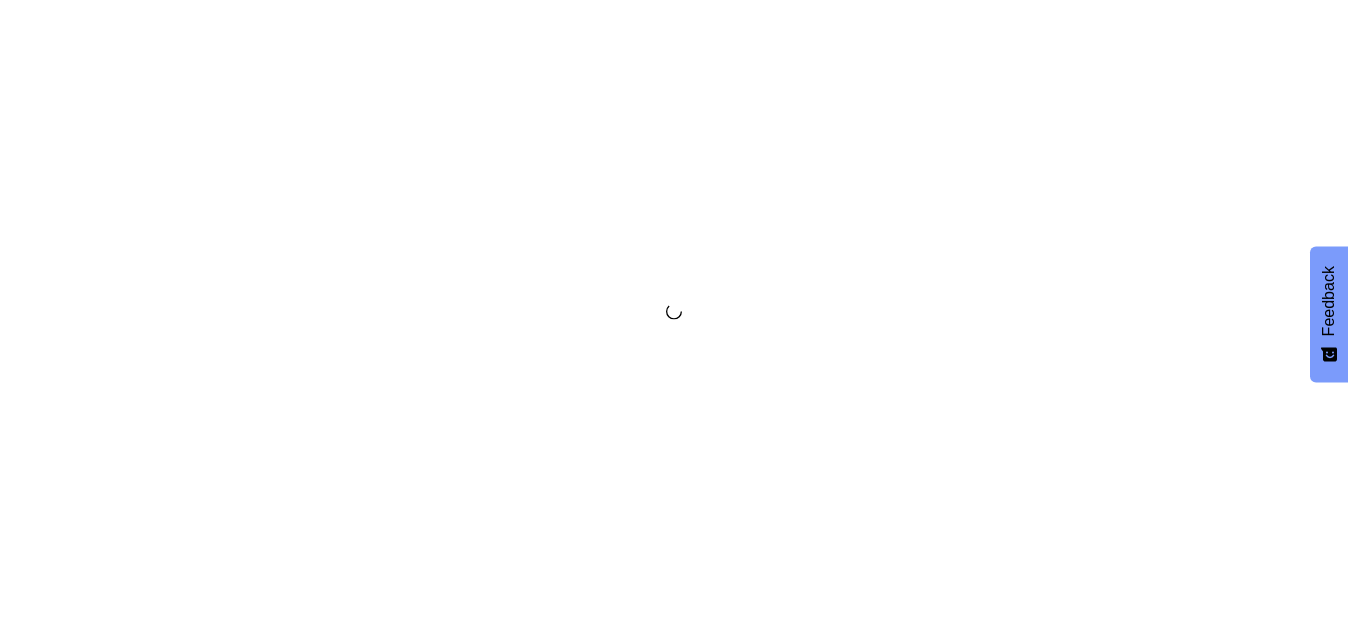 scroll, scrollTop: 0, scrollLeft: 0, axis: both 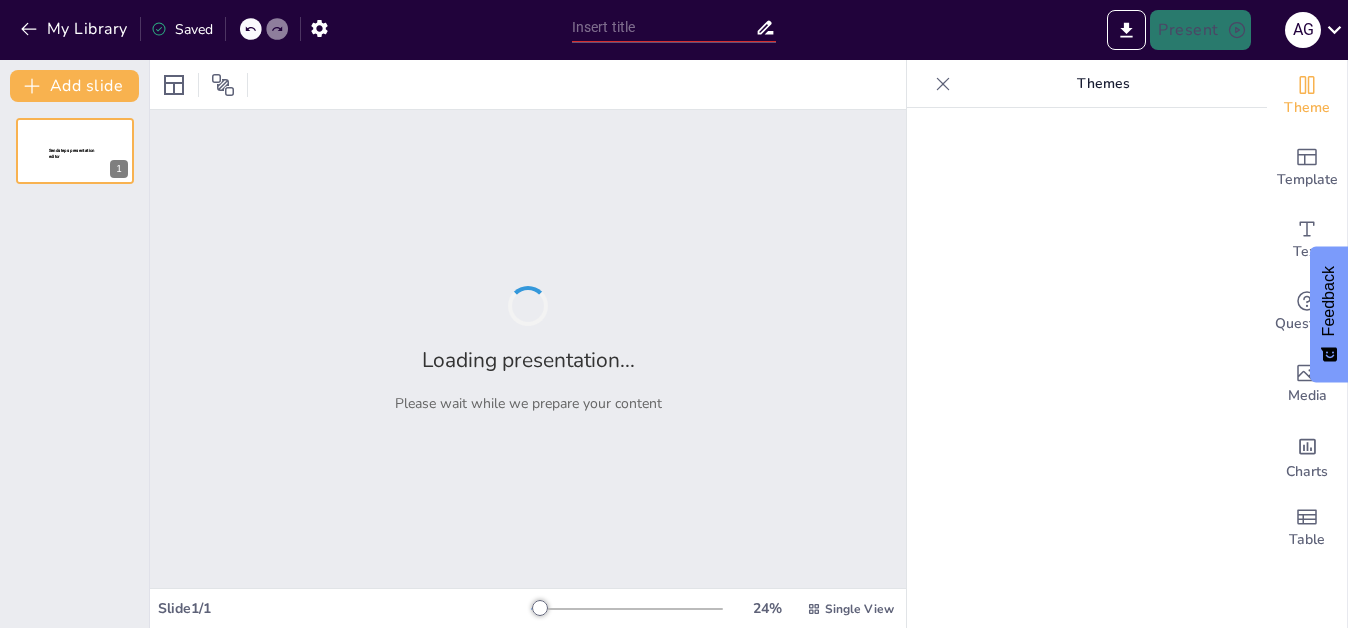 type on "Superando Desafíos: Padres como Guías en la Escalada y la Psicología Deportiva" 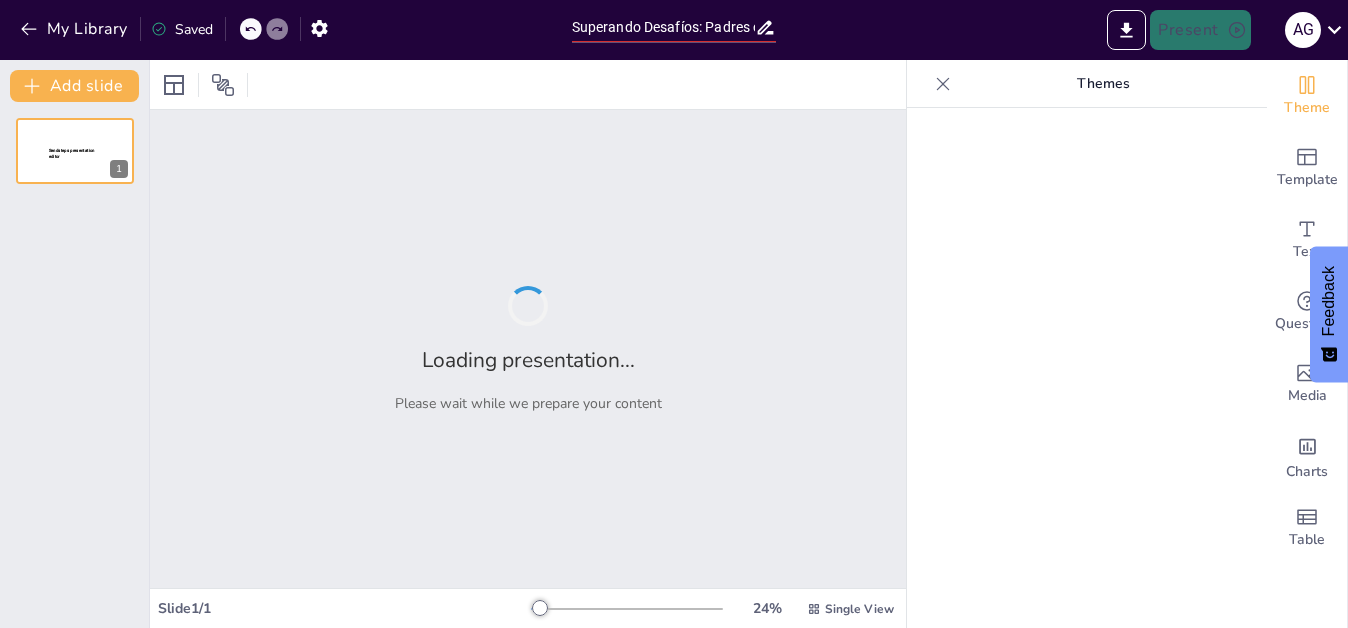 scroll, scrollTop: 0, scrollLeft: 0, axis: both 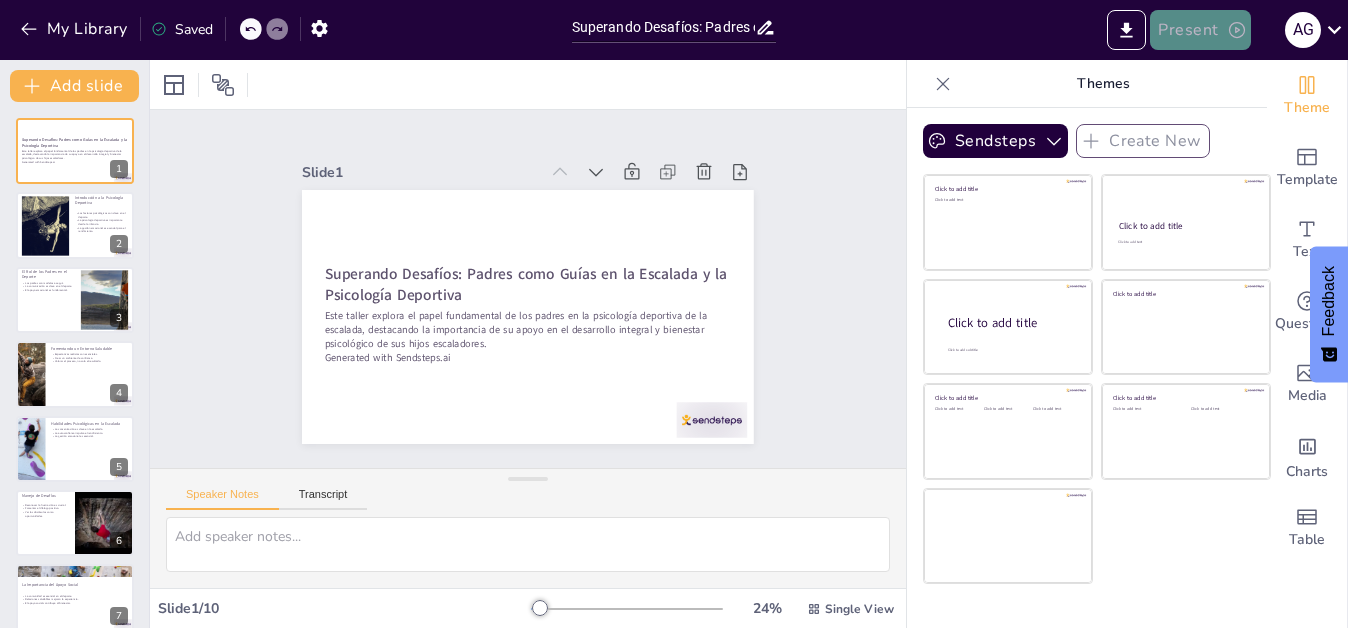 click on "Present" at bounding box center [1200, 30] 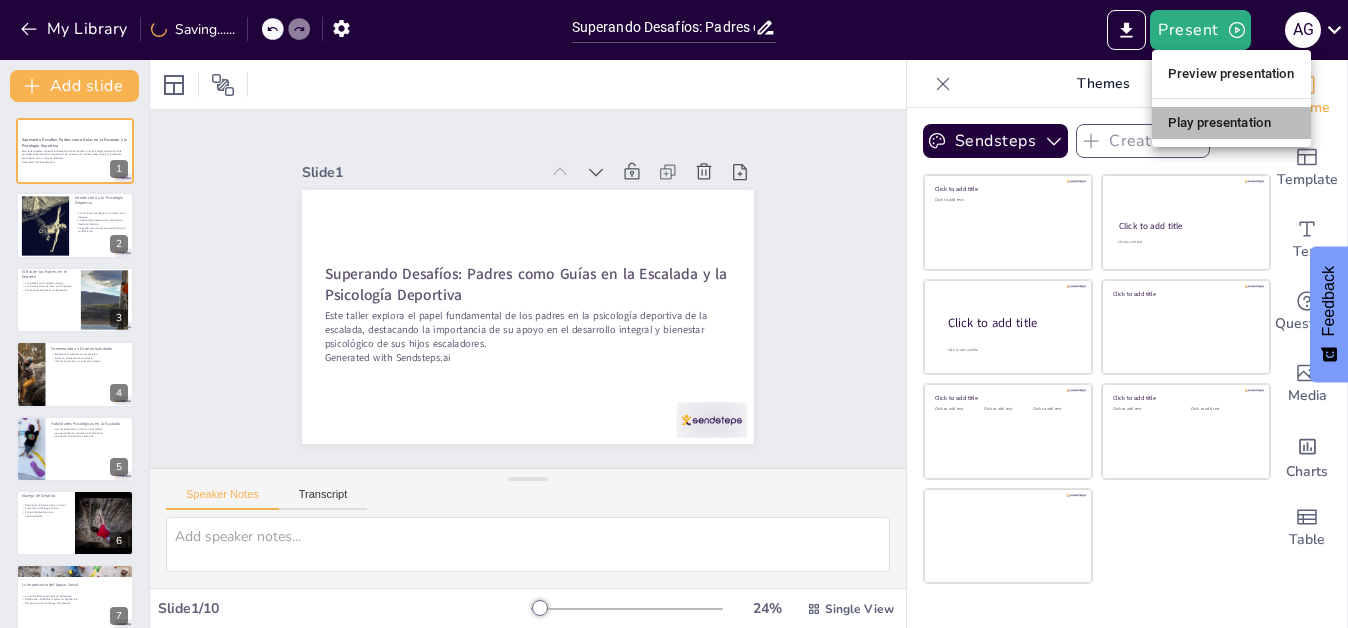click on "Play presentation" at bounding box center (1231, 123) 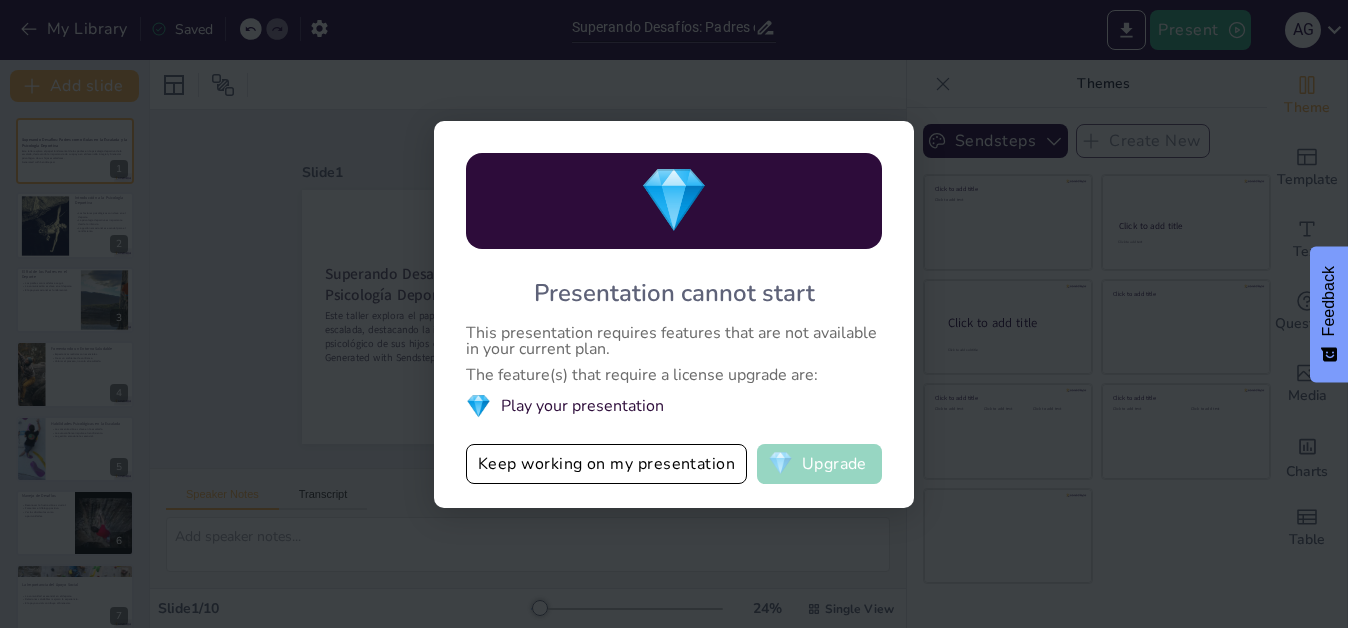 click on "💎 Upgrade" at bounding box center [819, 464] 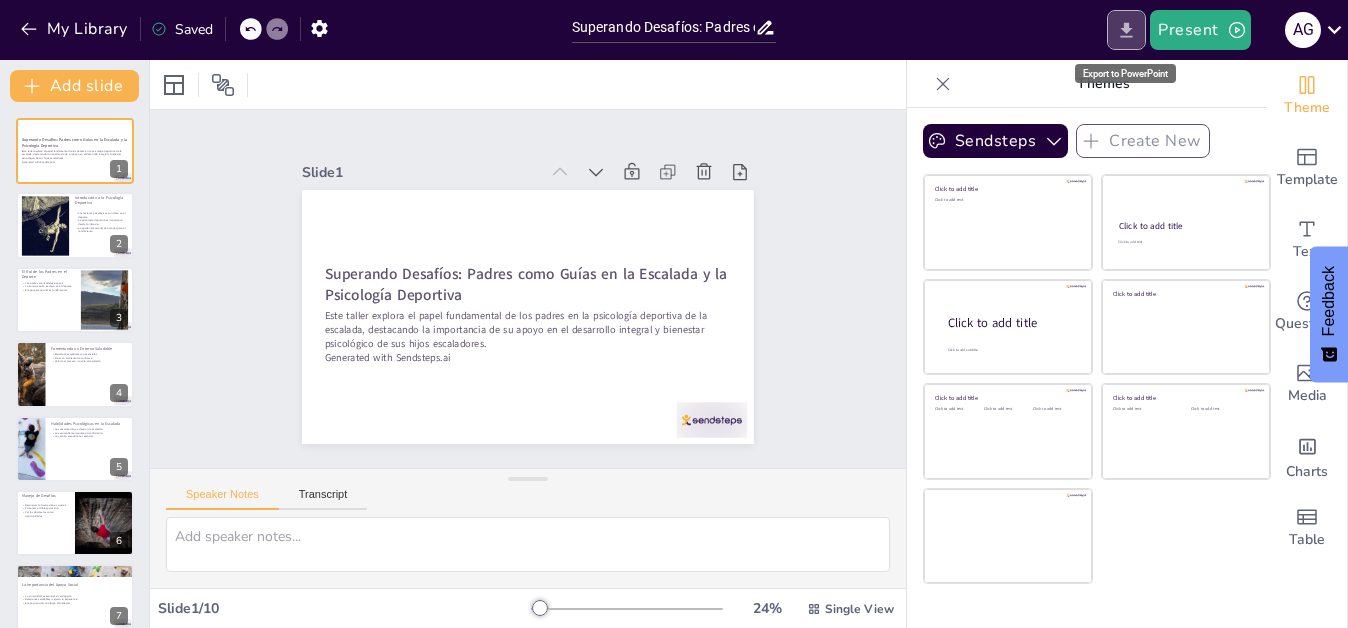 click at bounding box center (1126, 30) 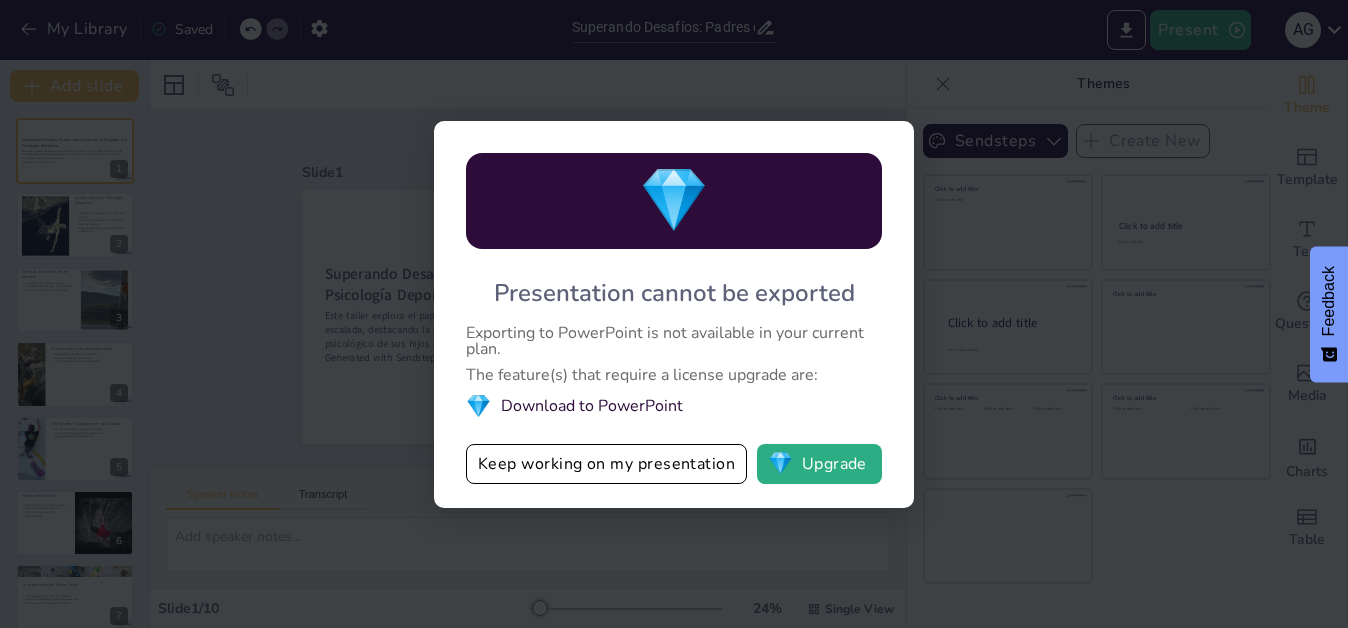 click on "💎 Download to PowerPoint" at bounding box center (674, 406) 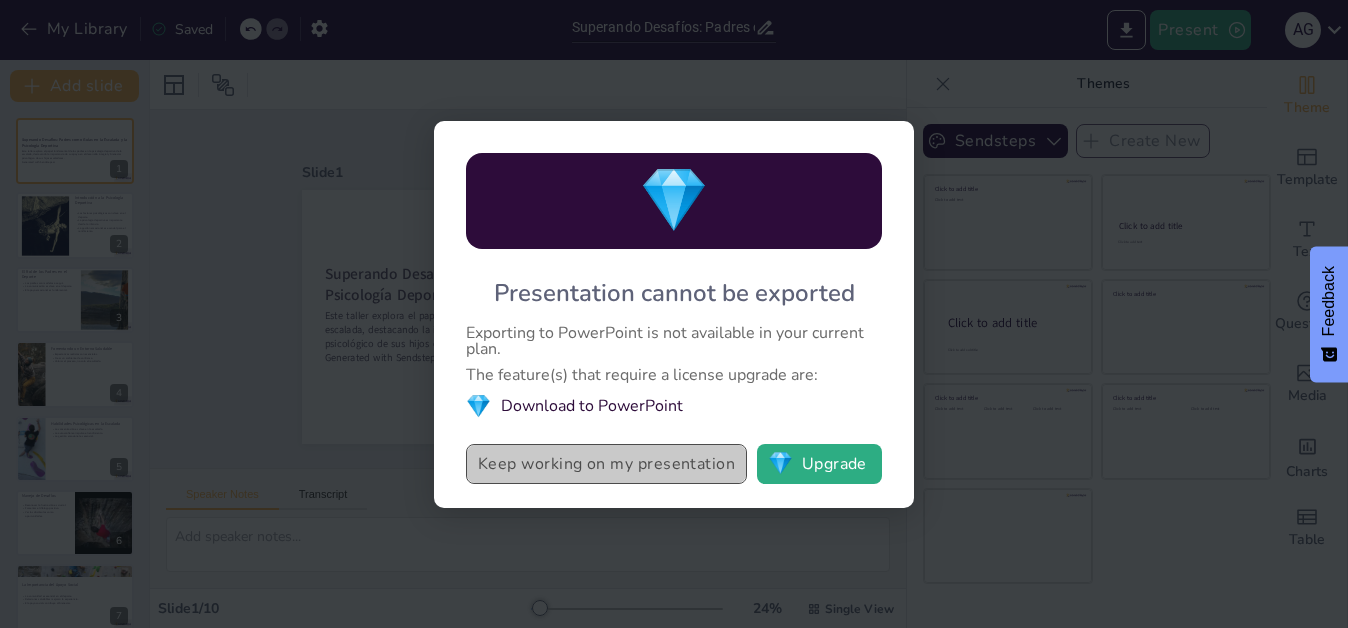 click on "Keep working on my presentation" at bounding box center (606, 464) 